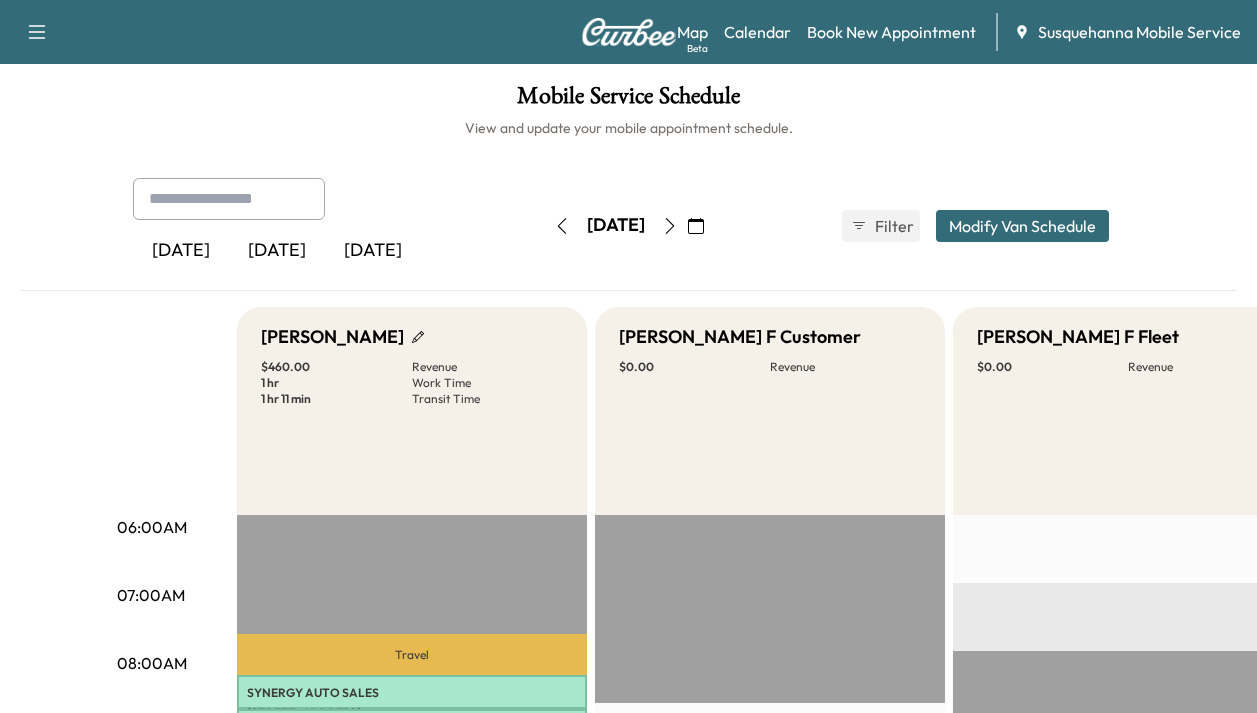 scroll, scrollTop: 160, scrollLeft: 0, axis: vertical 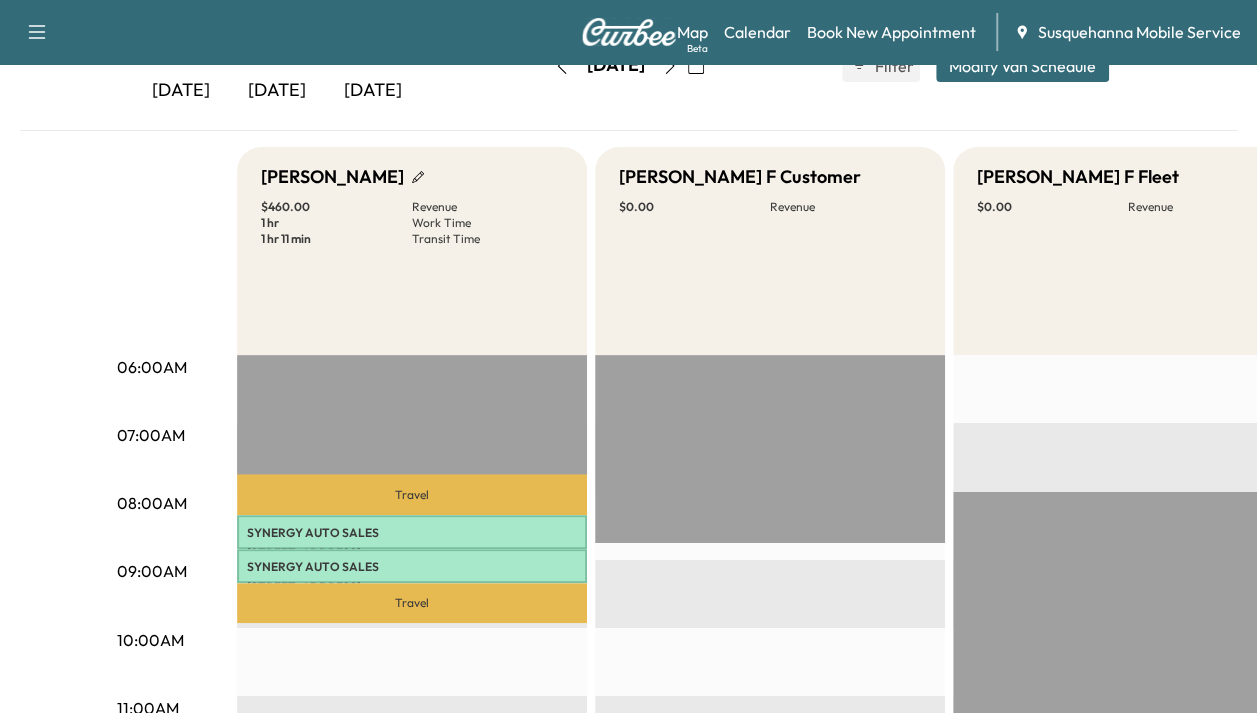 click on "Book New Appointment" at bounding box center [891, 32] 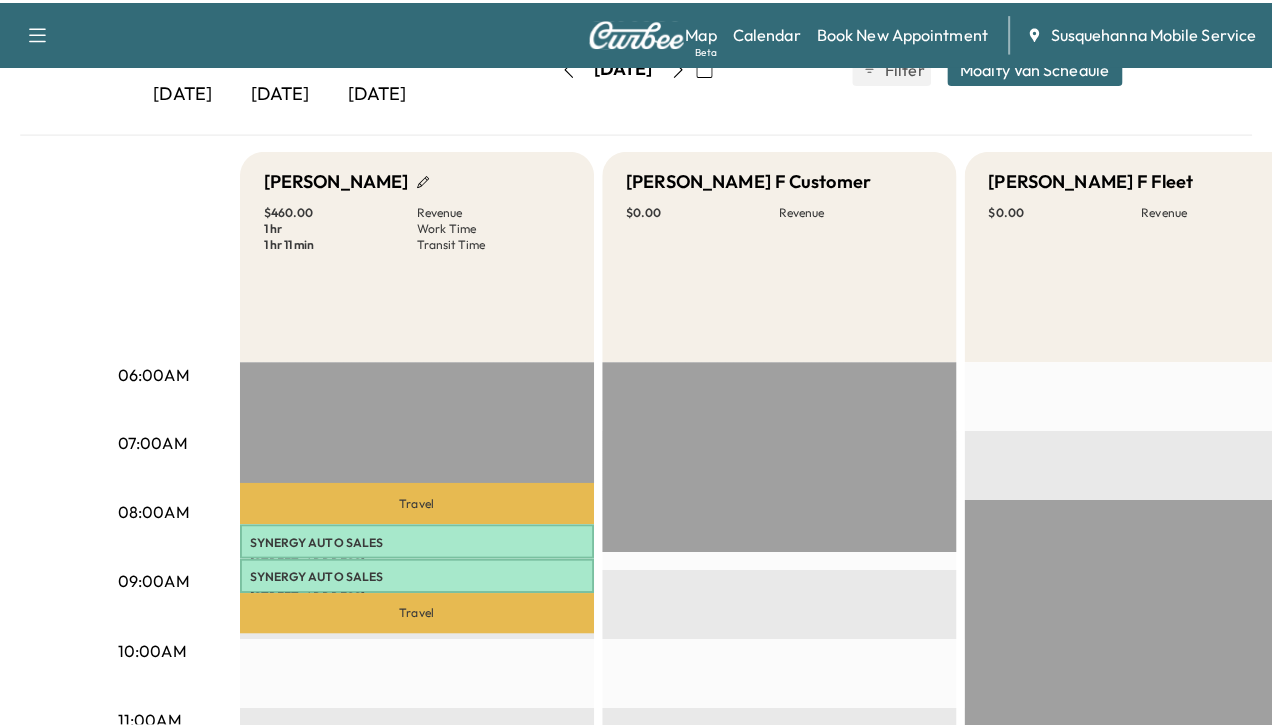 scroll, scrollTop: 0, scrollLeft: 0, axis: both 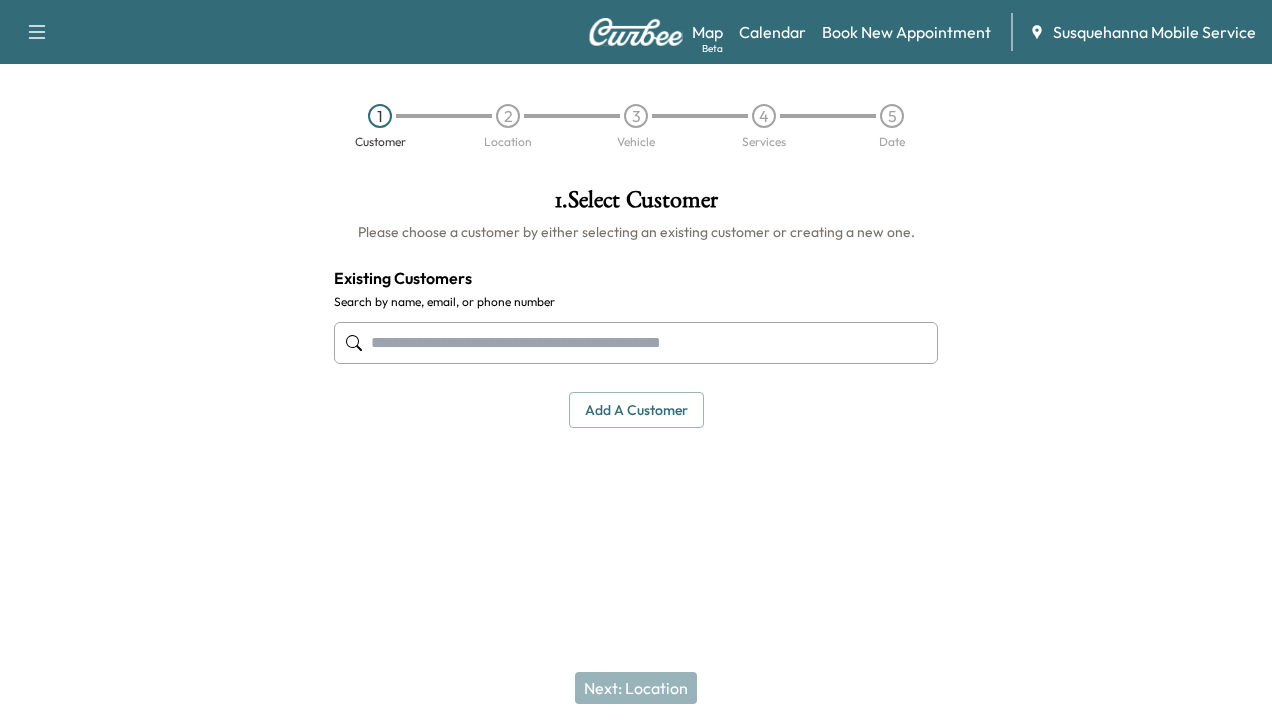 click at bounding box center (636, 343) 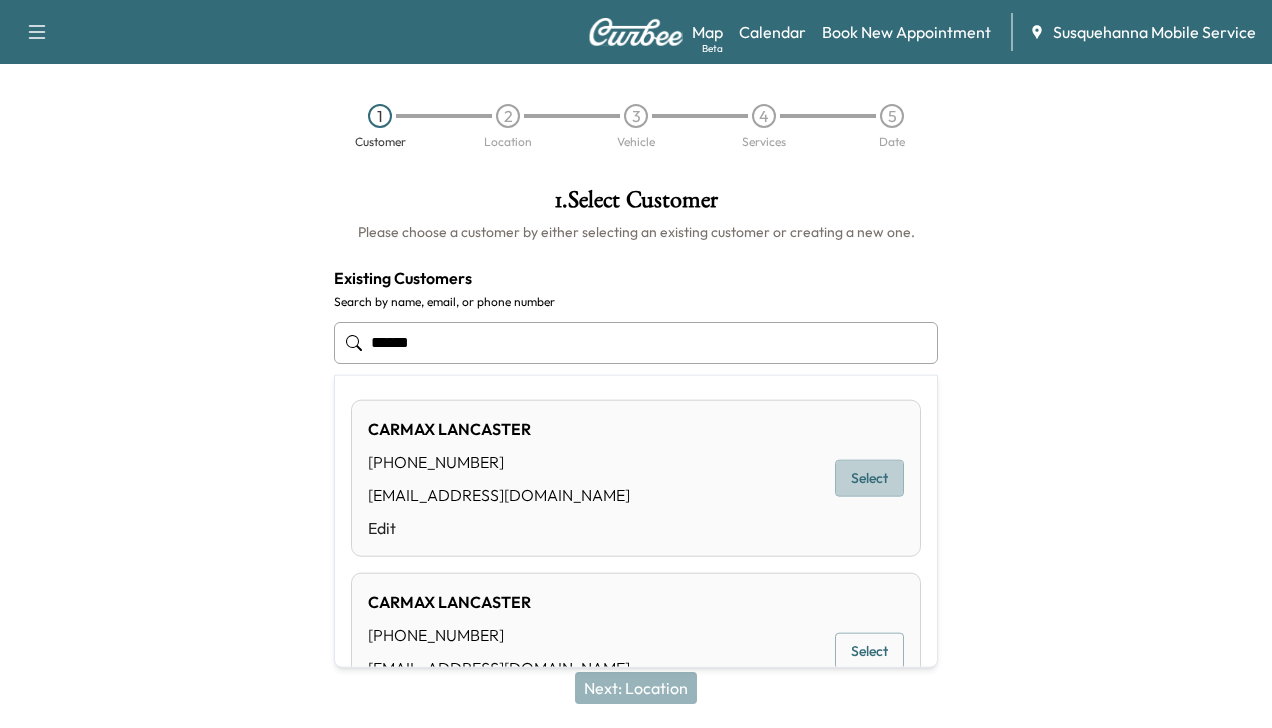 click on "Select" at bounding box center (869, 478) 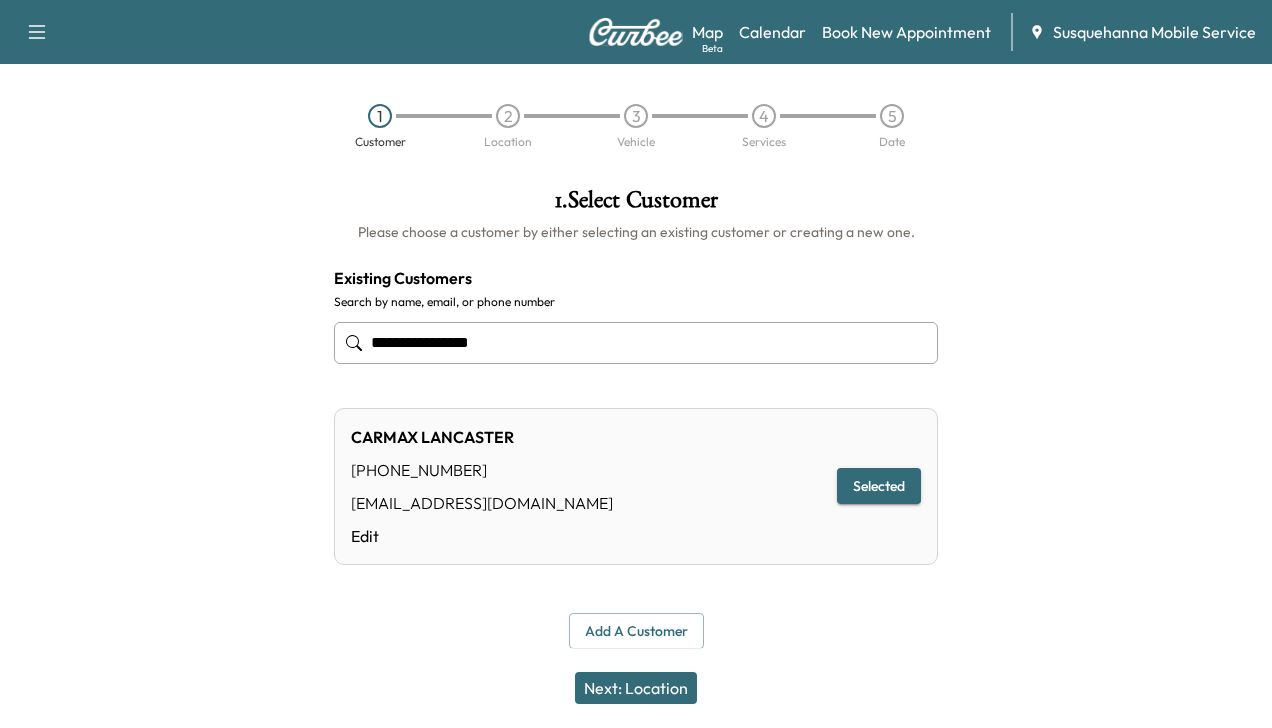 type on "**********" 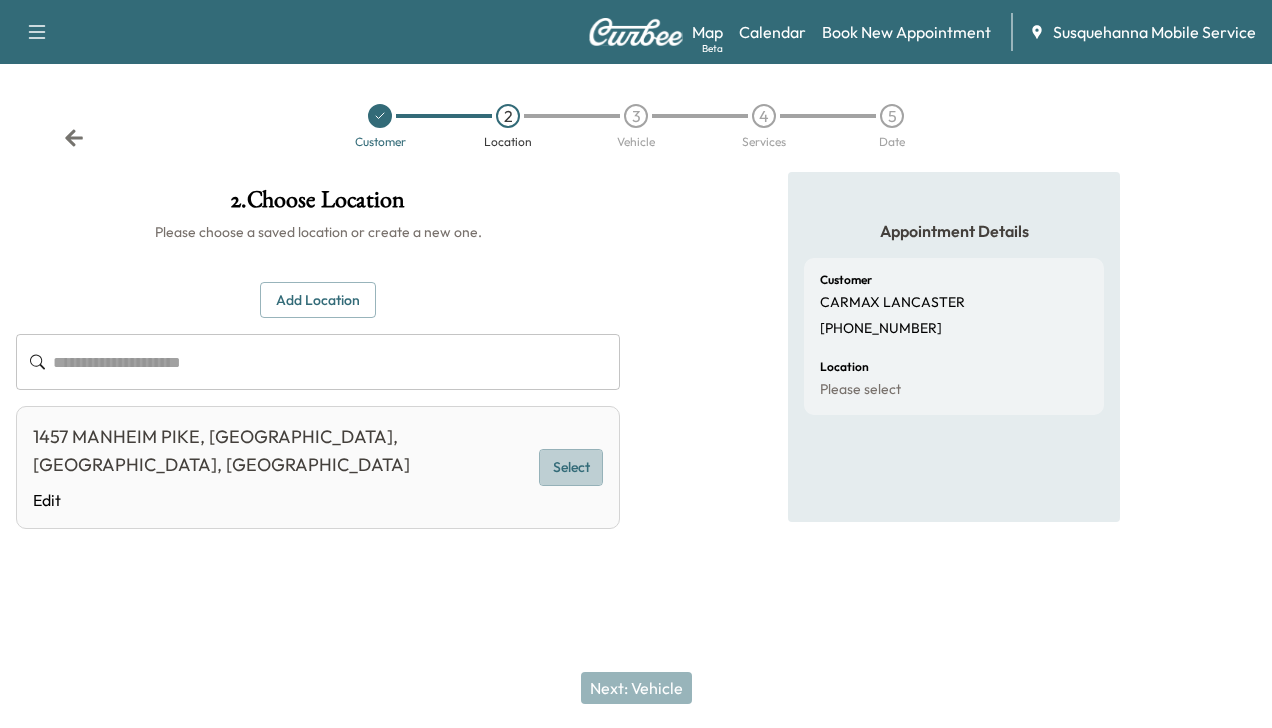 click on "Select" at bounding box center [571, 467] 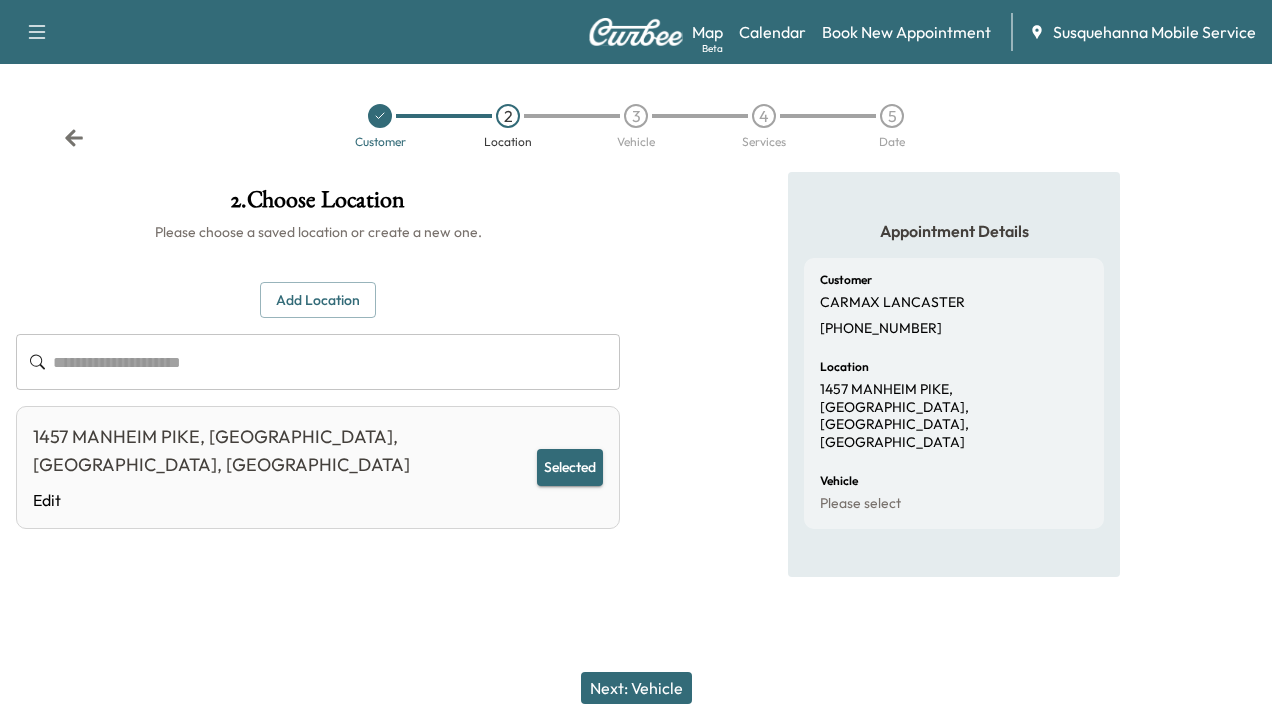 click on "Next: Vehicle" at bounding box center [636, 688] 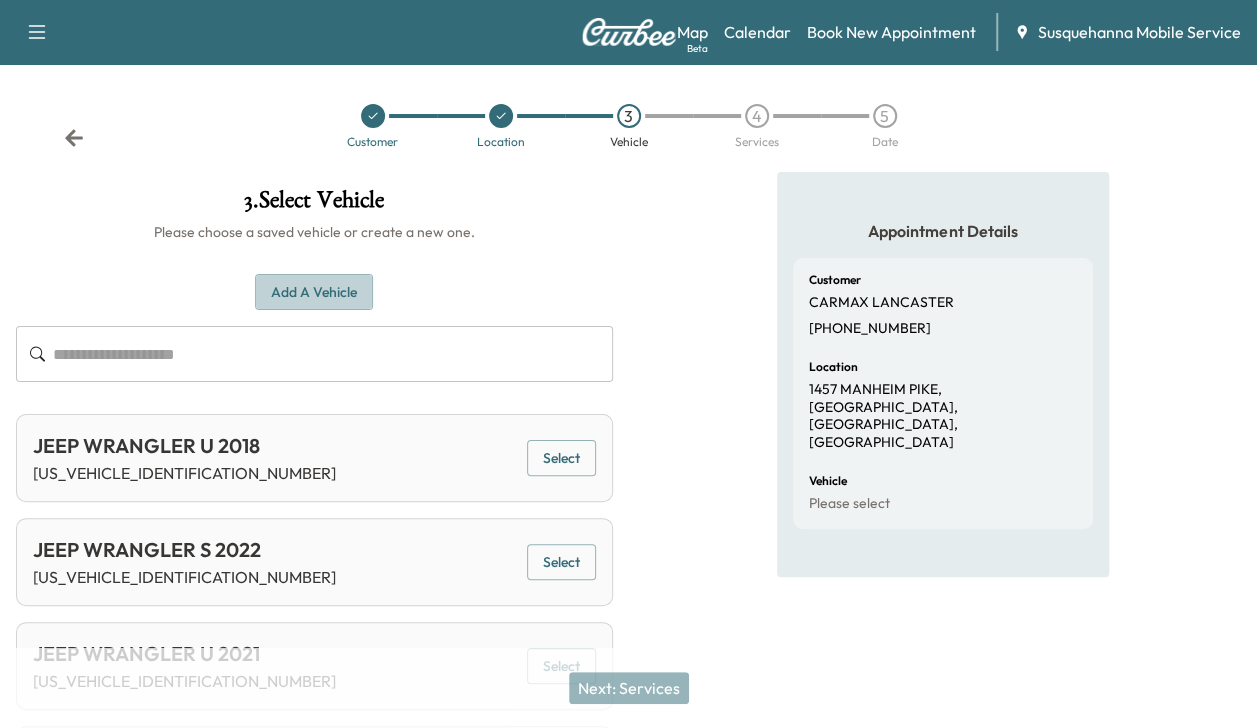 click on "Add a Vehicle" at bounding box center [314, 292] 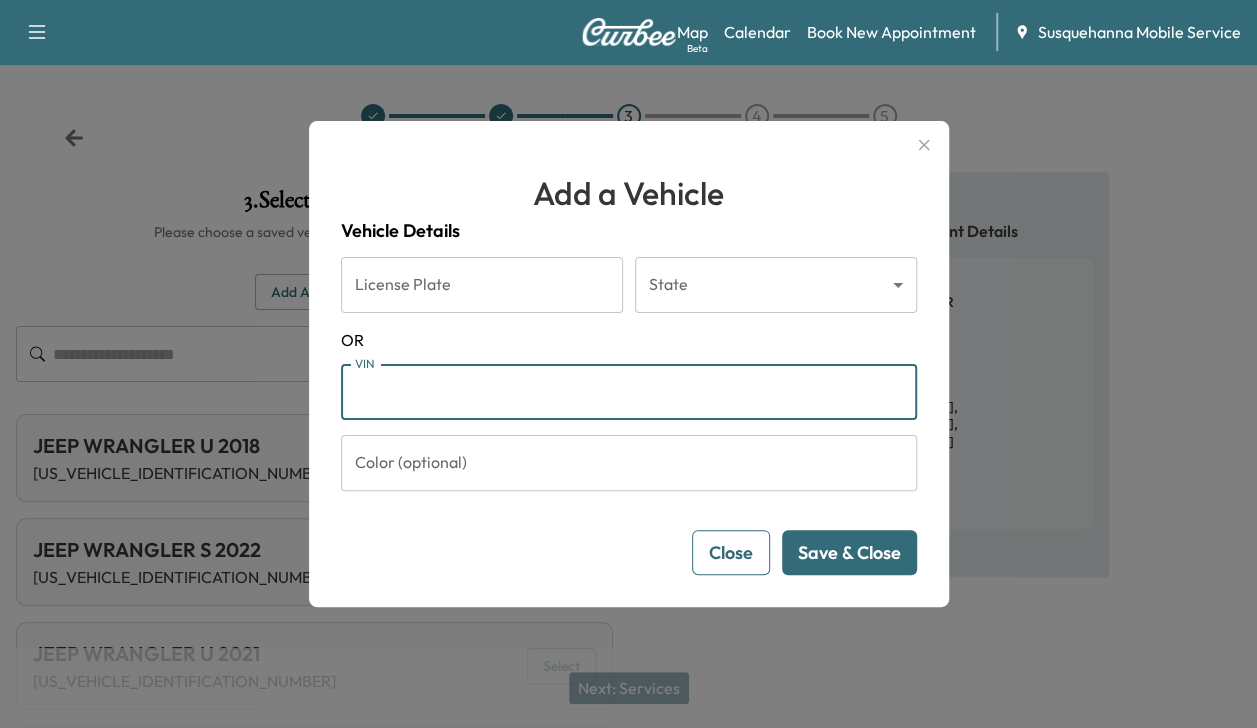 click on "VIN" at bounding box center (629, 392) 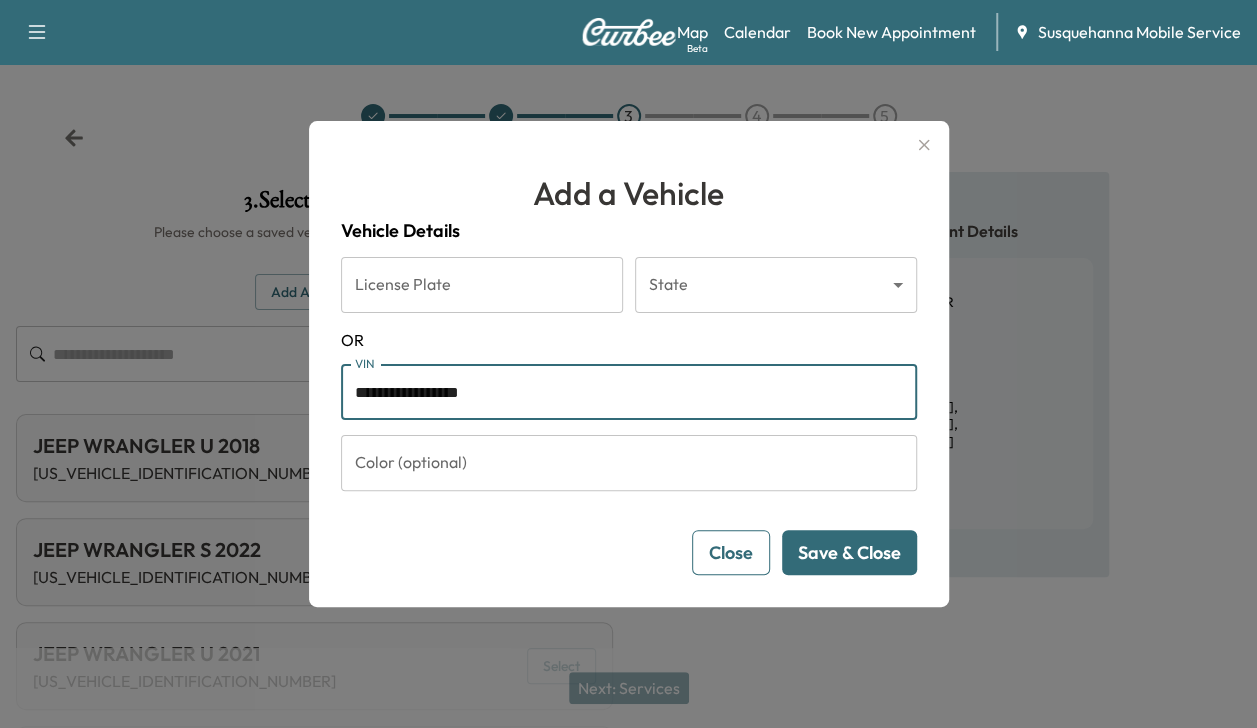type on "**********" 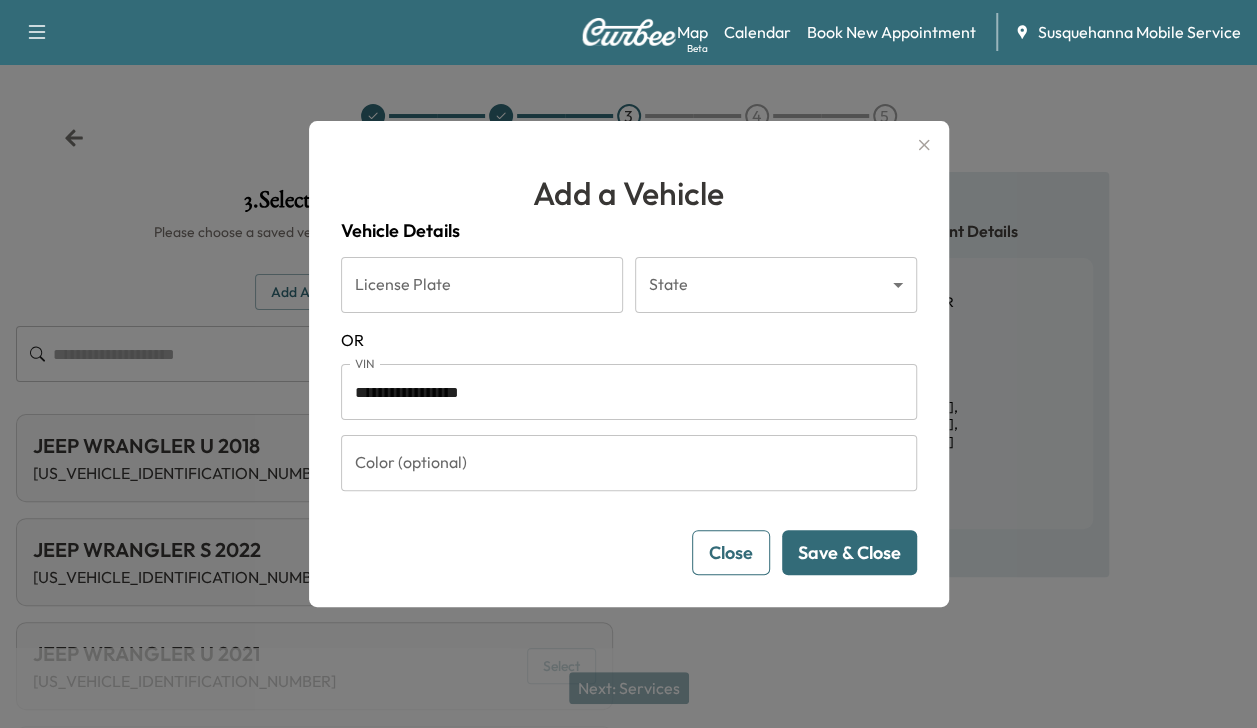 click on "Save & Close" at bounding box center [849, 552] 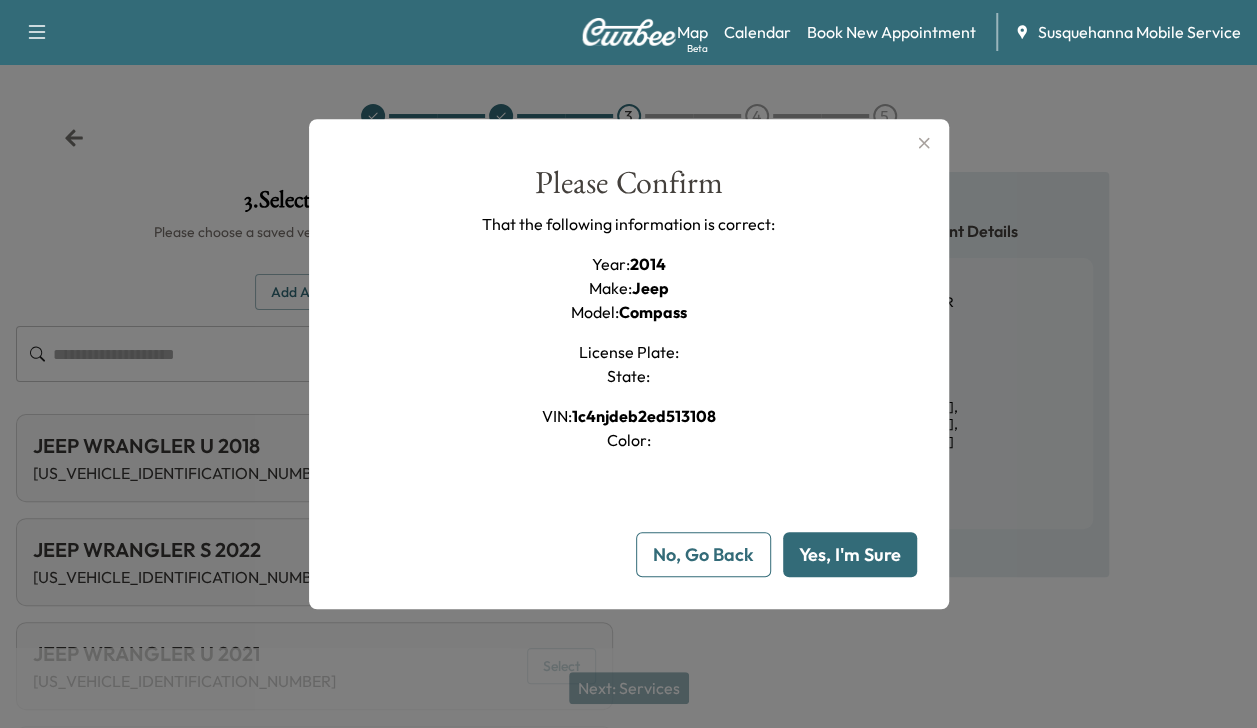 click on "Yes, I'm Sure" at bounding box center [850, 554] 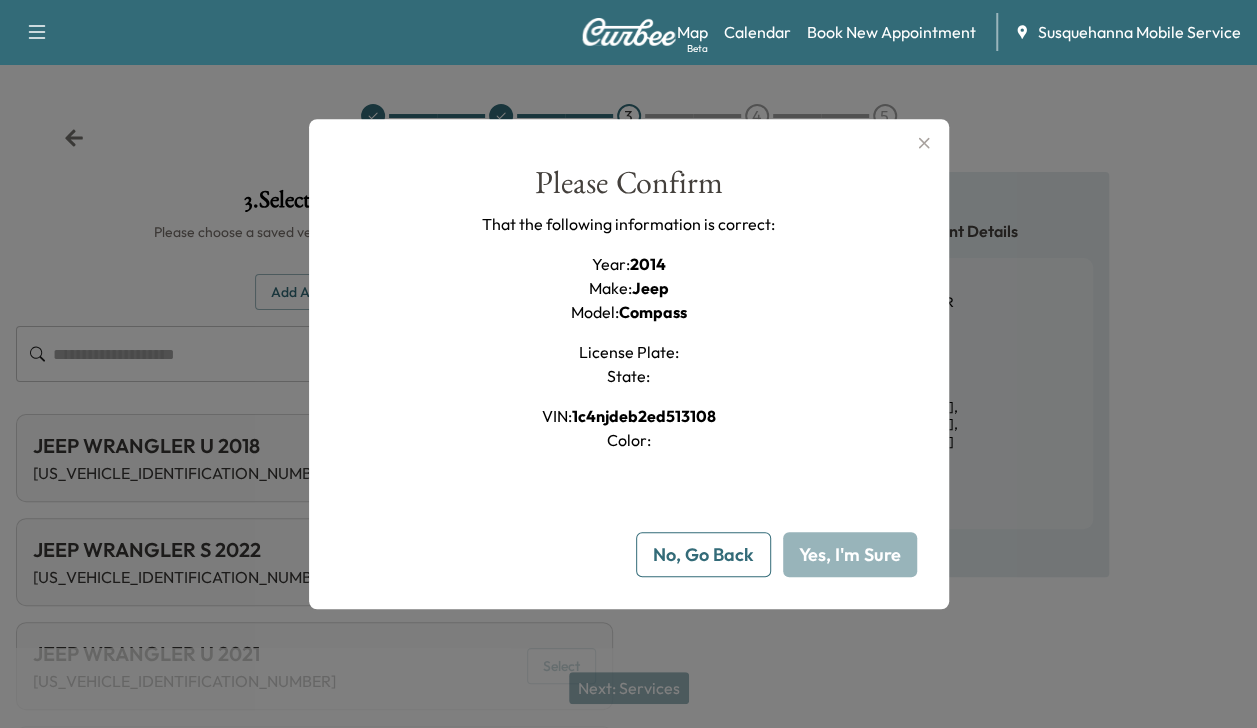type 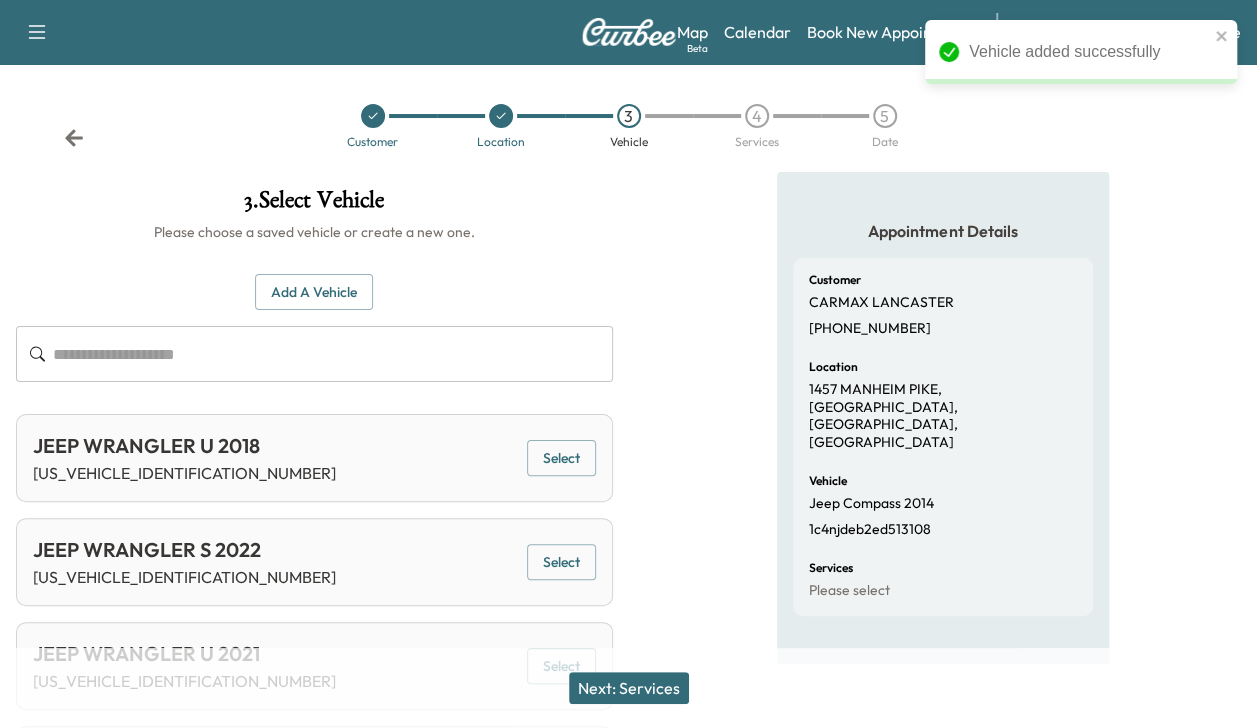 click on "Next: Services" at bounding box center (629, 688) 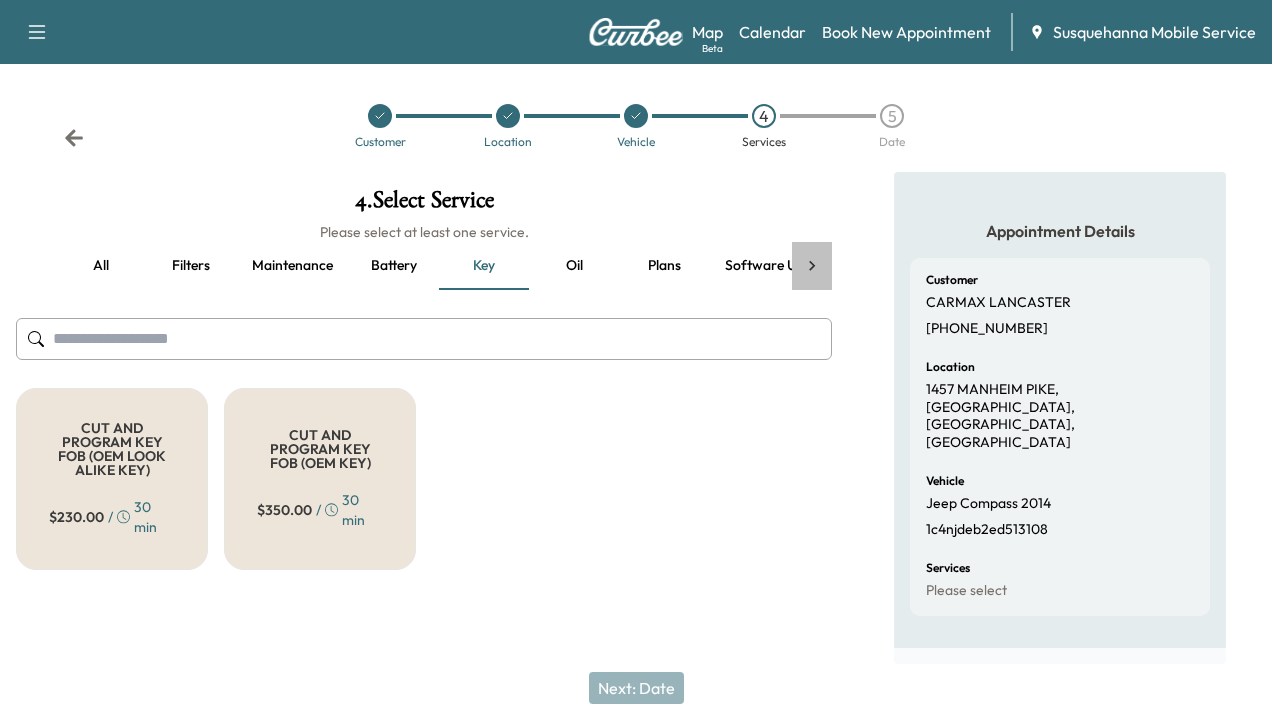 click 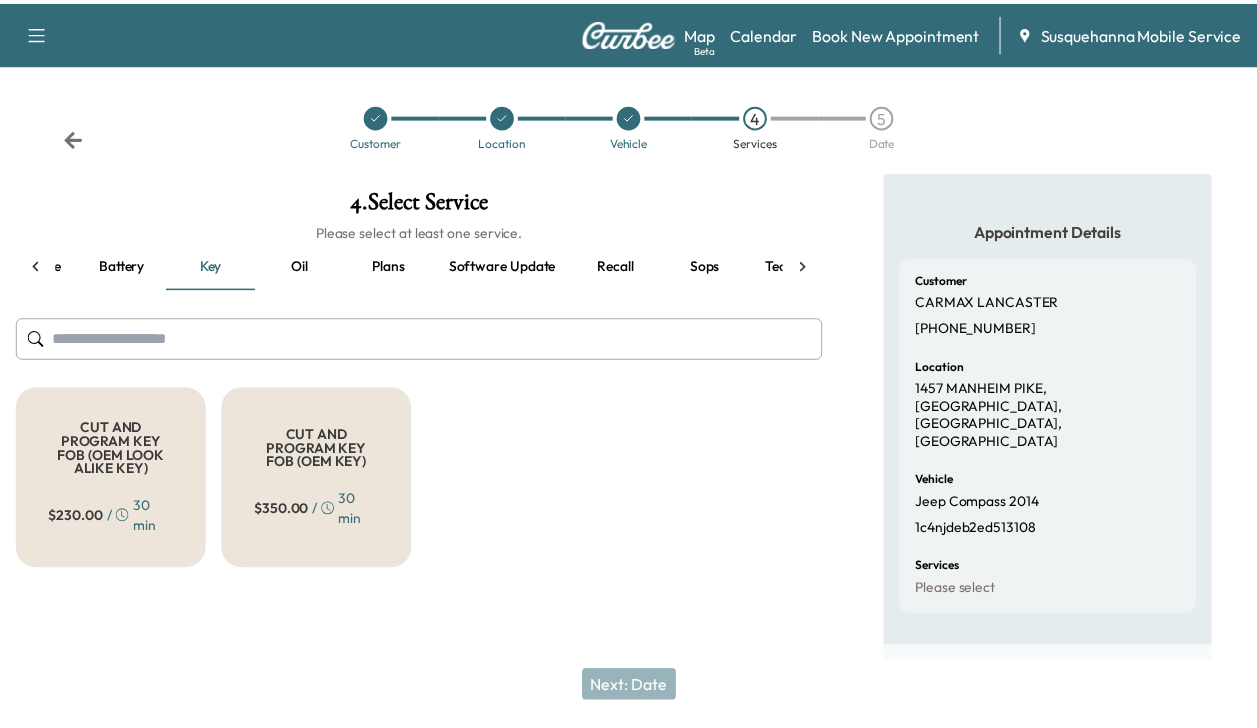 scroll, scrollTop: 0, scrollLeft: 334, axis: horizontal 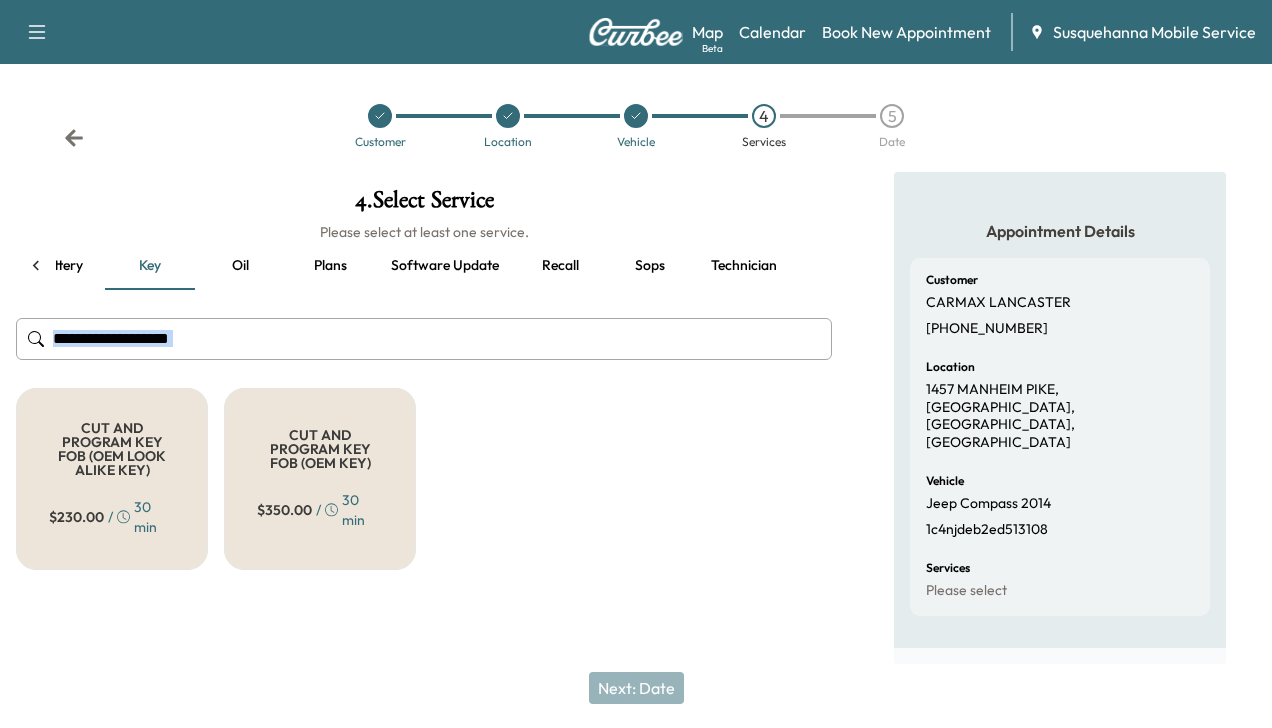 click on "all Filters Maintenance Battery Key Oil Plans Software update Recall Sops Technician" at bounding box center (424, 266) 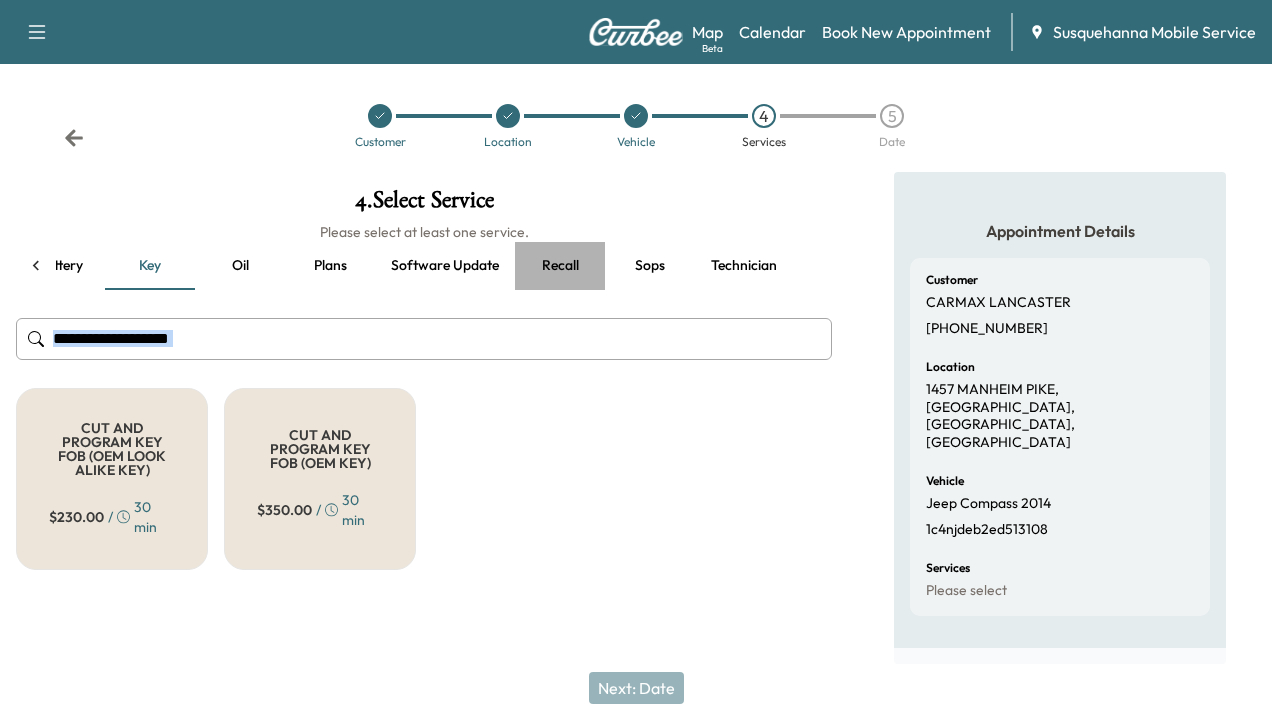click on "Recall" at bounding box center (560, 266) 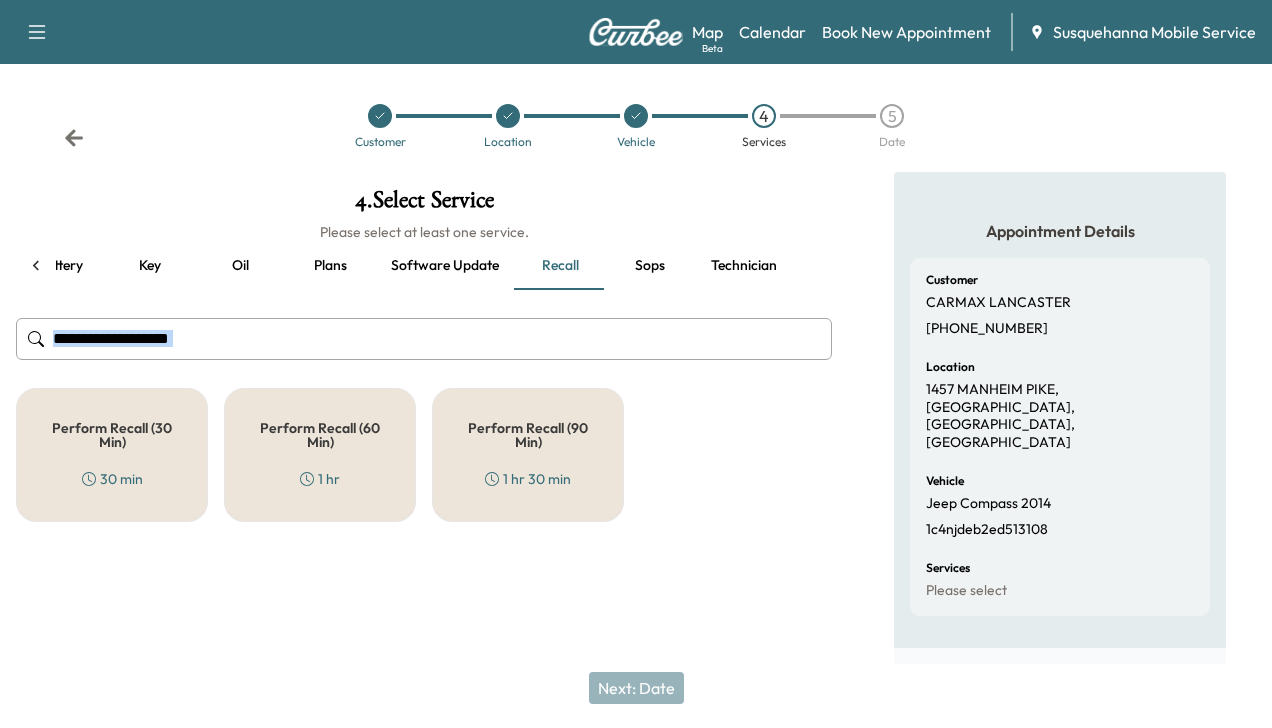 click on "Perform Recall (30 Min) 30 min" at bounding box center [112, 455] 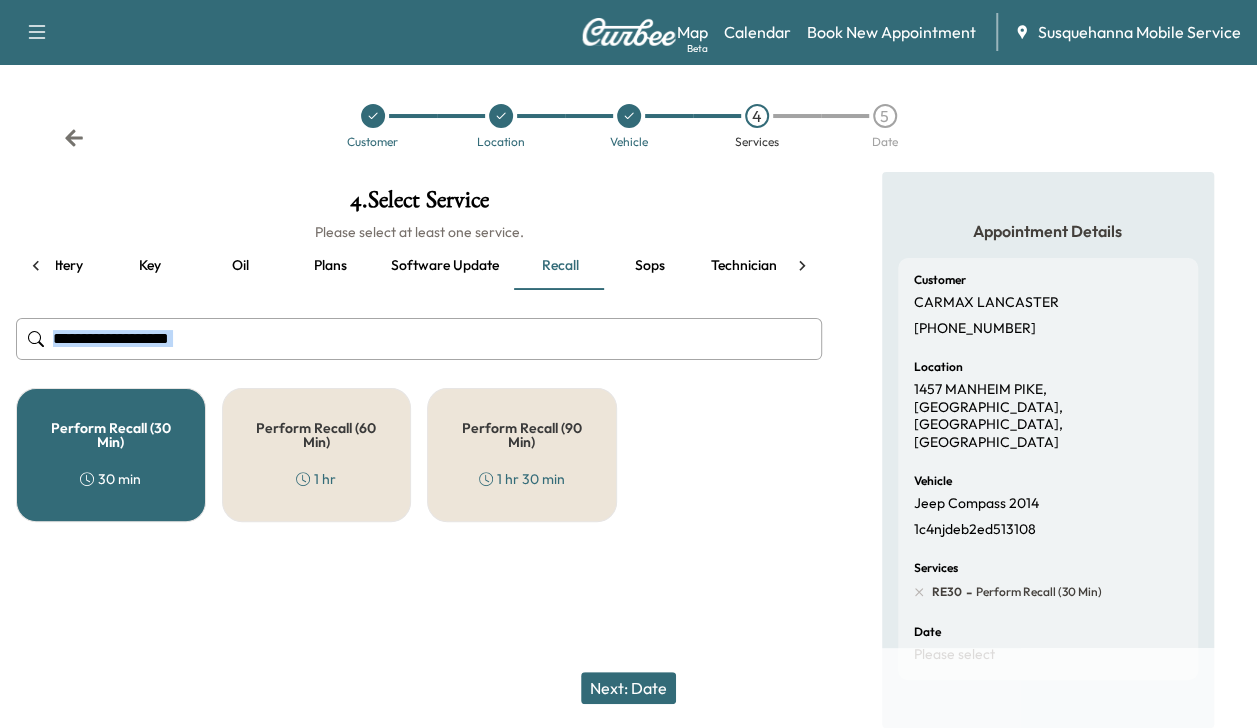 click on "Technician" at bounding box center [744, 266] 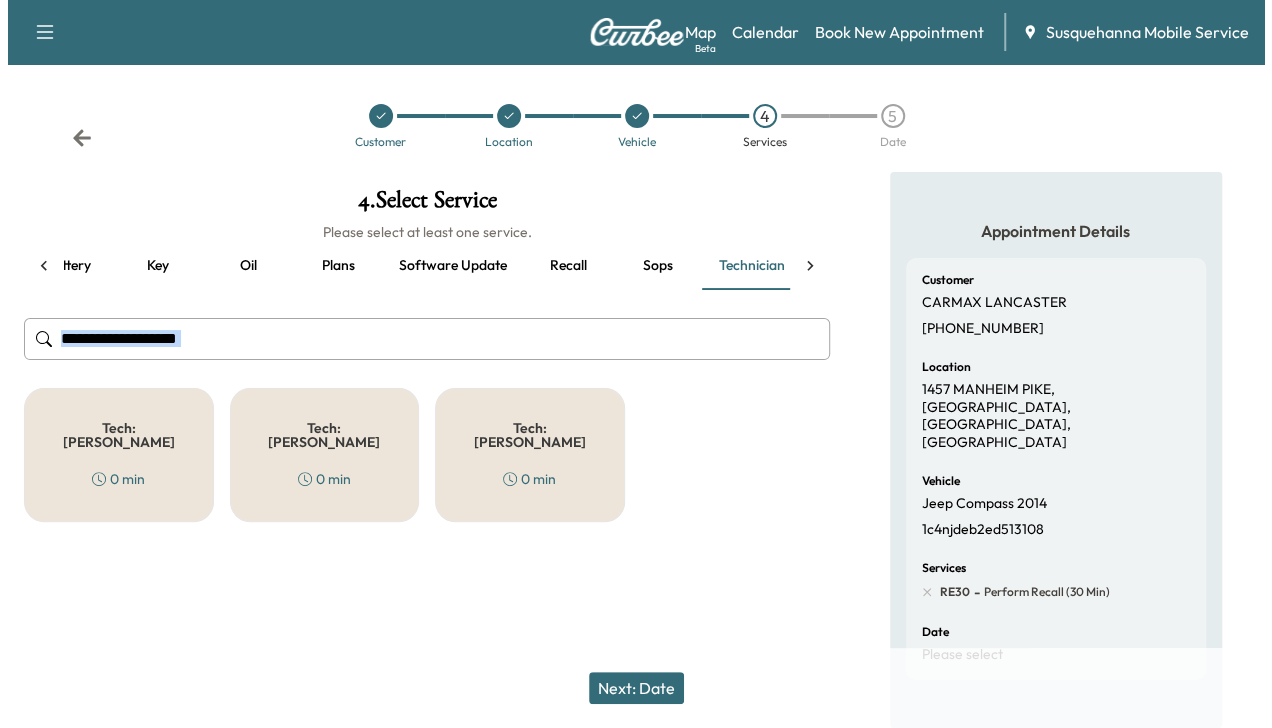 scroll, scrollTop: 0, scrollLeft: 344, axis: horizontal 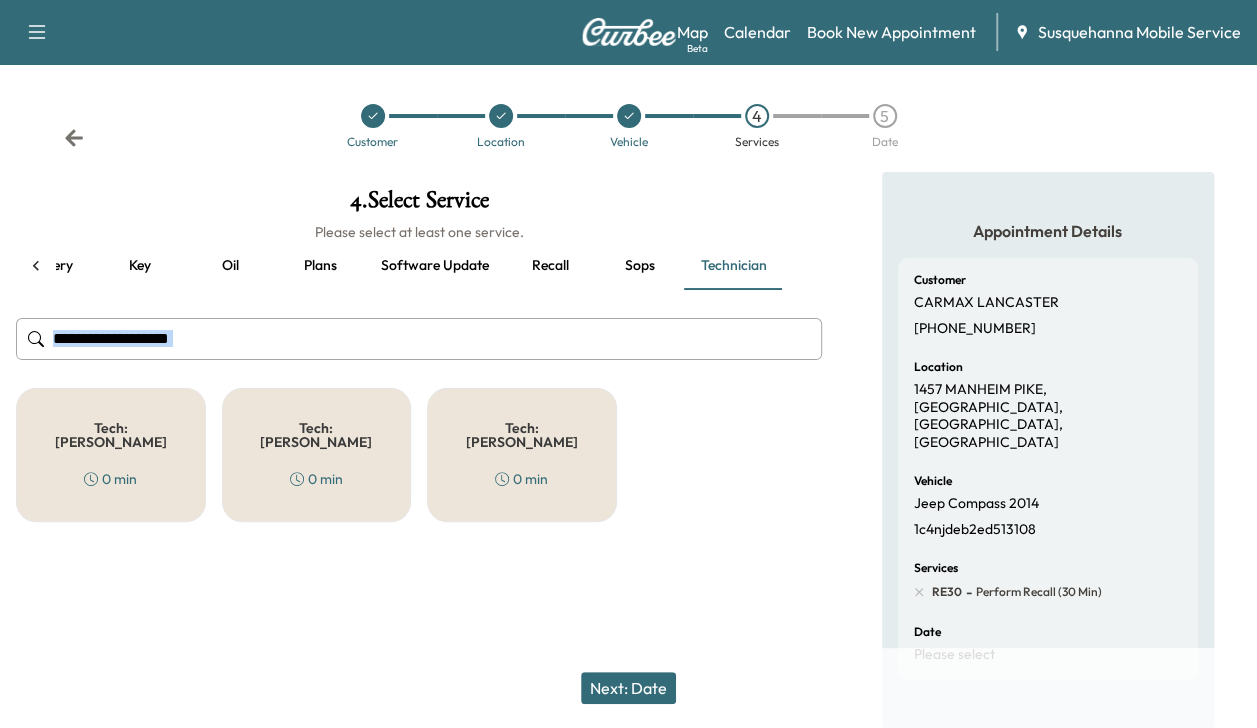 click on "Tech: [PERSON_NAME]" at bounding box center [111, 435] 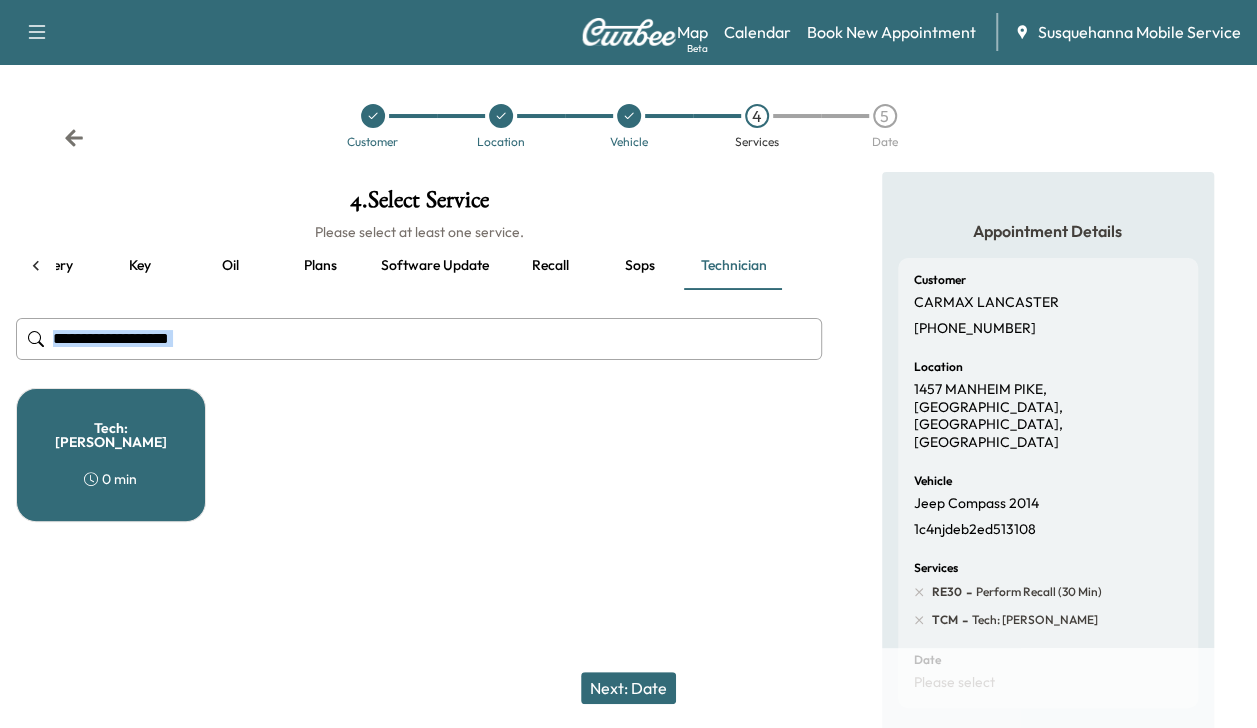 click on "Next: Date" at bounding box center [628, 688] 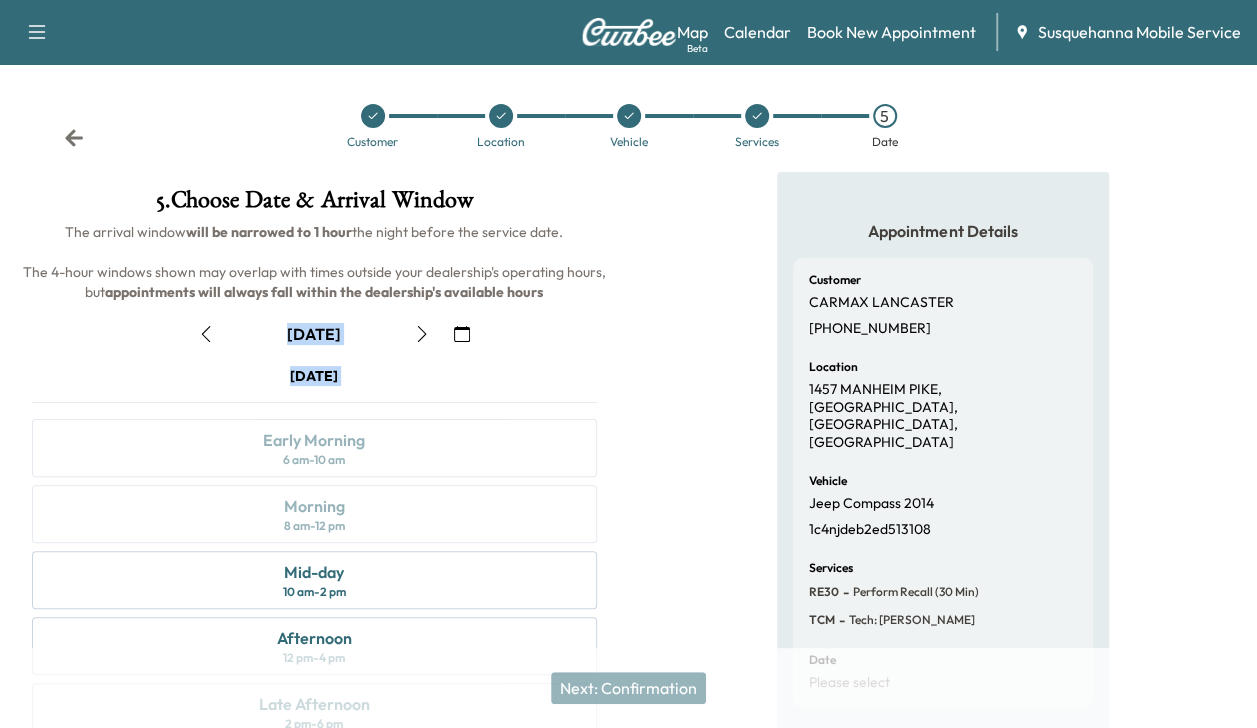 click 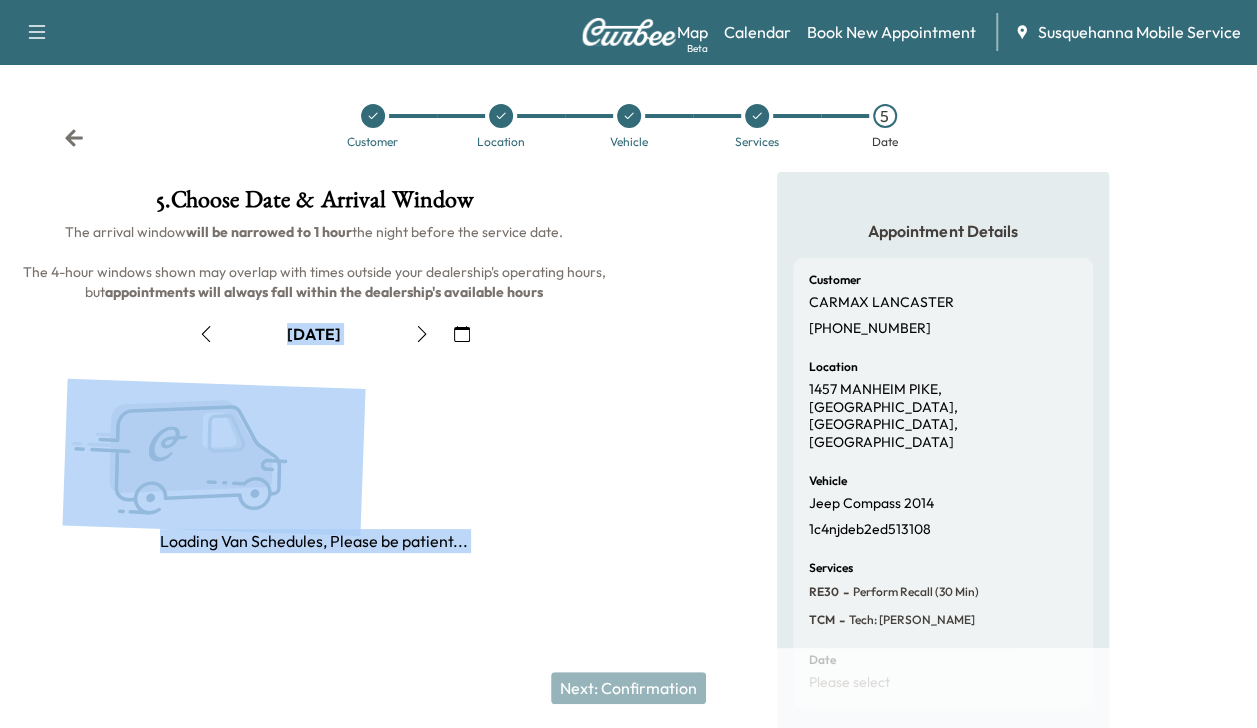 click 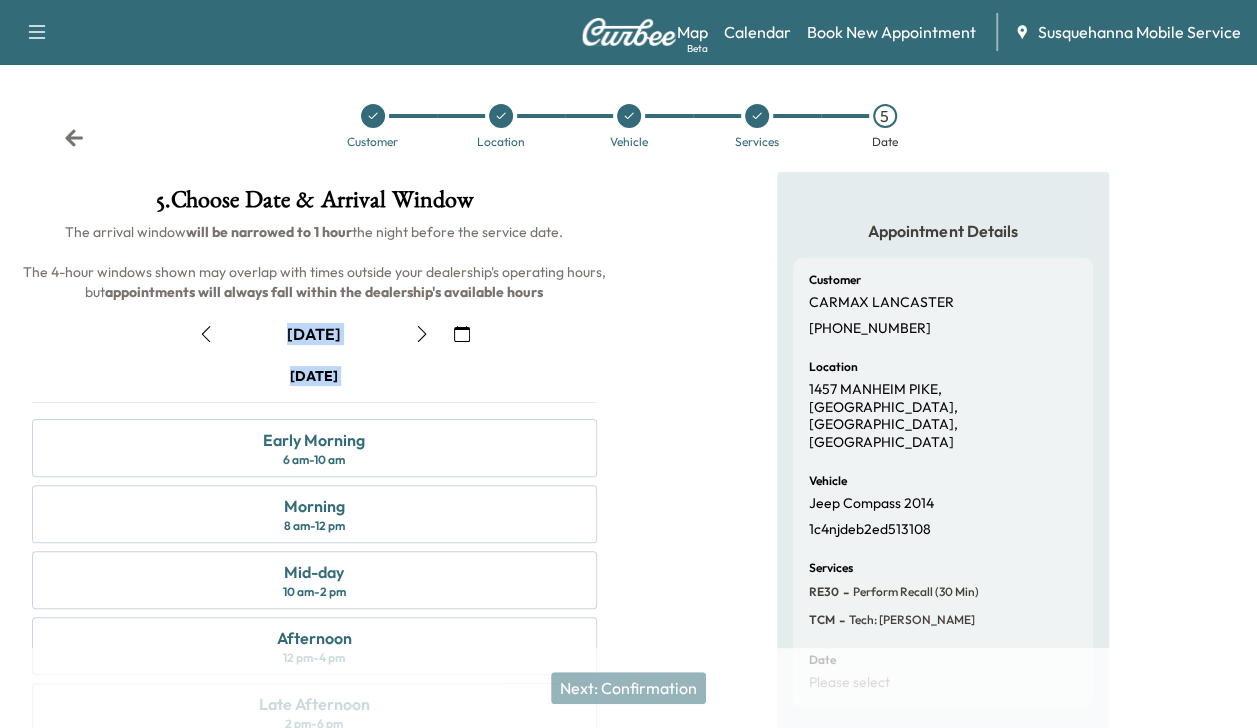 drag, startPoint x: 422, startPoint y: 327, endPoint x: 343, endPoint y: 447, distance: 143.66975 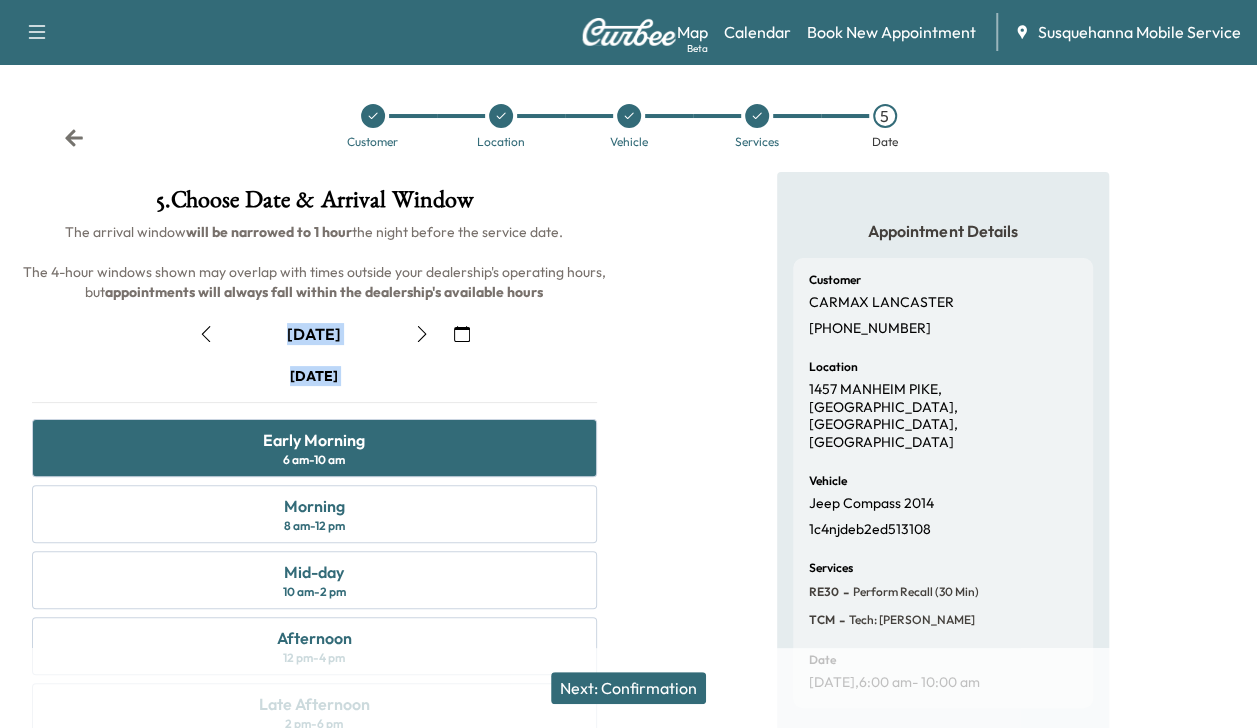 click on "Next: Confirmation" at bounding box center (628, 688) 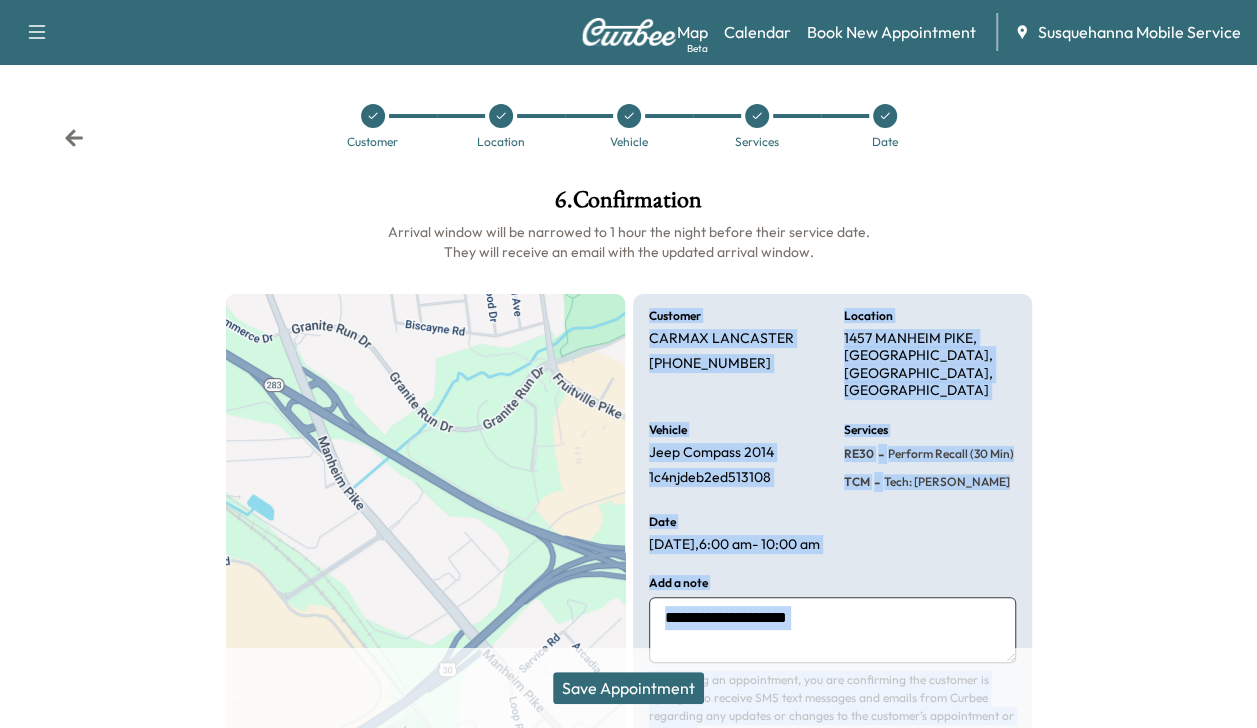 click on "Save Appointment" at bounding box center [628, 688] 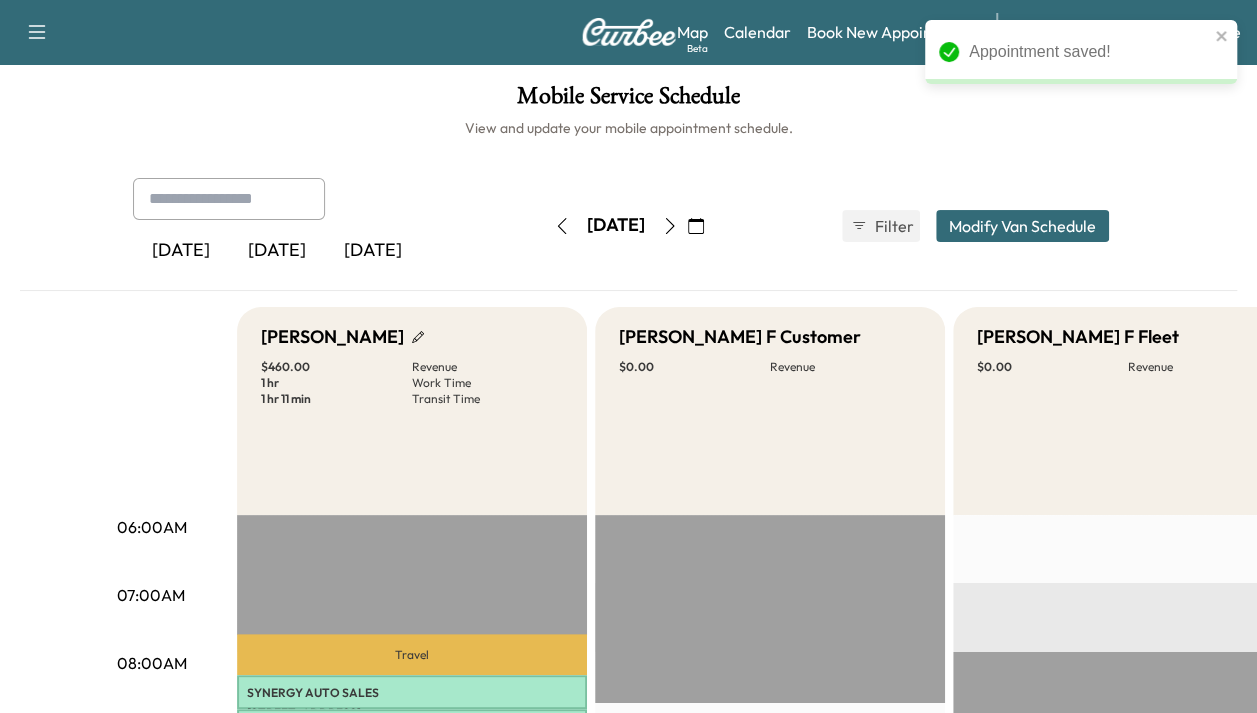 click on "Book New Appointment" at bounding box center (891, 32) 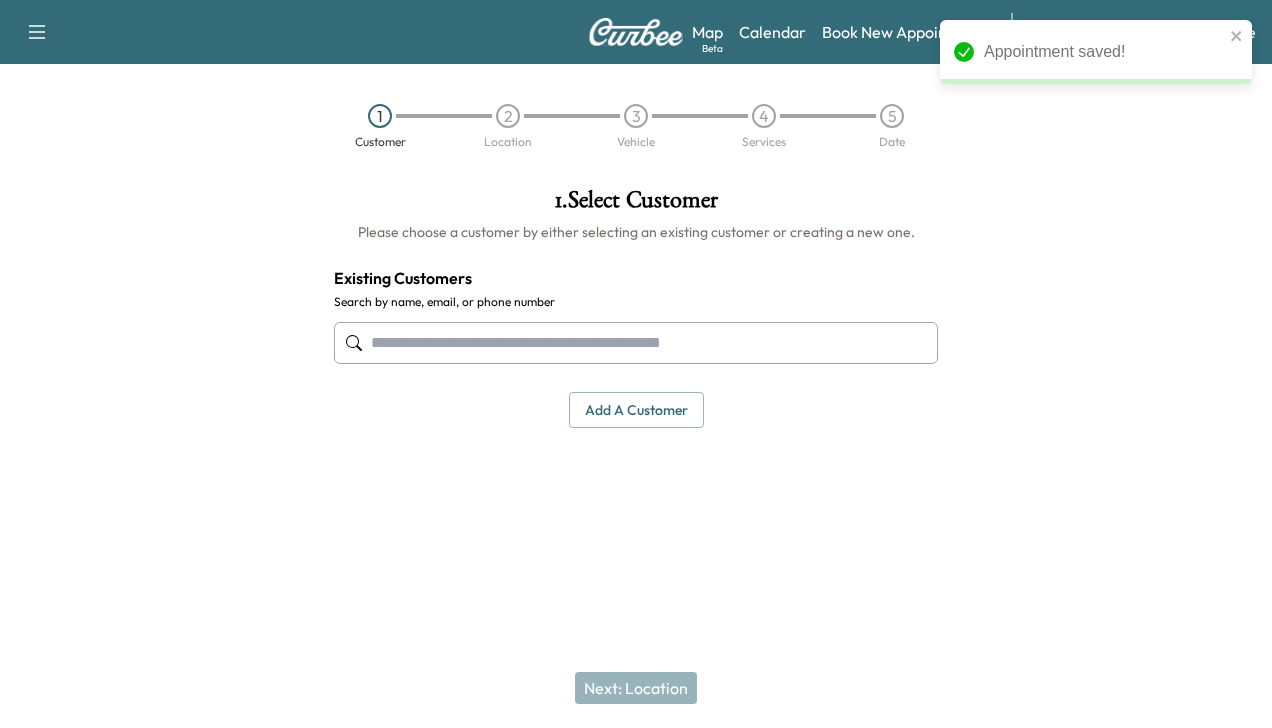 click at bounding box center (636, 343) 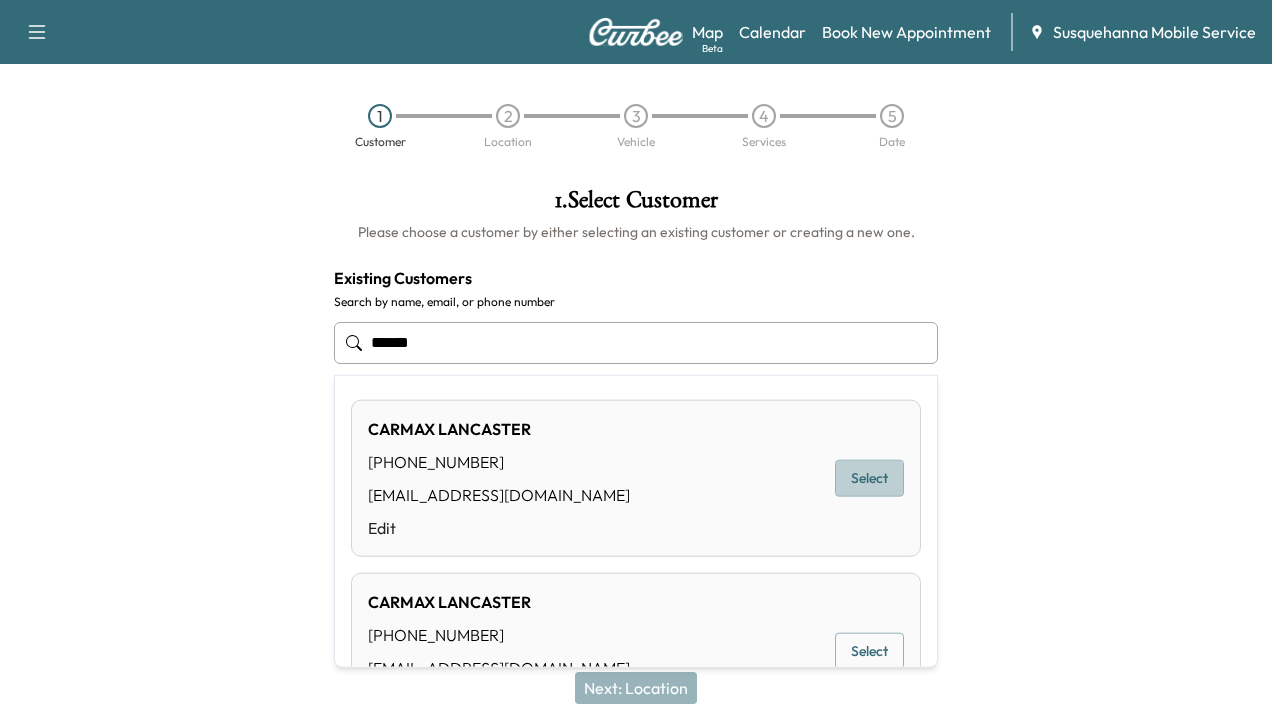 click on "Select" at bounding box center [869, 478] 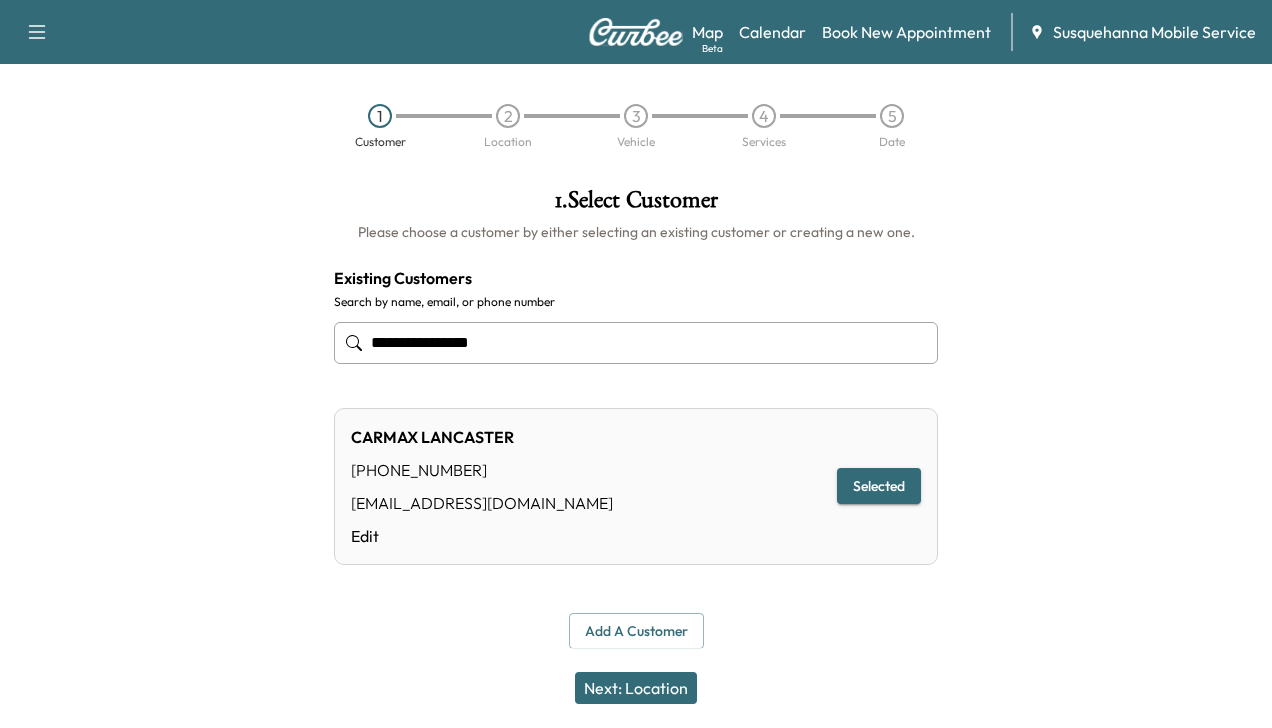 type on "**********" 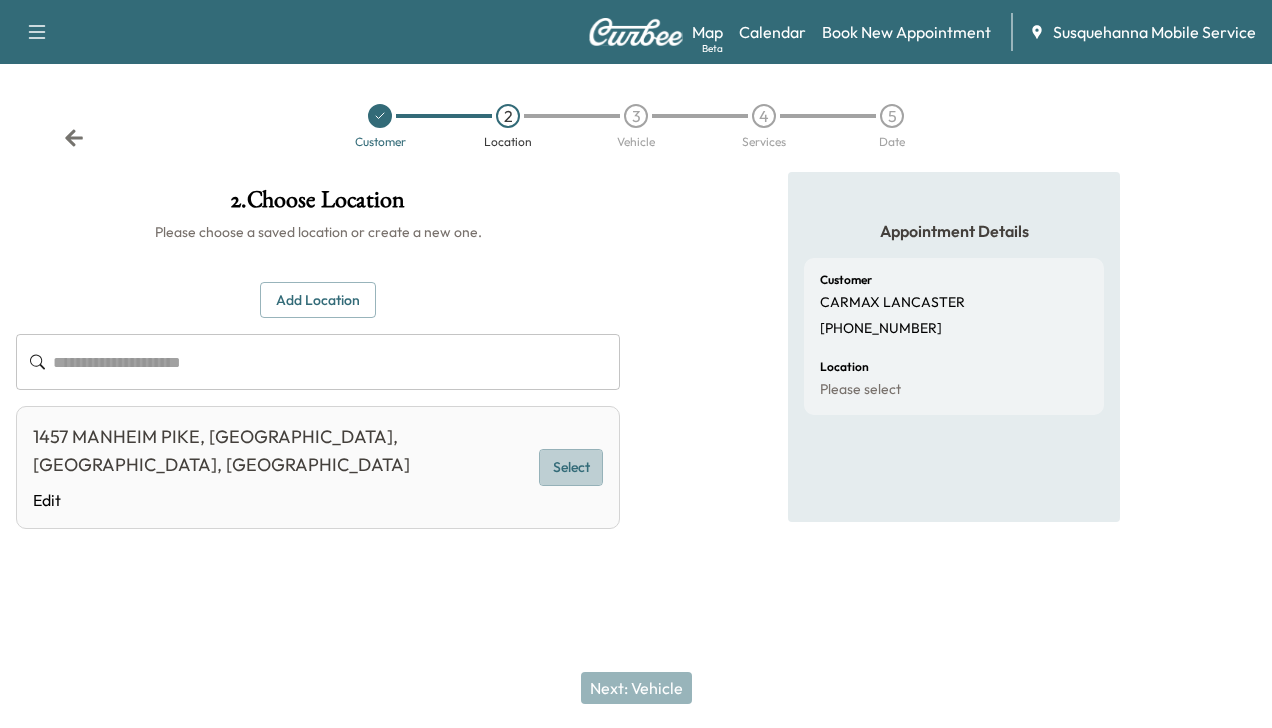 click on "Select" at bounding box center [571, 467] 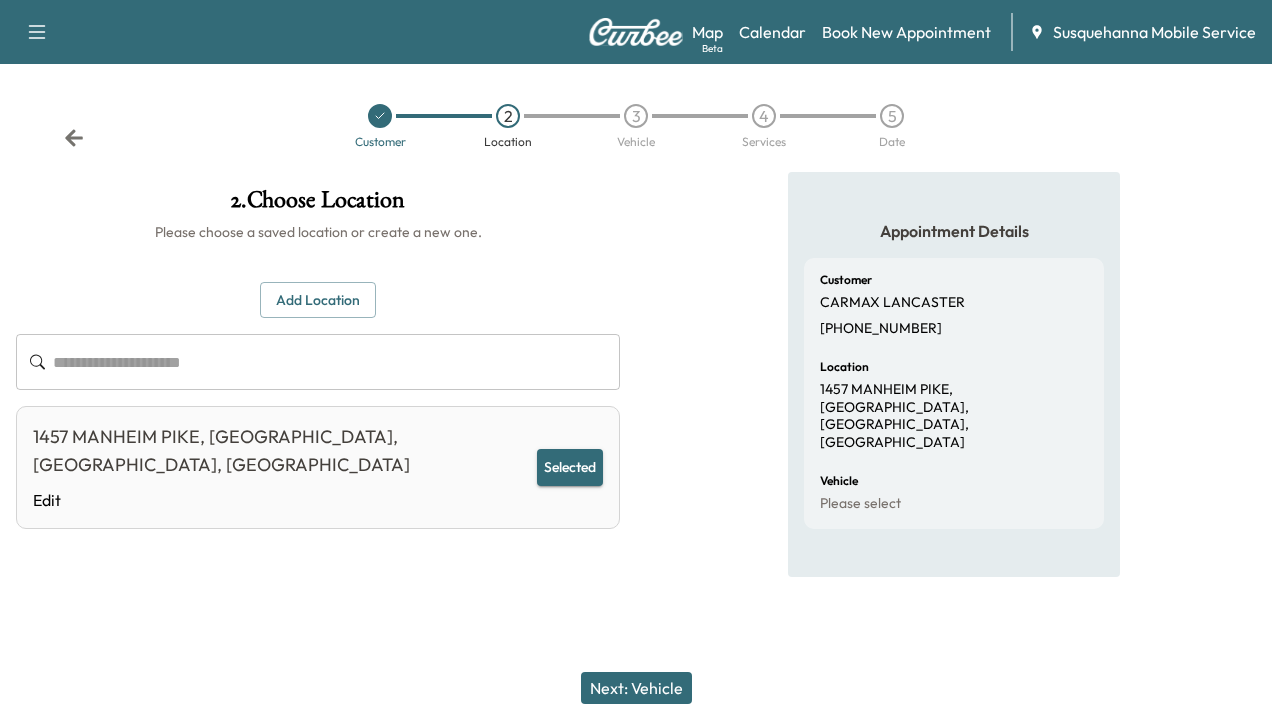 click on "Next: Vehicle" at bounding box center [636, 688] 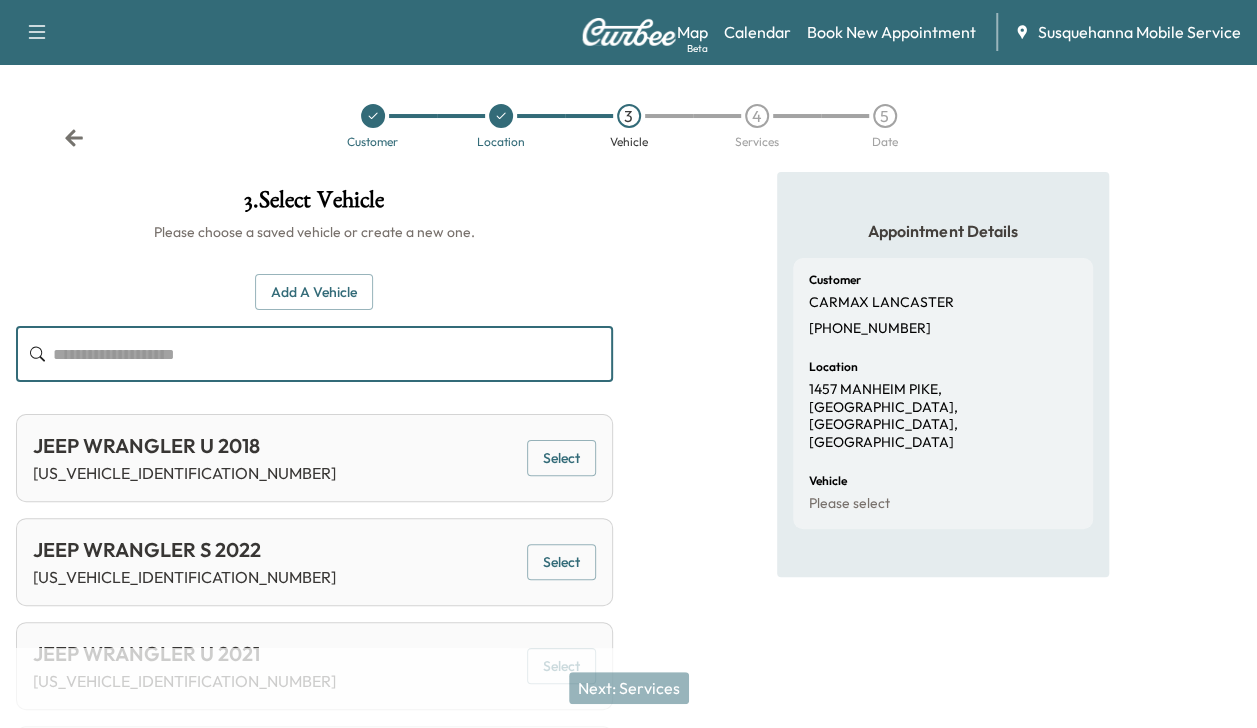 click at bounding box center [333, 354] 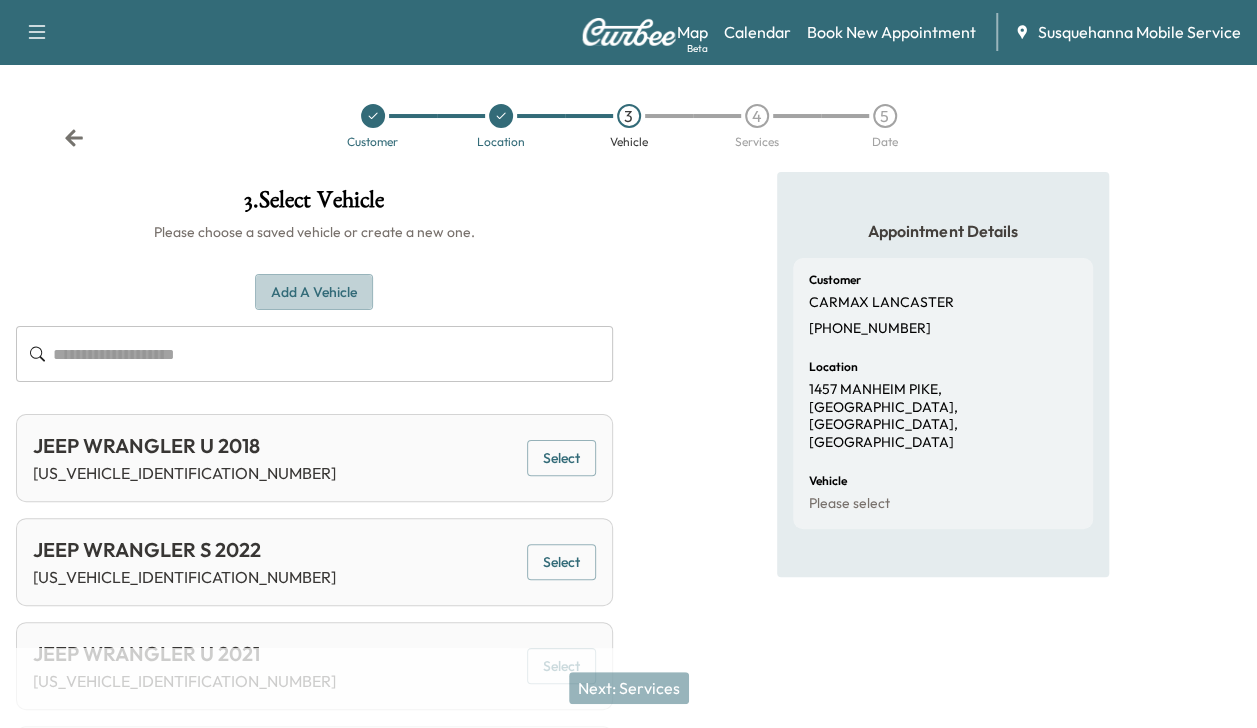 click on "Add a Vehicle" at bounding box center [314, 292] 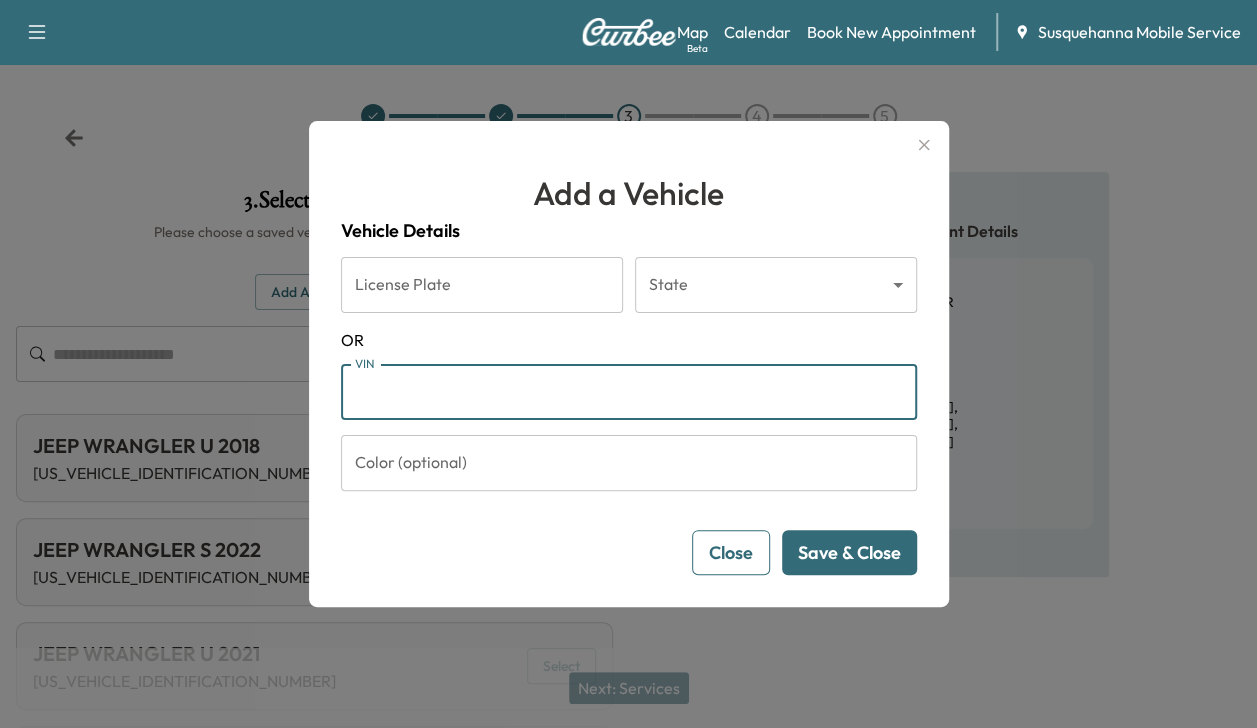 click on "VIN" at bounding box center (629, 392) 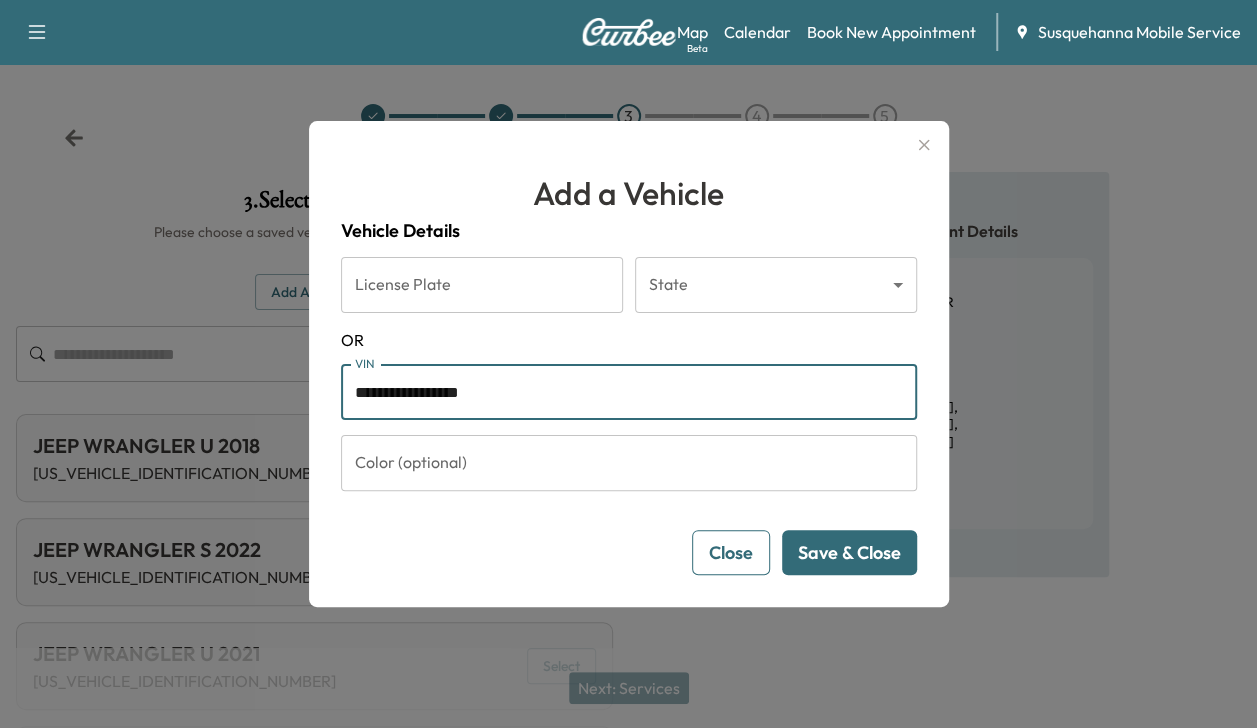 type on "**********" 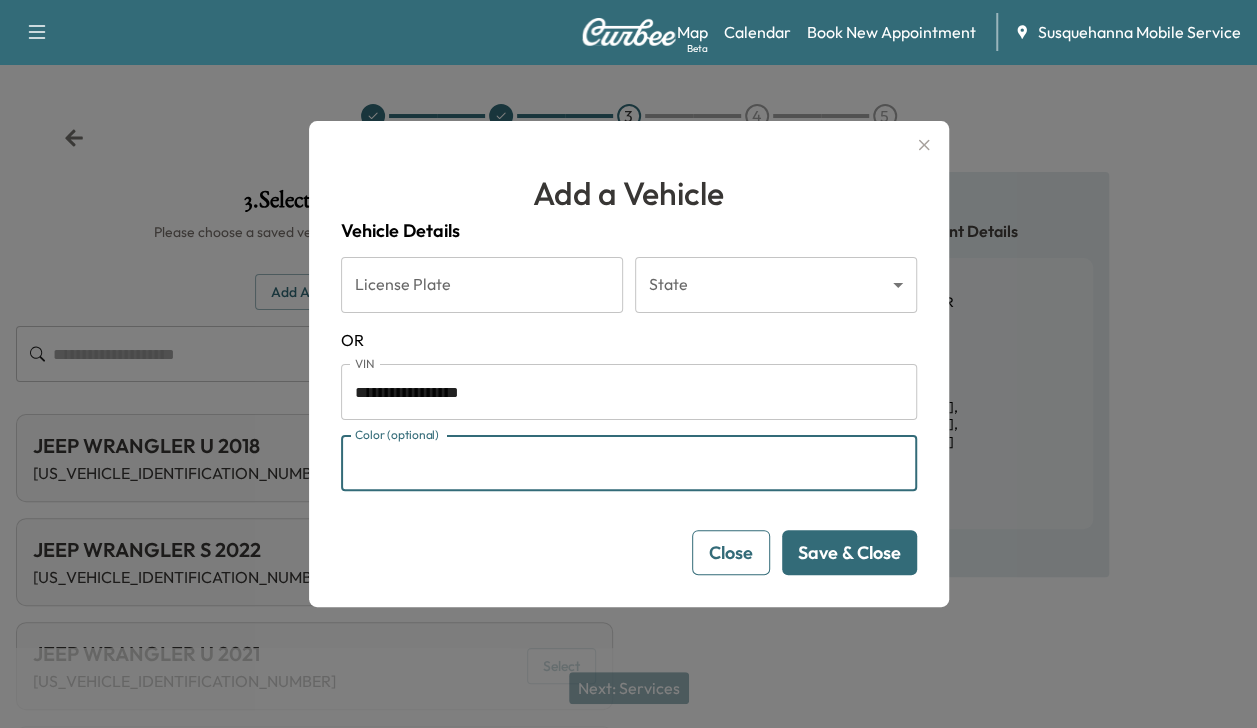 click on "Color (optional)" at bounding box center (629, 463) 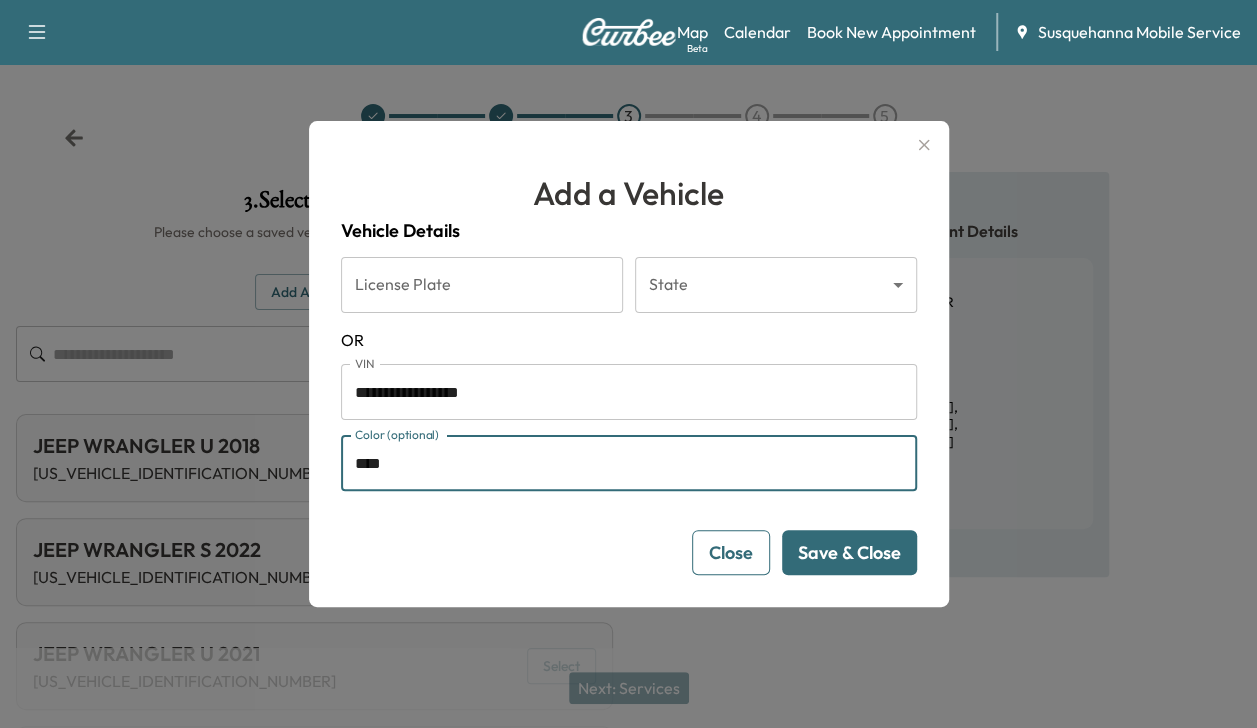click on "Save & Close" at bounding box center [849, 552] 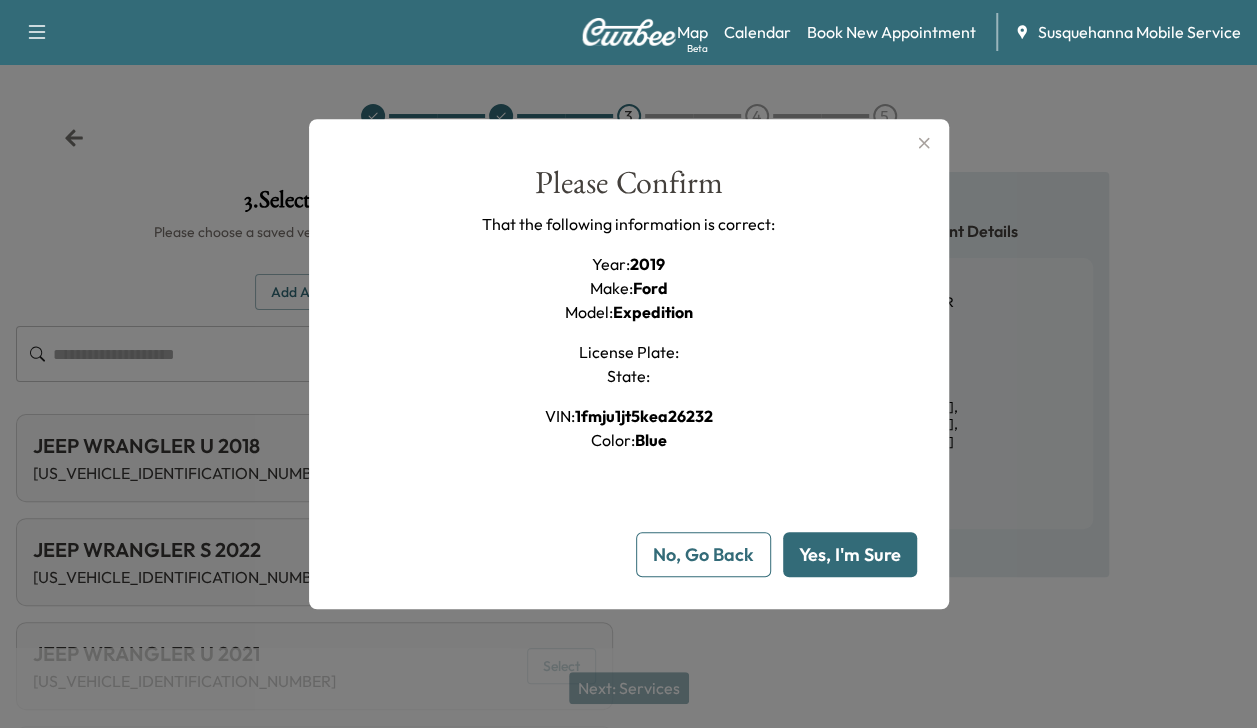 click on "Yes, I'm Sure" at bounding box center (850, 554) 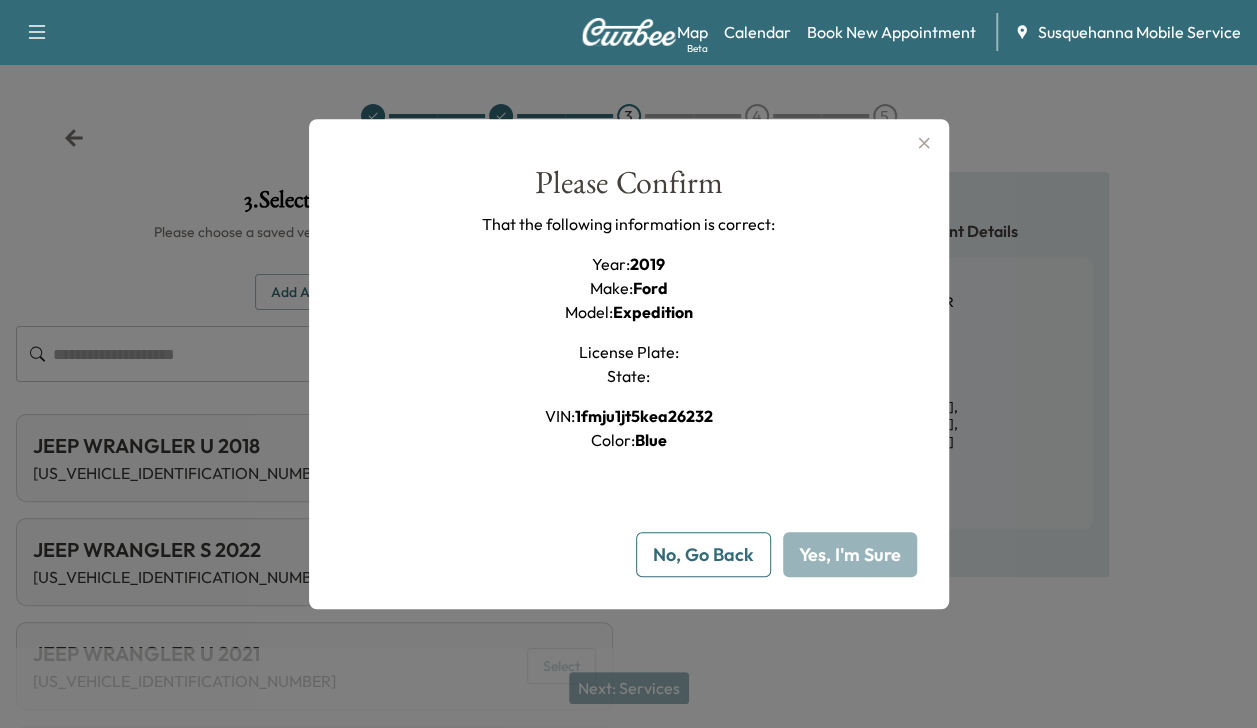 type 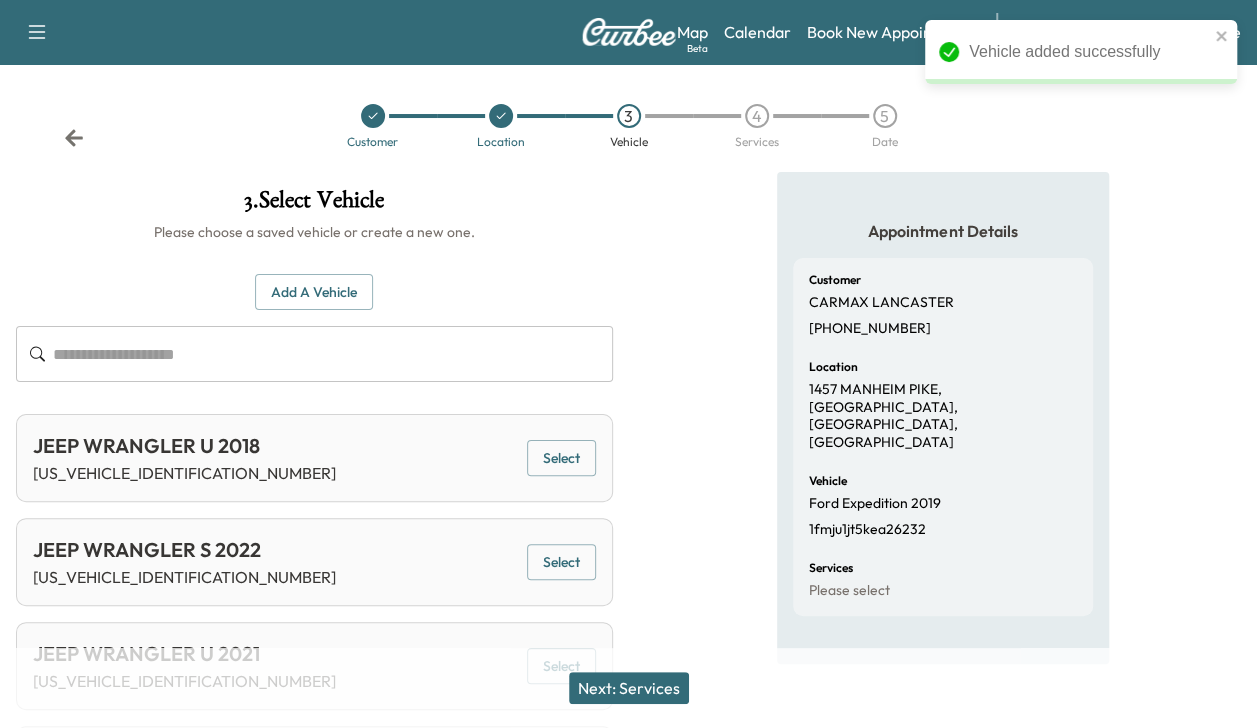 click on "Next: Services" at bounding box center [629, 688] 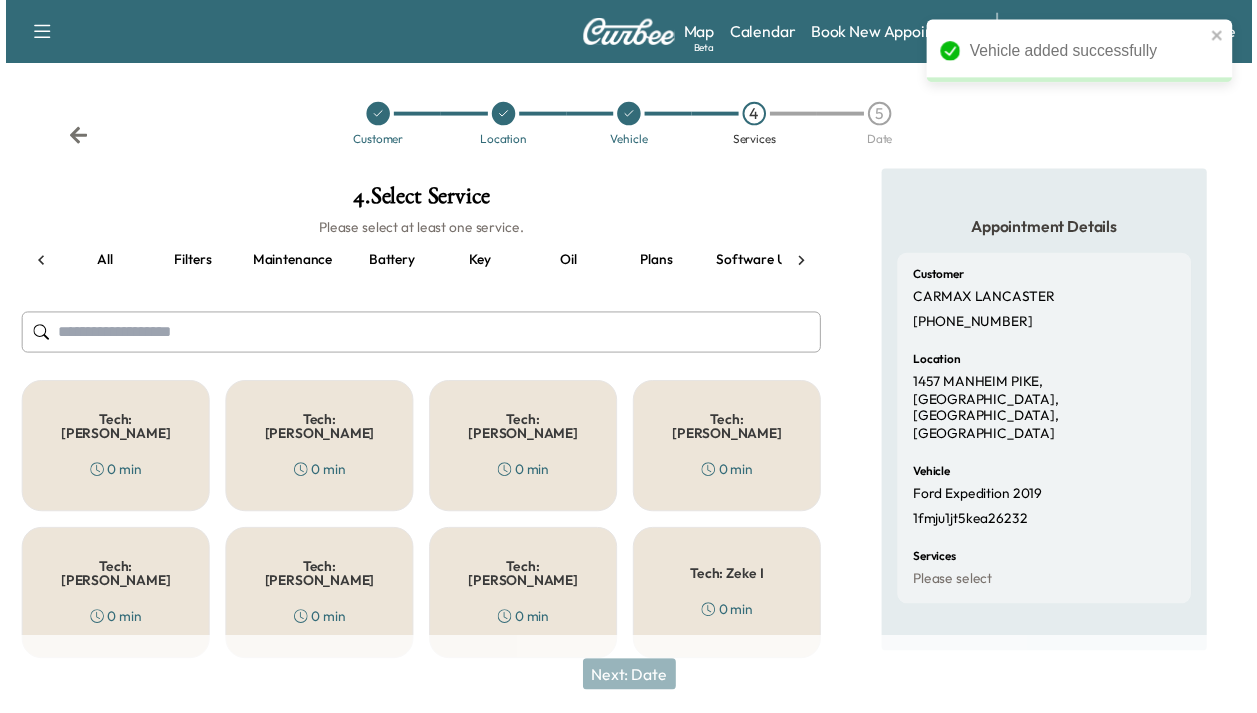 scroll, scrollTop: 0, scrollLeft: 254, axis: horizontal 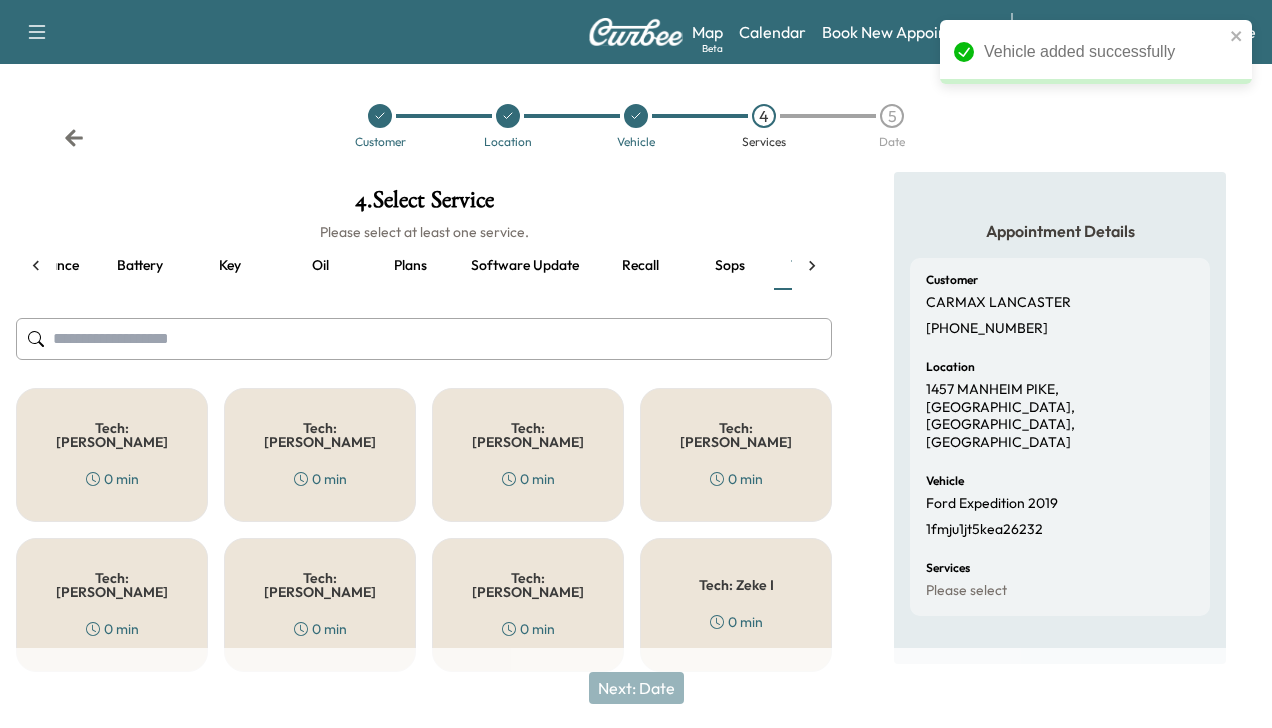 click on "Tech: Colton M 0 min" at bounding box center [736, 455] 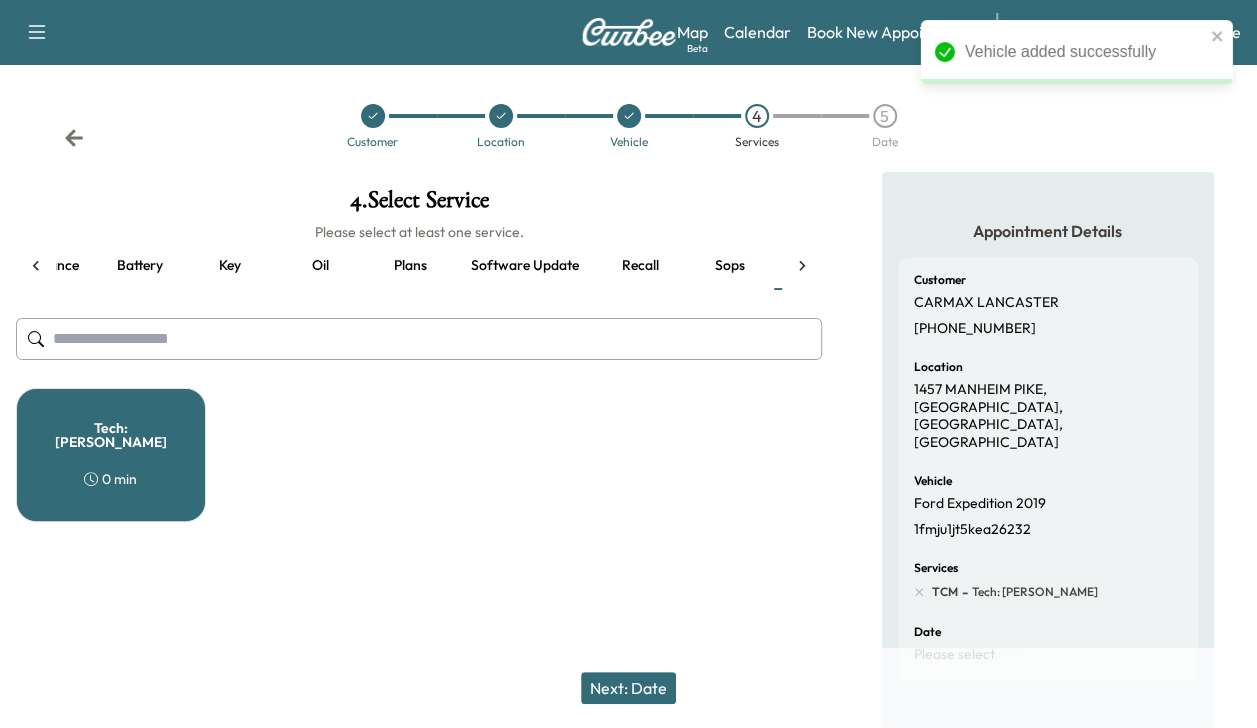 click on "Recall" at bounding box center [640, 266] 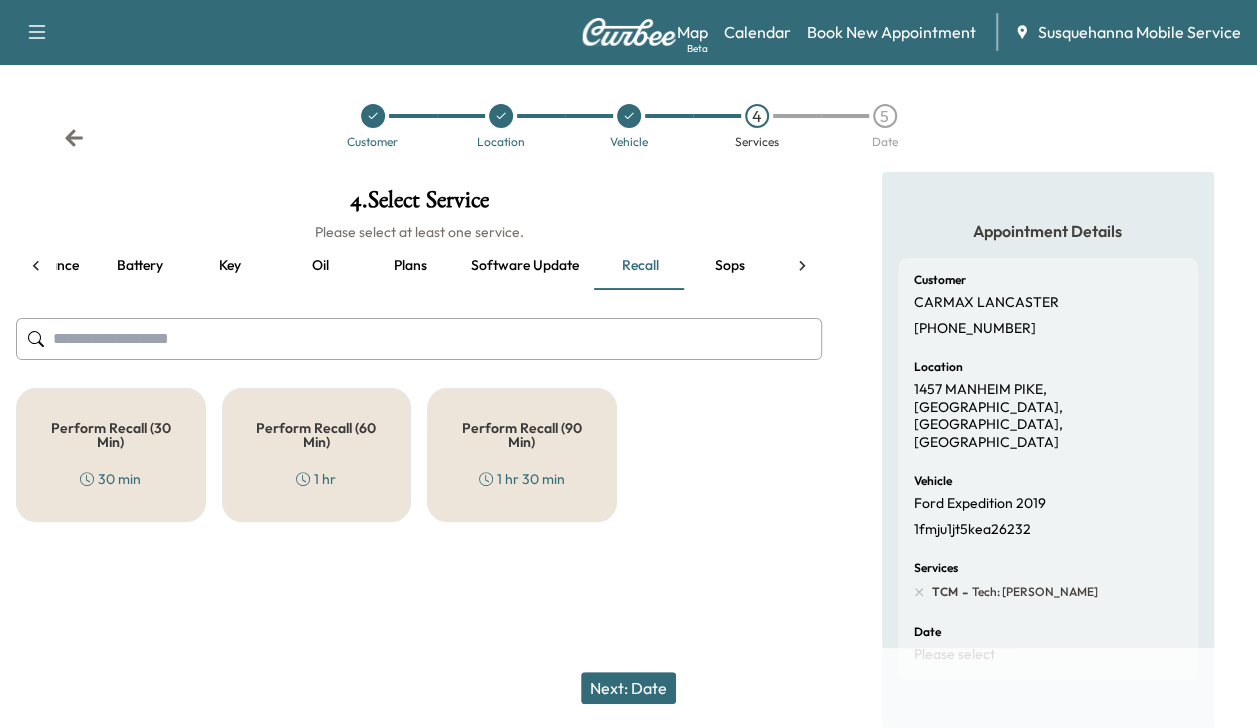 click on "Perform Recall (60 Min)" at bounding box center [317, 435] 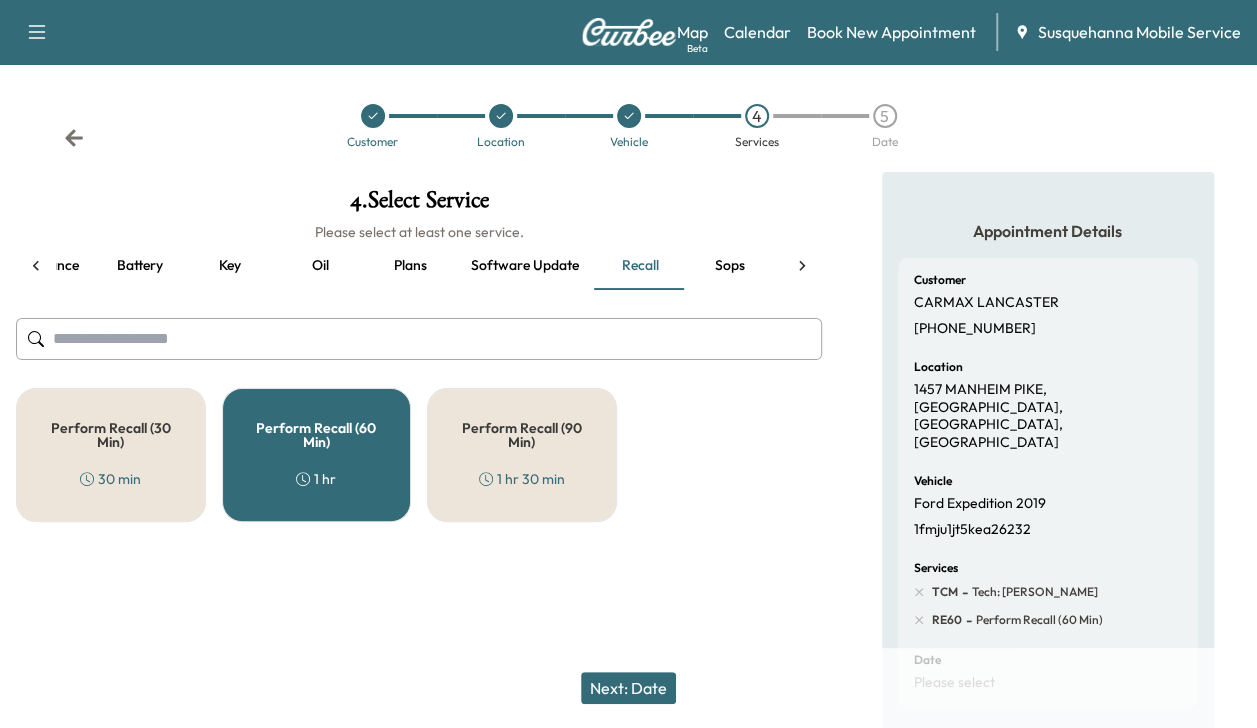 click on "Next: Date" at bounding box center (628, 688) 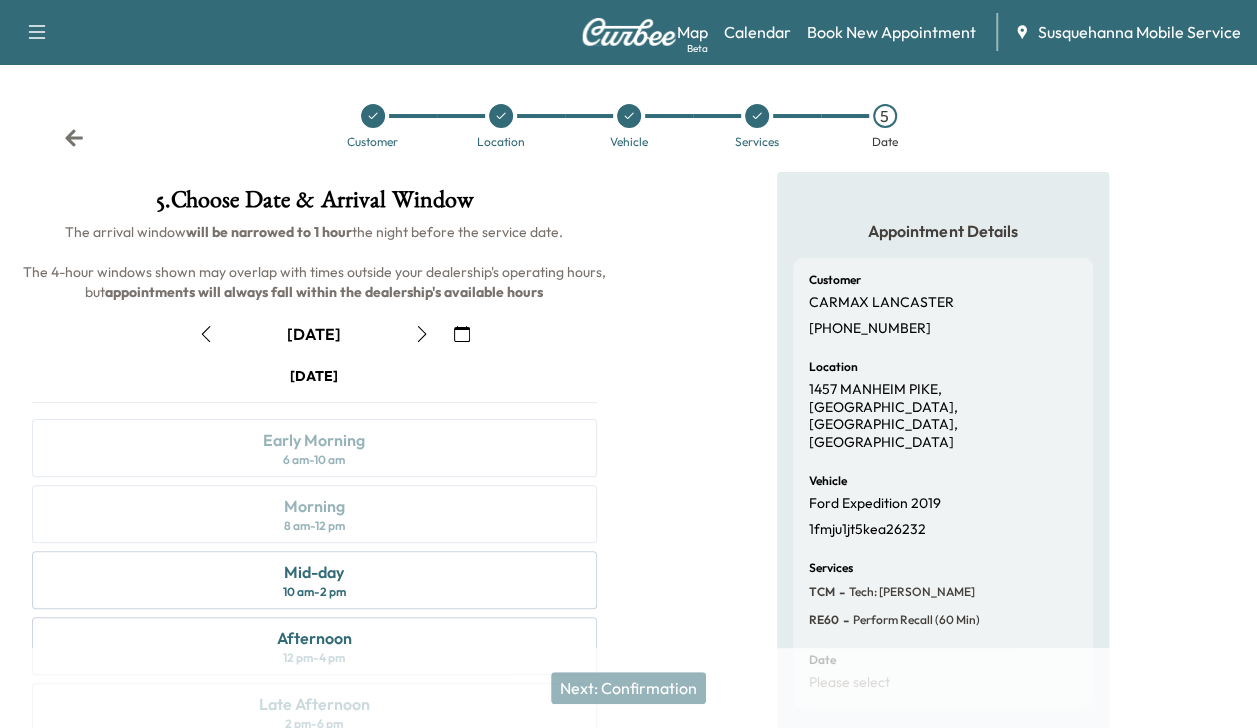 click 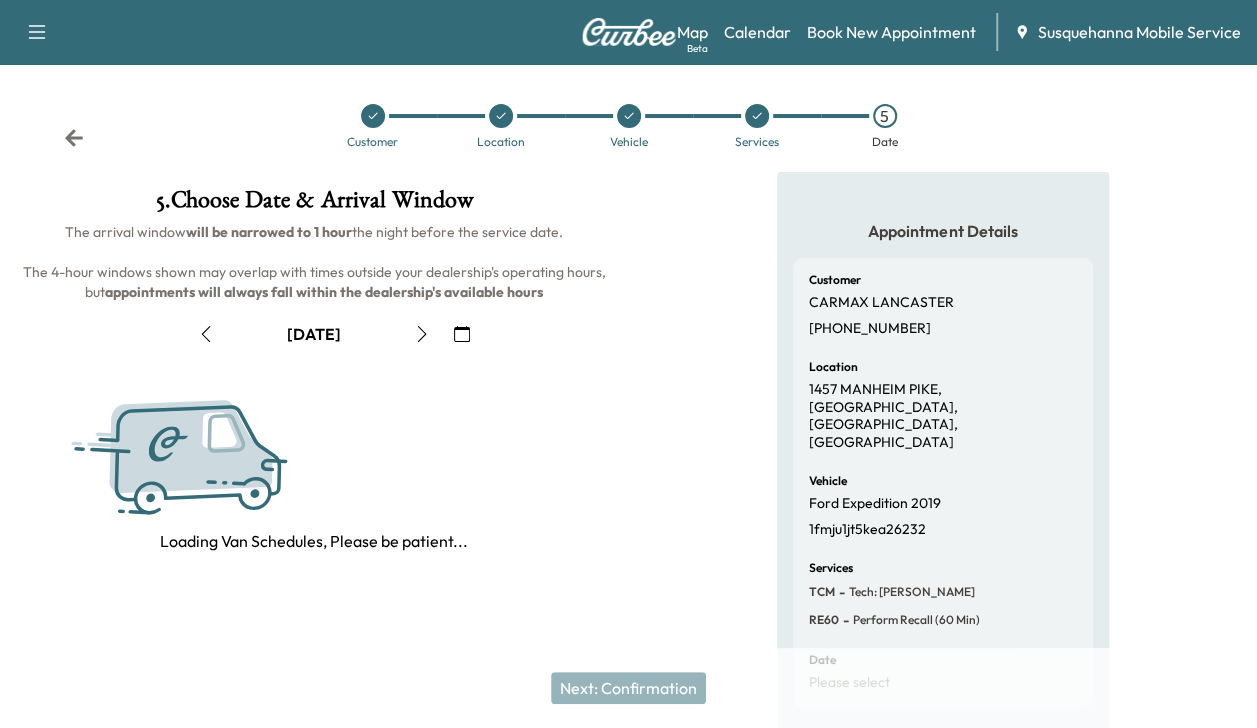 click 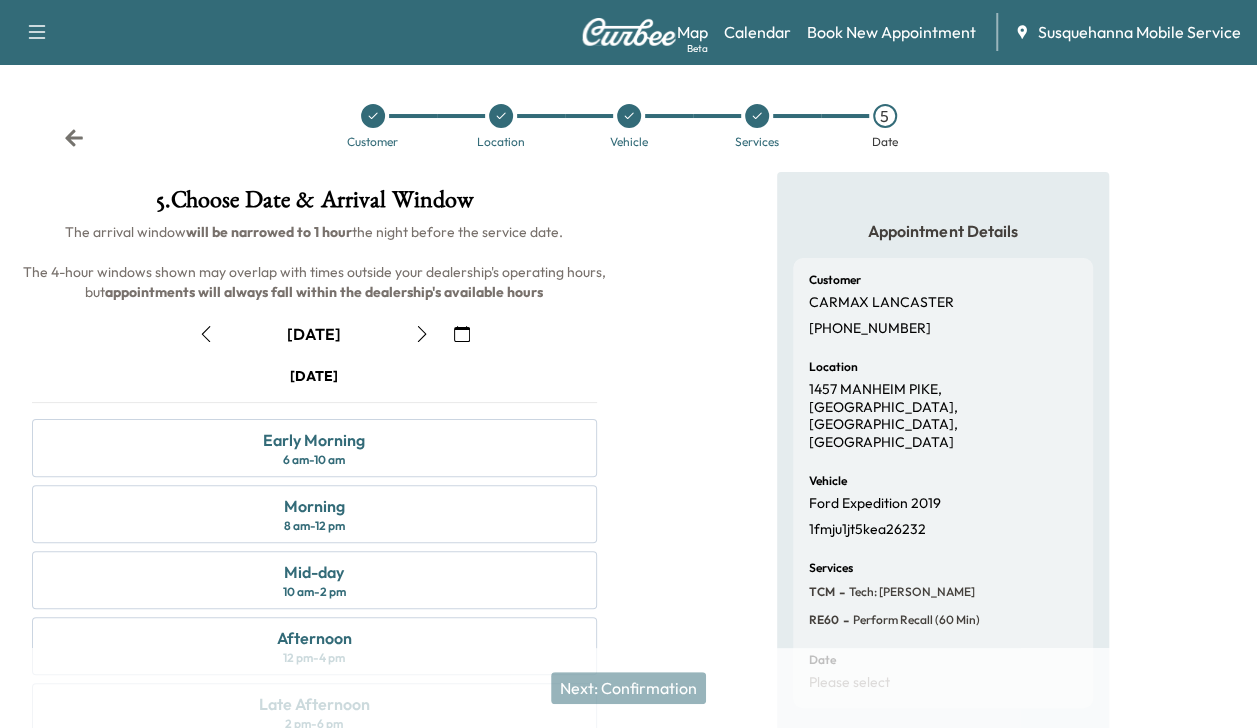 click 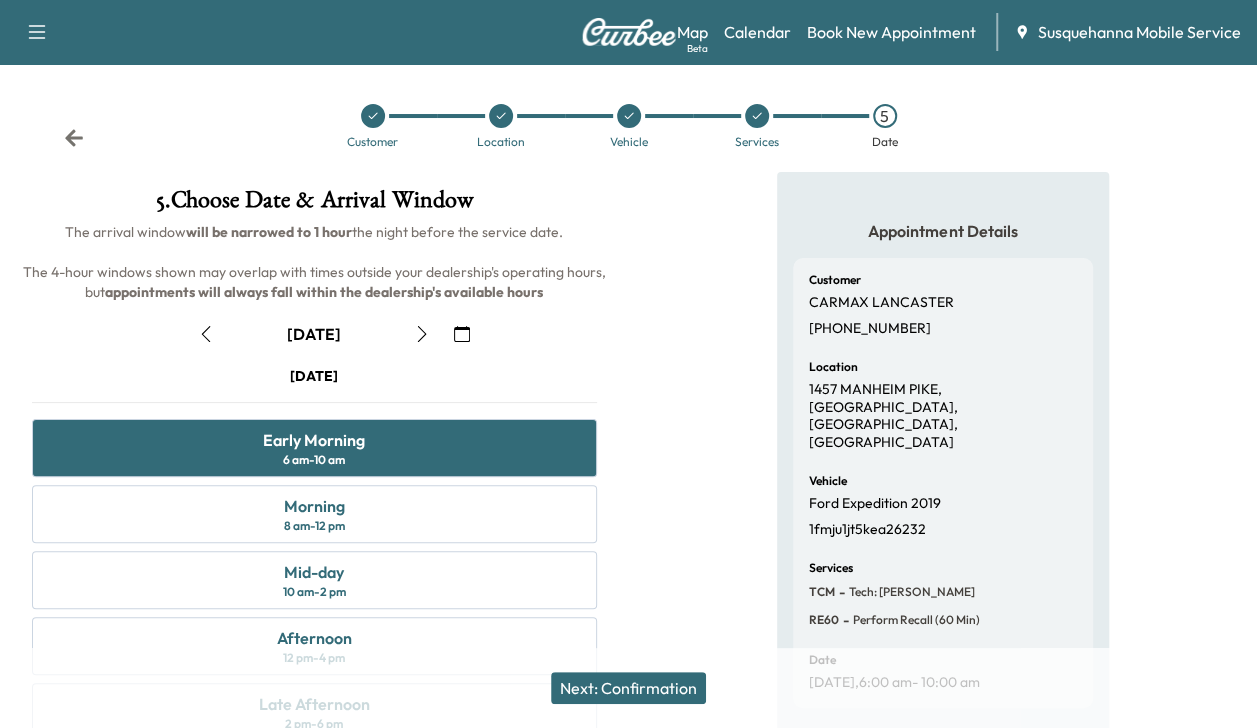 click on "Next: Confirmation" at bounding box center [628, 688] 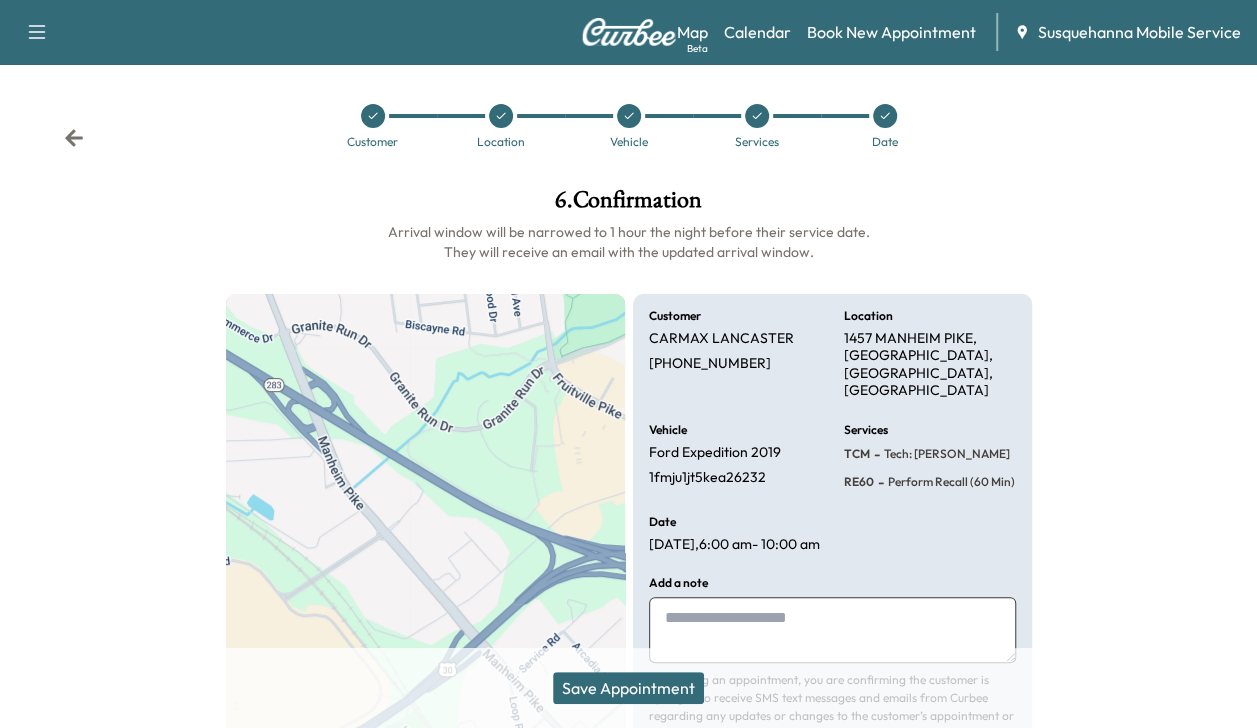 click on "Save Appointment" at bounding box center (628, 688) 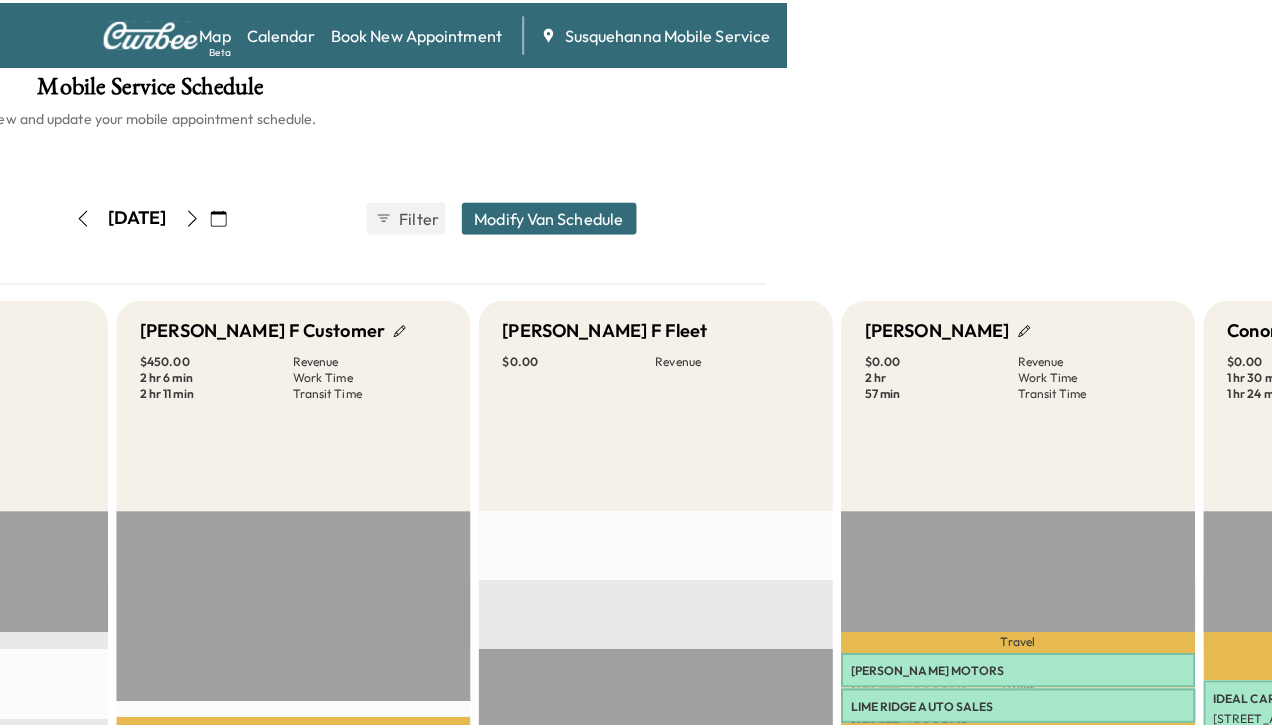 scroll, scrollTop: 0, scrollLeft: 480, axis: horizontal 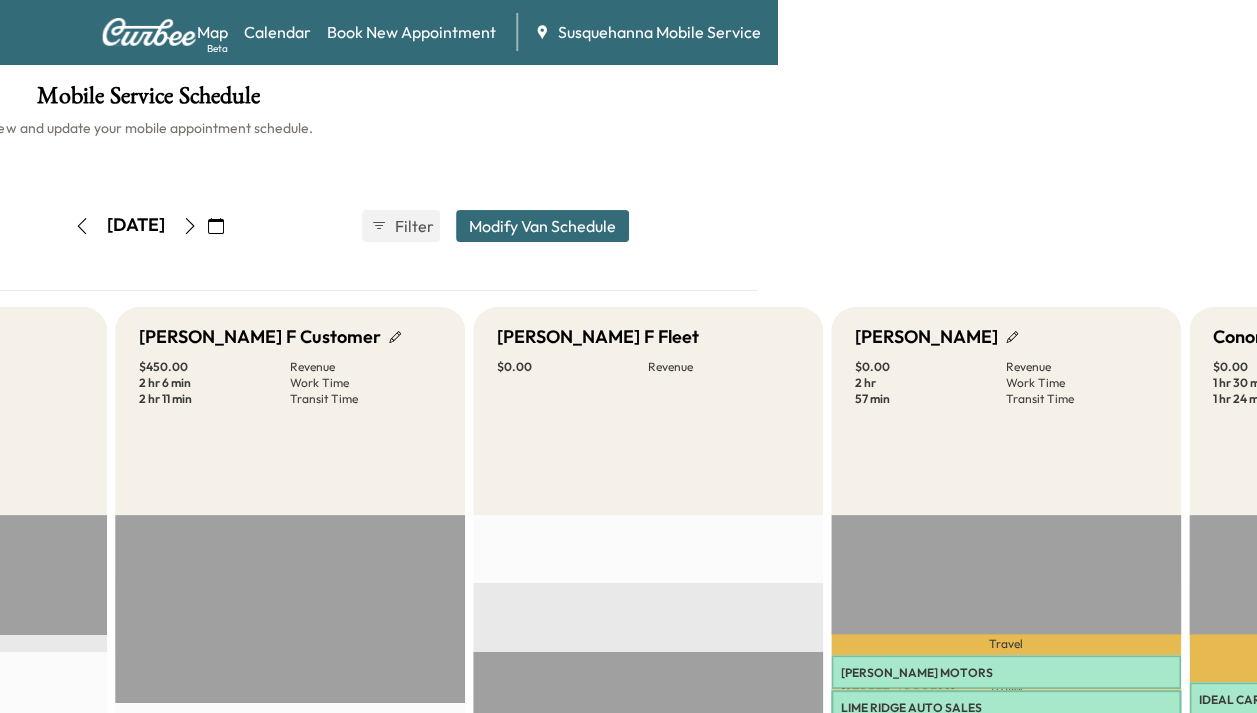 click 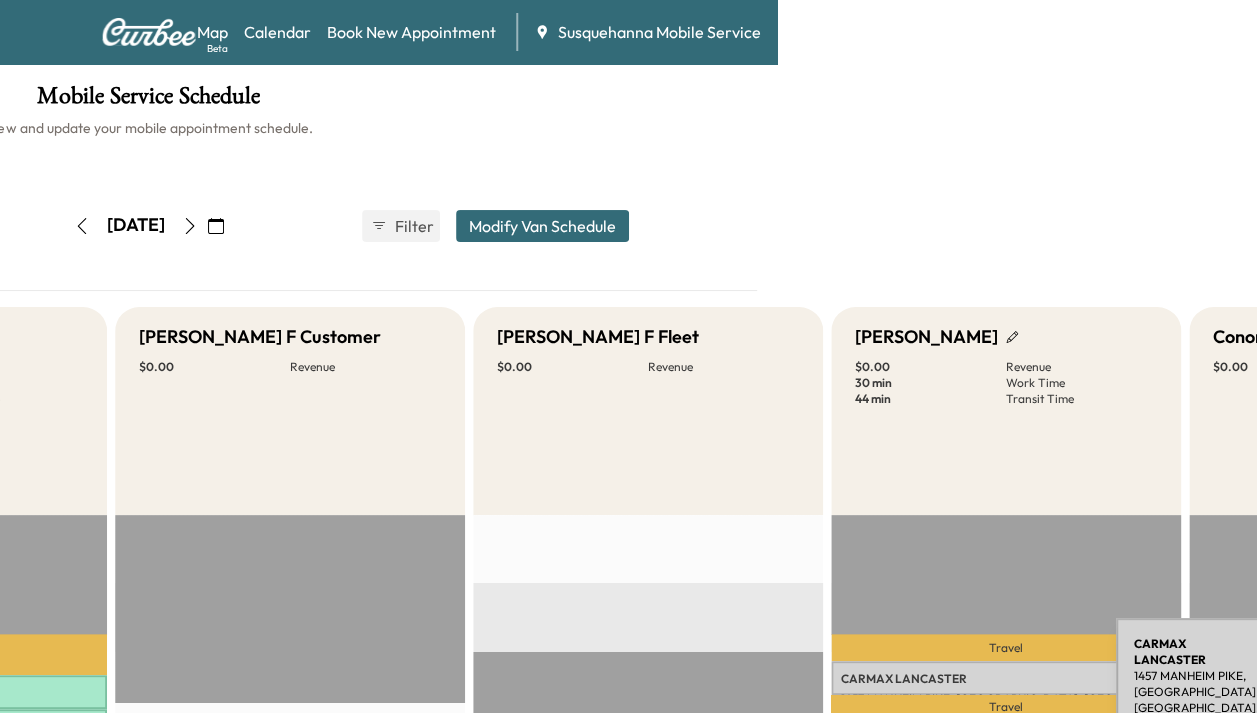 click on "CARMAX   LANCASTER 1457 MANHEIM PIKE, [GEOGRAPHIC_DATA], [GEOGRAPHIC_DATA], [GEOGRAPHIC_DATA]   $ 0.00 8:09 am  -  8:39 am" at bounding box center (1006, 678) 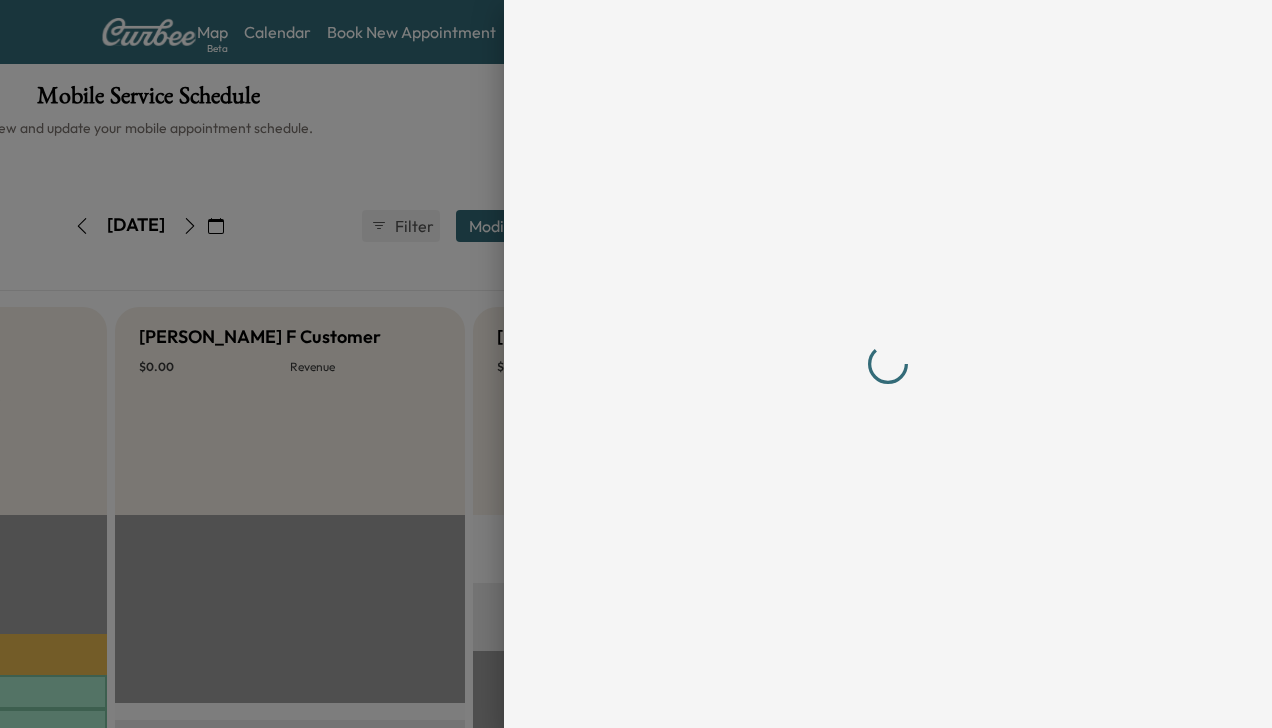 click at bounding box center (888, 364) 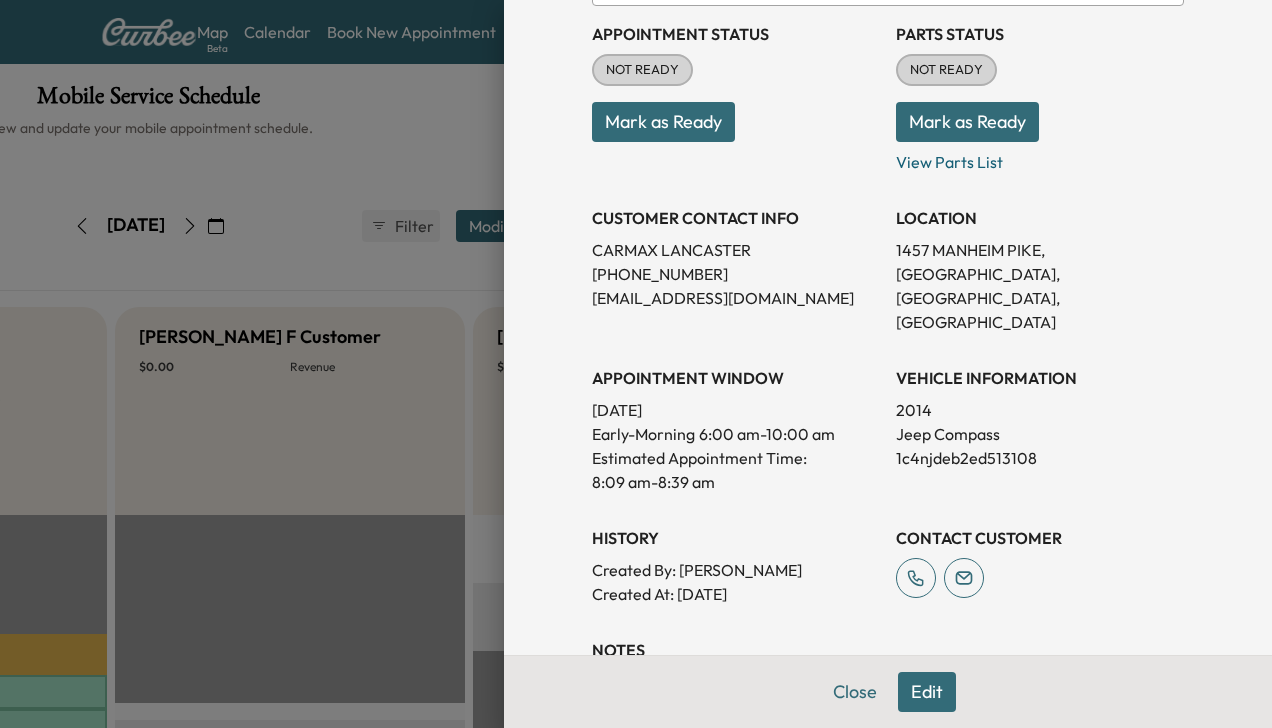 scroll, scrollTop: 298, scrollLeft: 0, axis: vertical 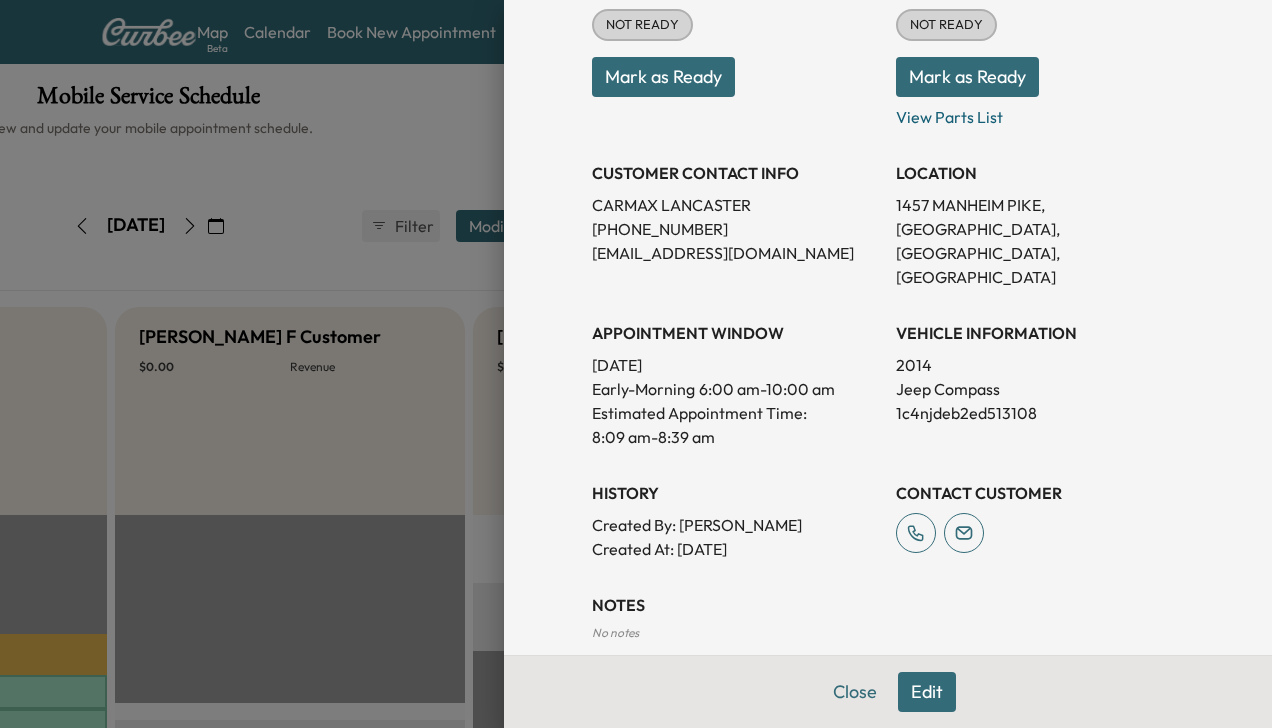 click on "Edit" at bounding box center [927, 692] 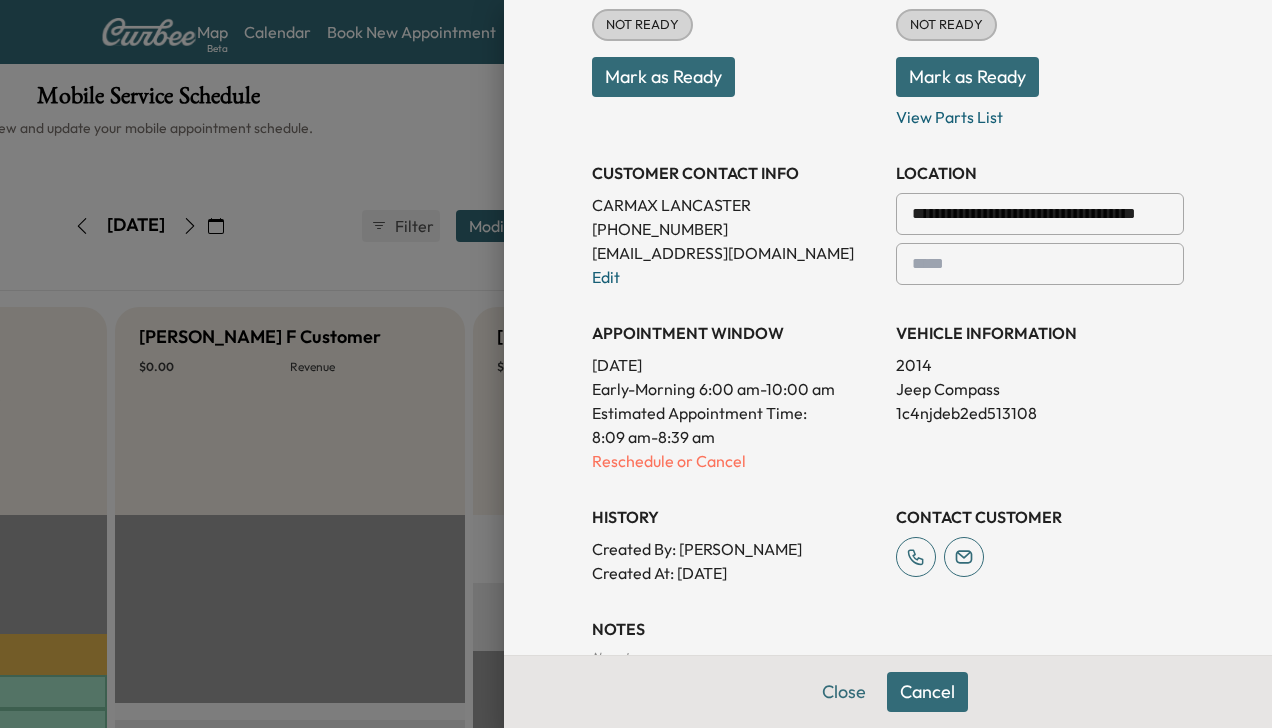 click on "Reschedule or Cancel" at bounding box center (736, 461) 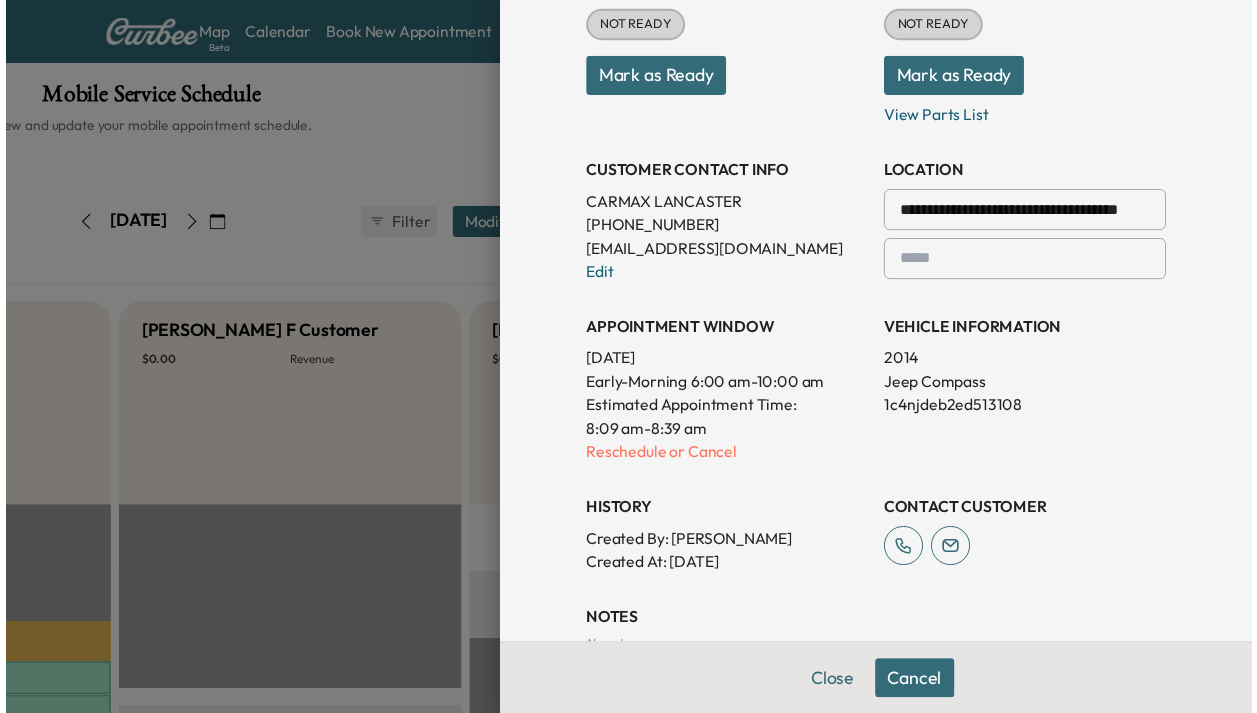 scroll, scrollTop: 0, scrollLeft: 0, axis: both 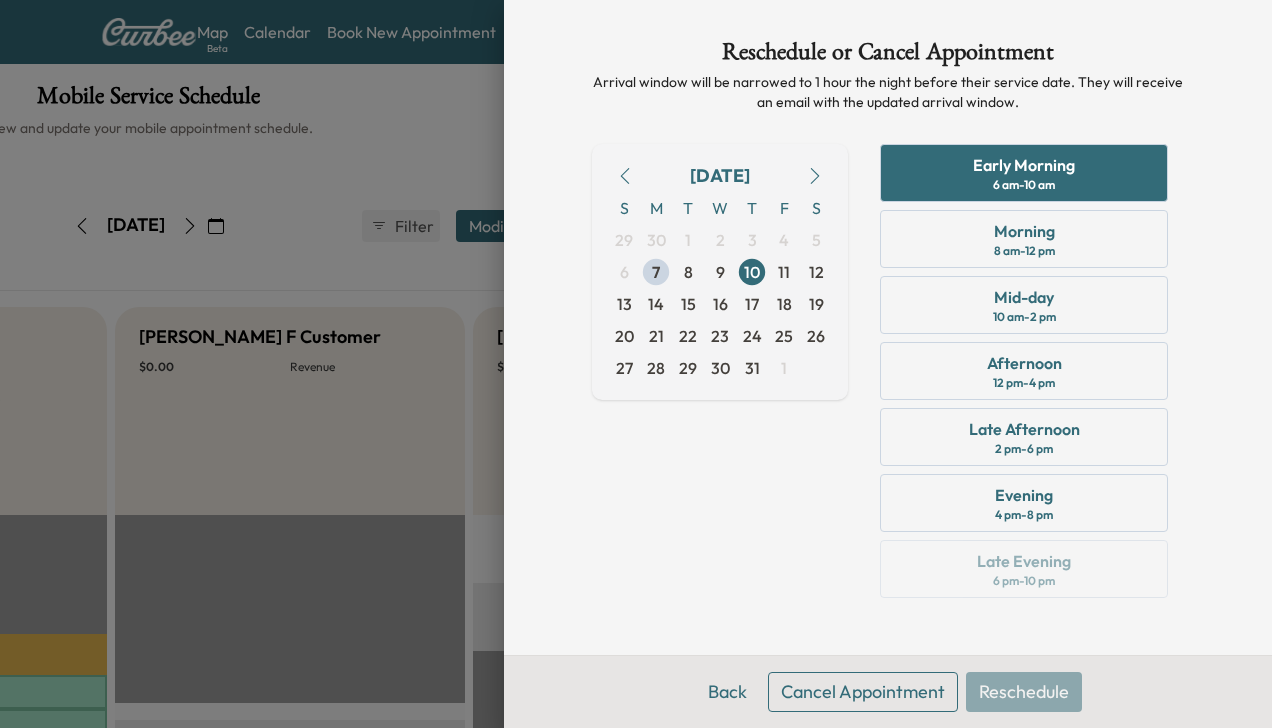 click on "9" at bounding box center (720, 272) 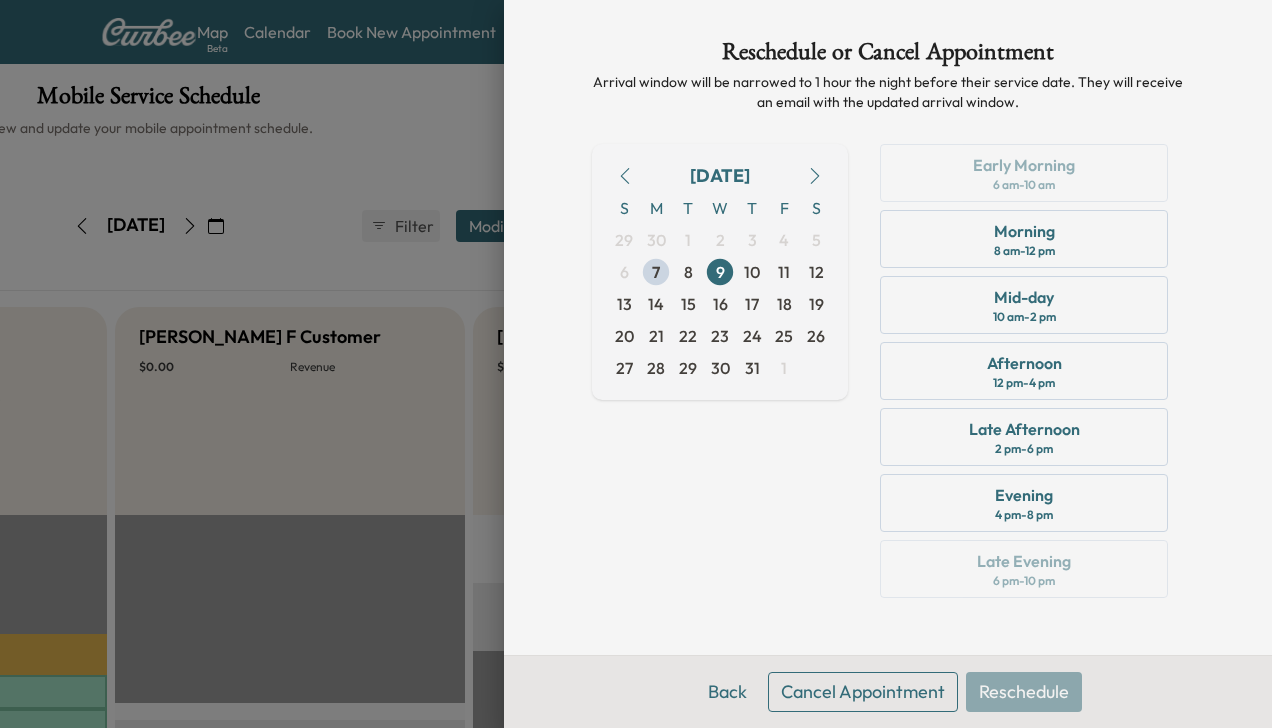 click on "Morning 8 am  -  12 pm" at bounding box center [1024, 239] 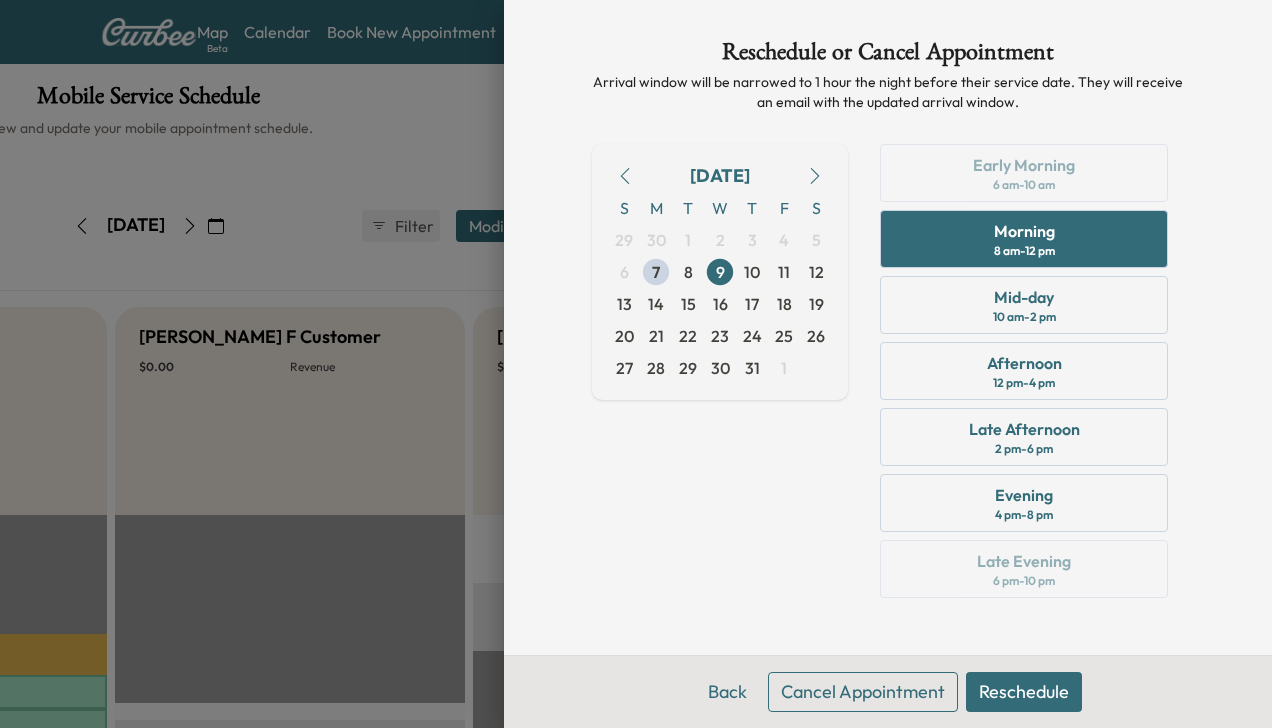 click on "Reschedule" at bounding box center [1024, 692] 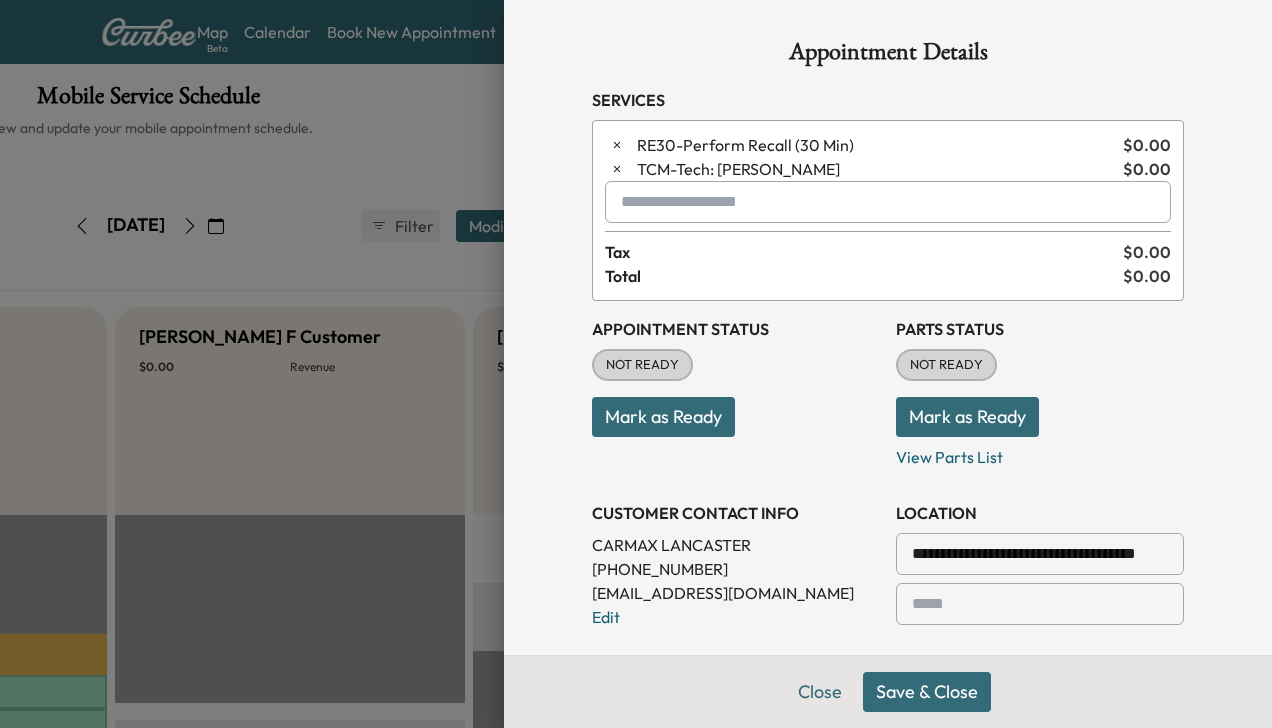 click on "Save & Close" at bounding box center [927, 692] 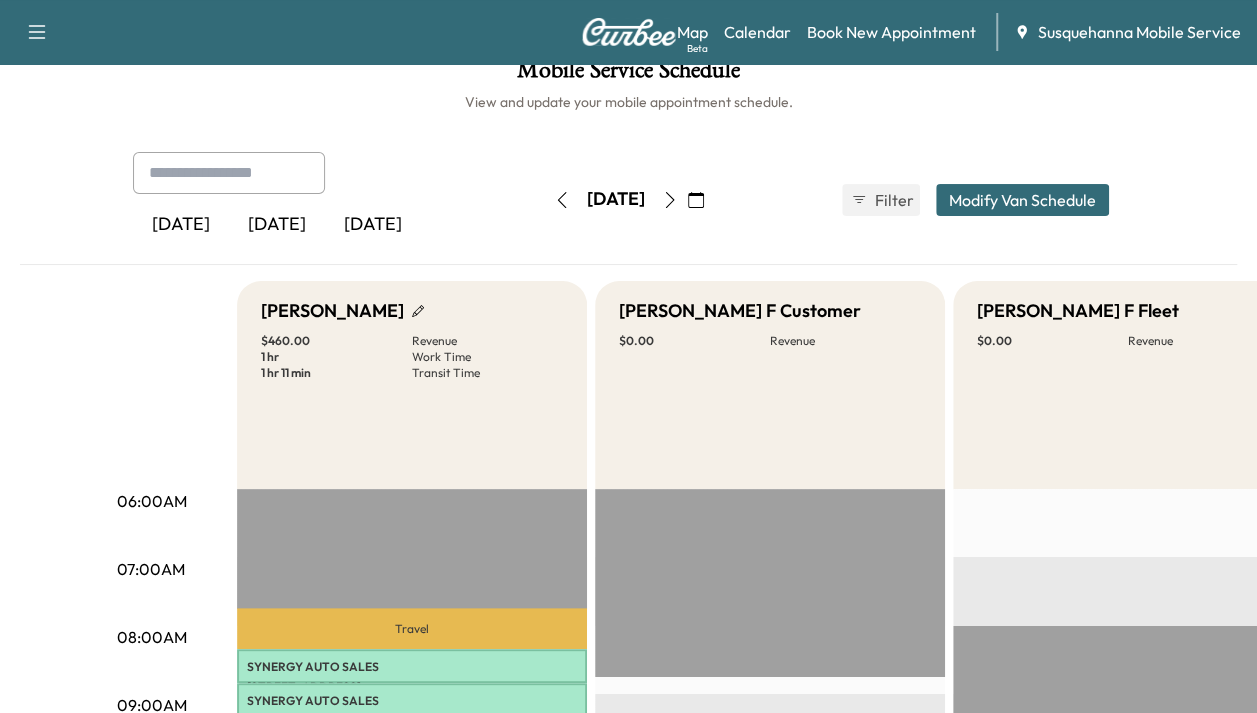 scroll, scrollTop: 0, scrollLeft: 0, axis: both 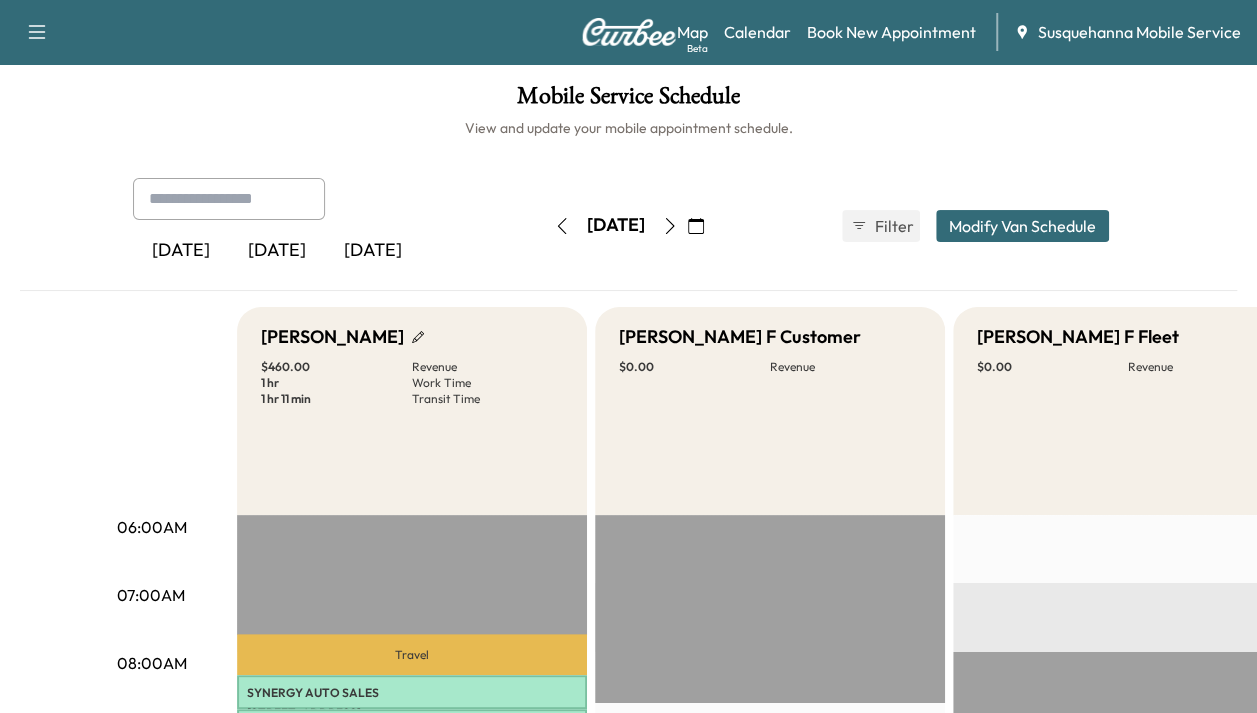 click 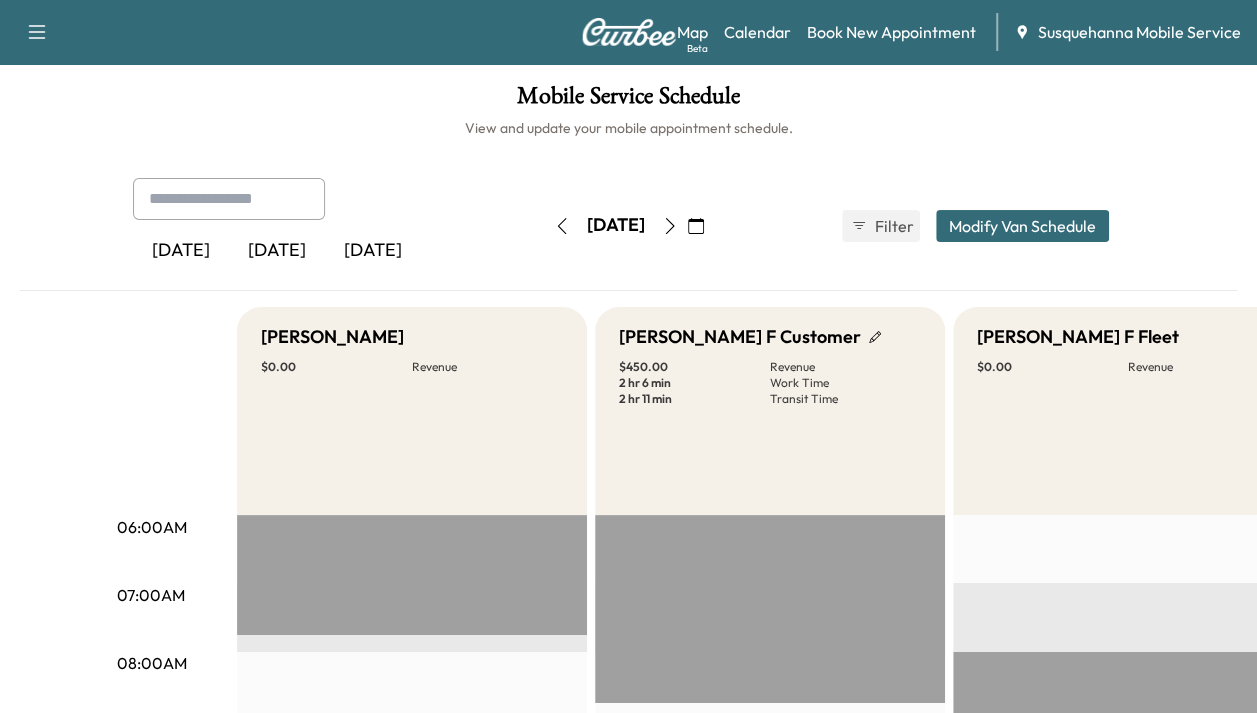 click 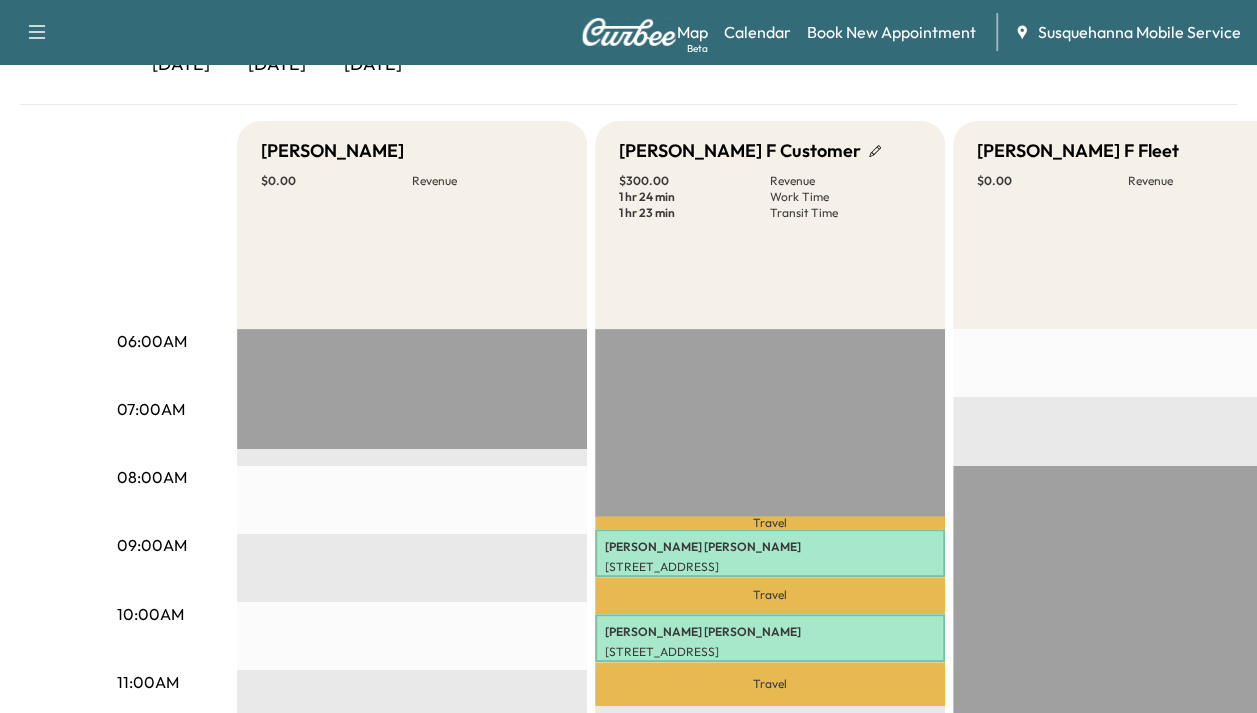 scroll, scrollTop: 200, scrollLeft: 0, axis: vertical 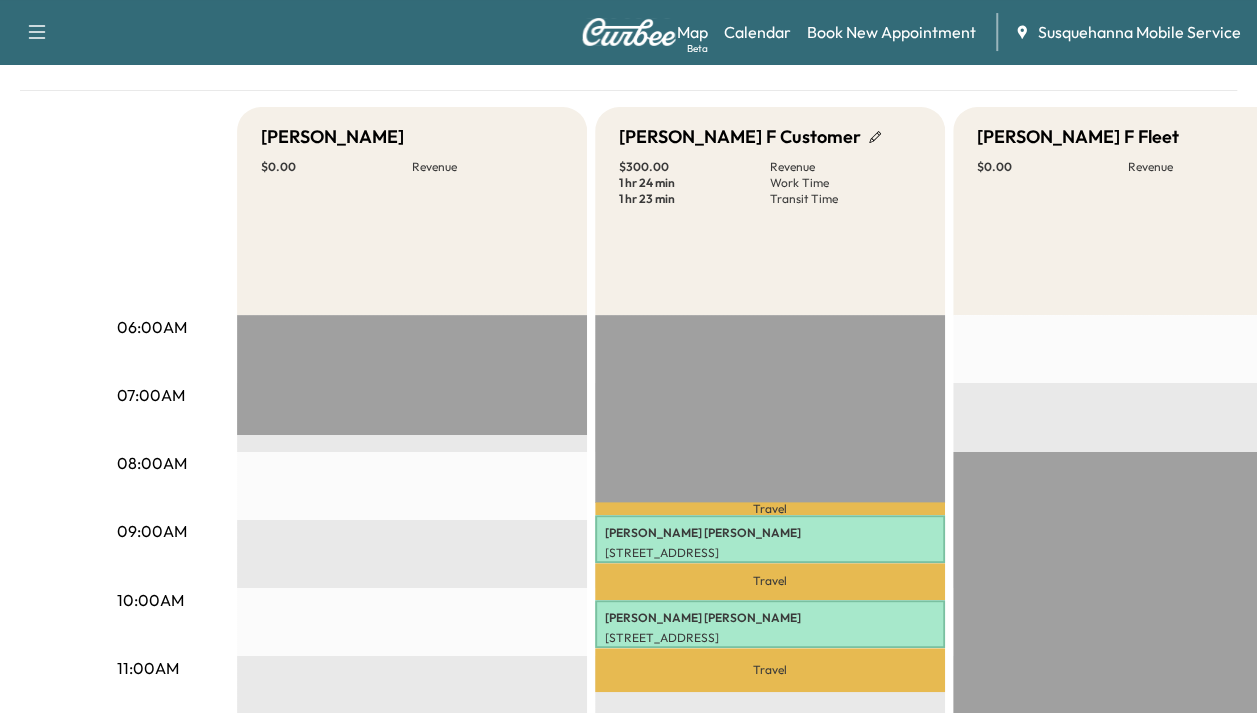click on "EST Start" at bounding box center [412, 861] 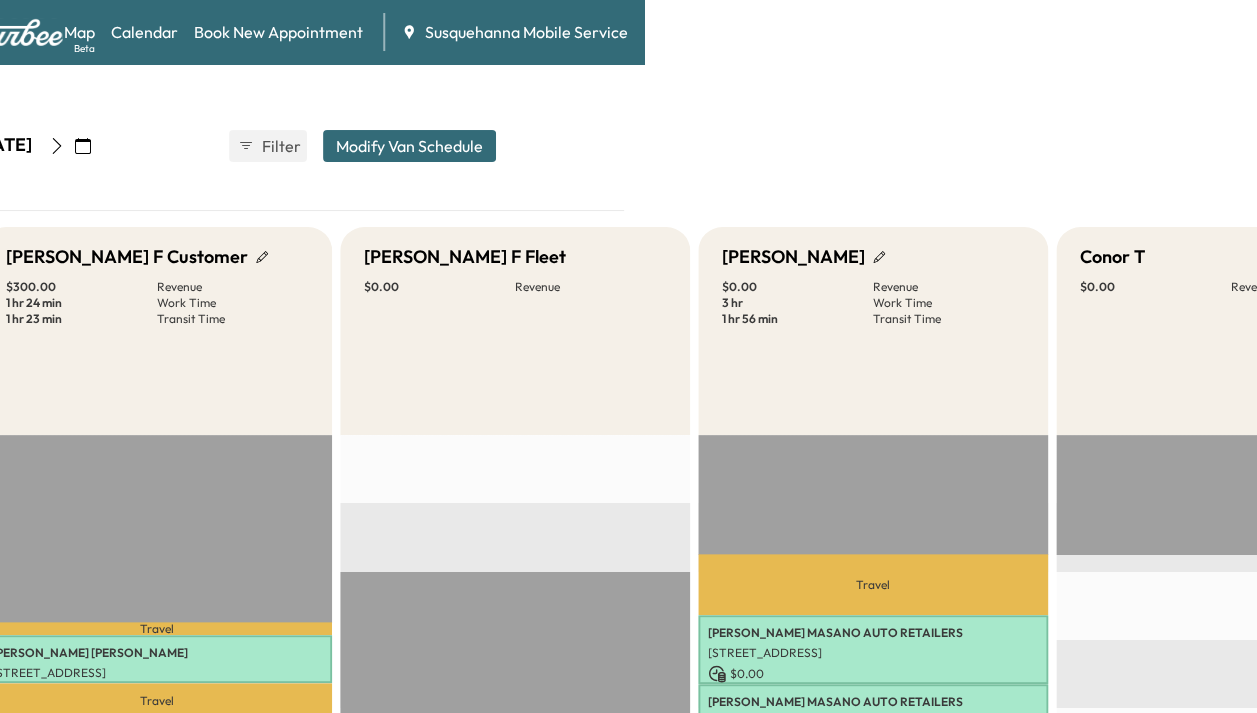 scroll, scrollTop: 40, scrollLeft: 613, axis: both 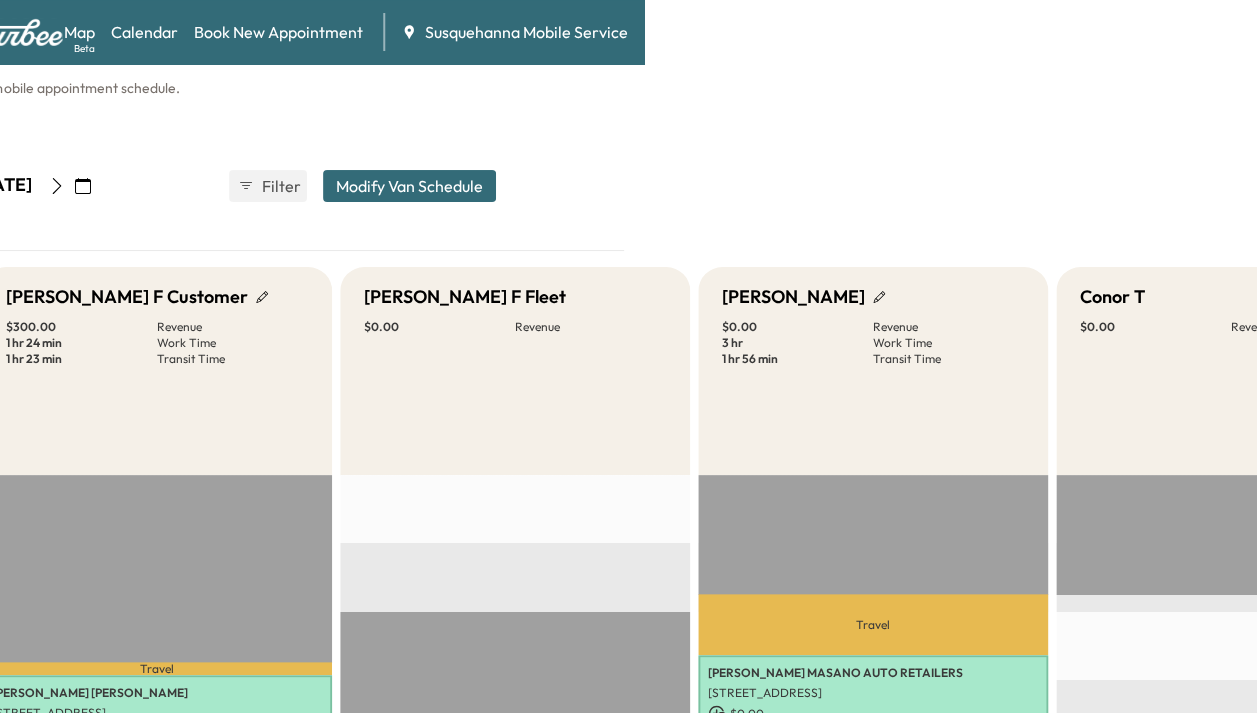 click 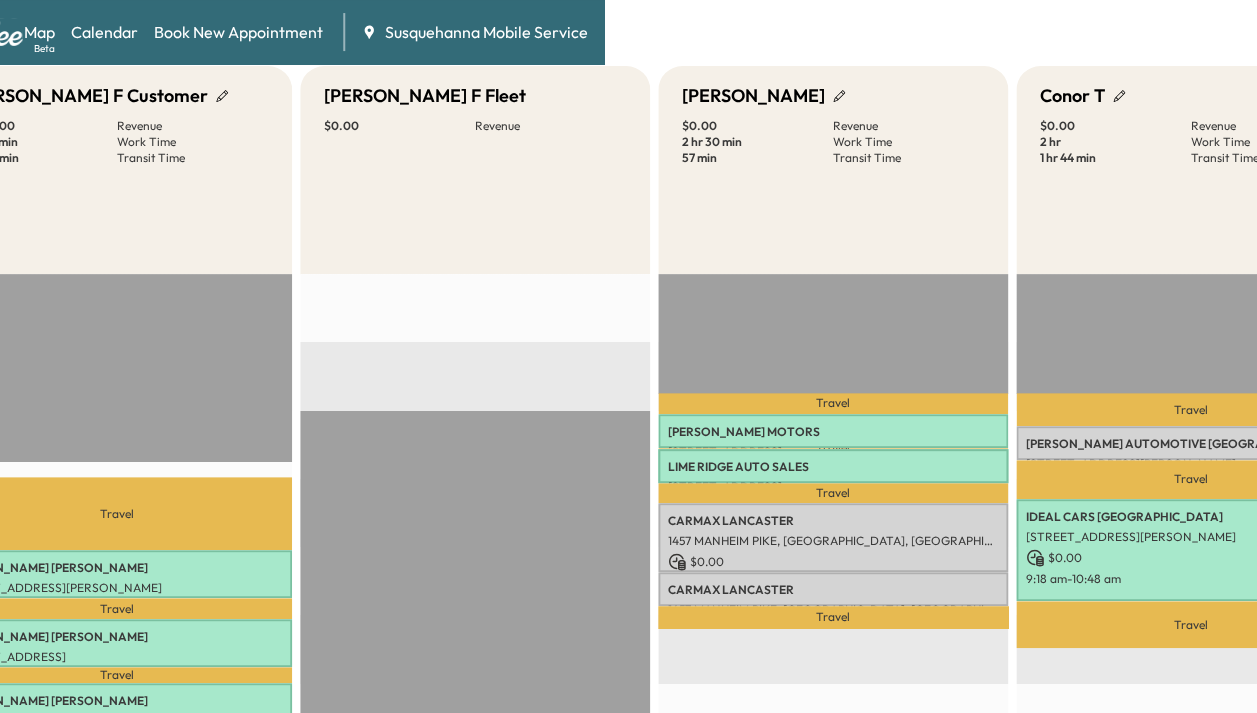 scroll, scrollTop: 306, scrollLeft: 653, axis: both 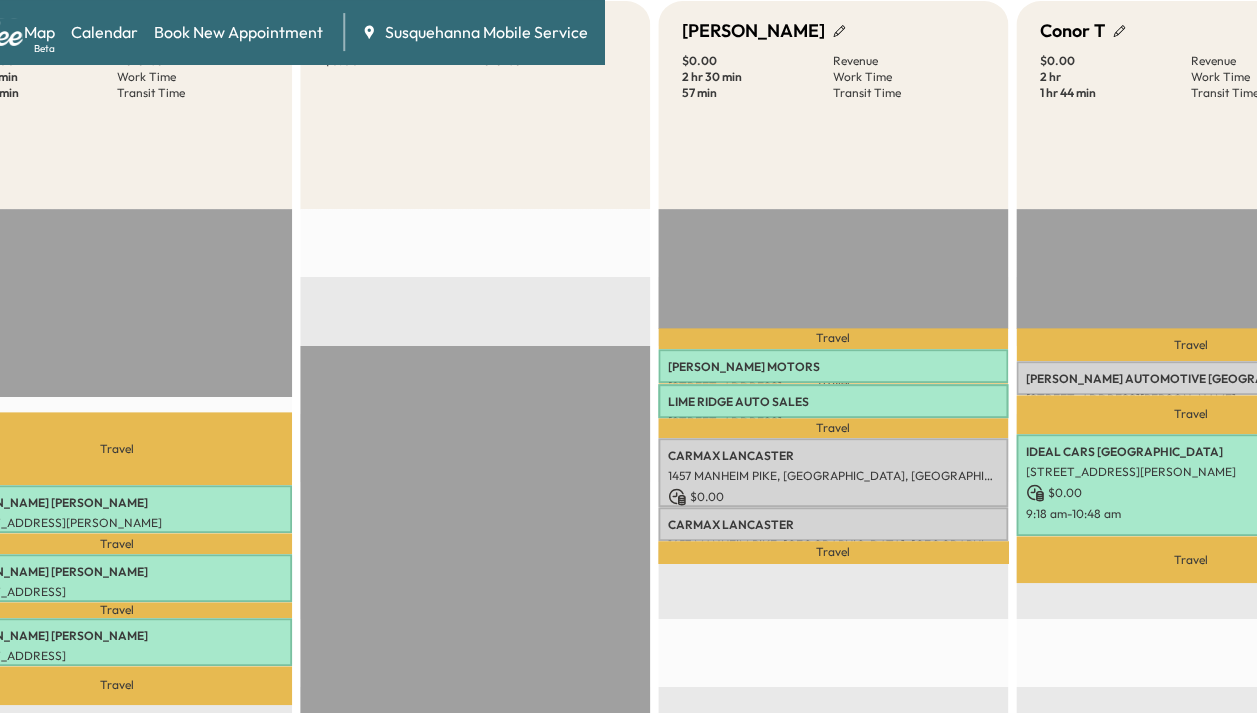 click on "Book New Appointment" at bounding box center (238, 32) 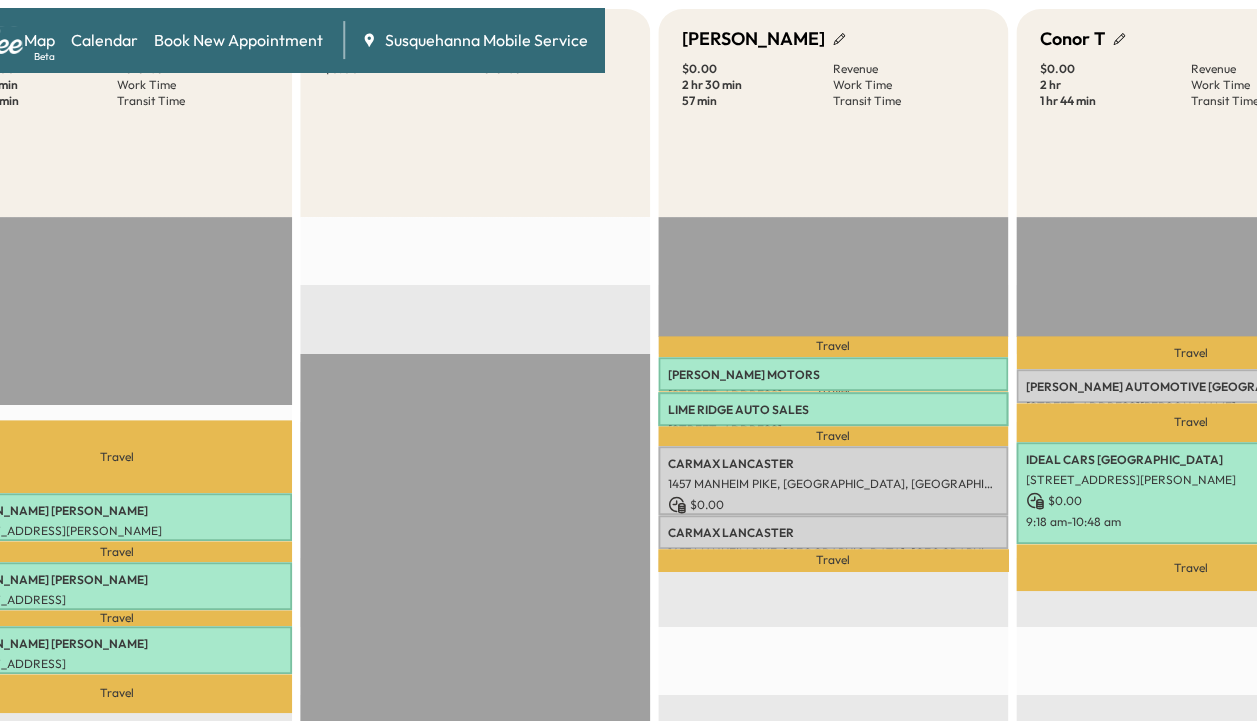 scroll, scrollTop: 0, scrollLeft: 0, axis: both 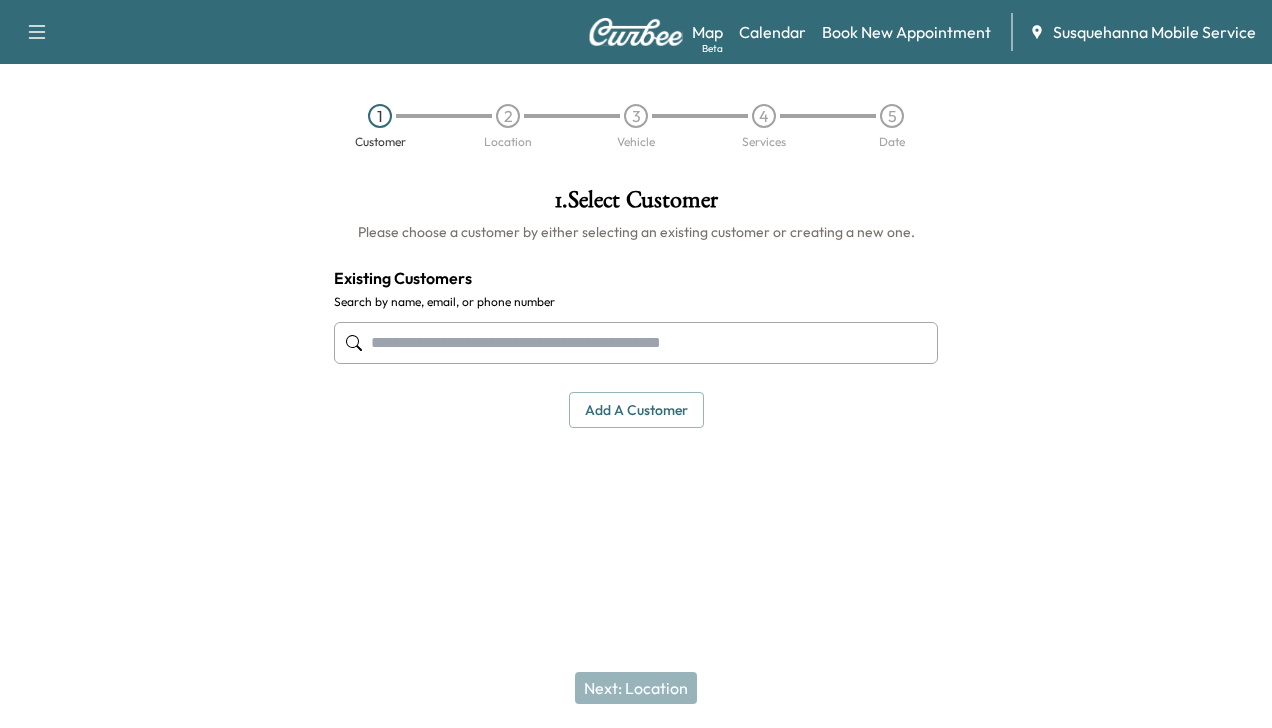 click at bounding box center (636, 343) 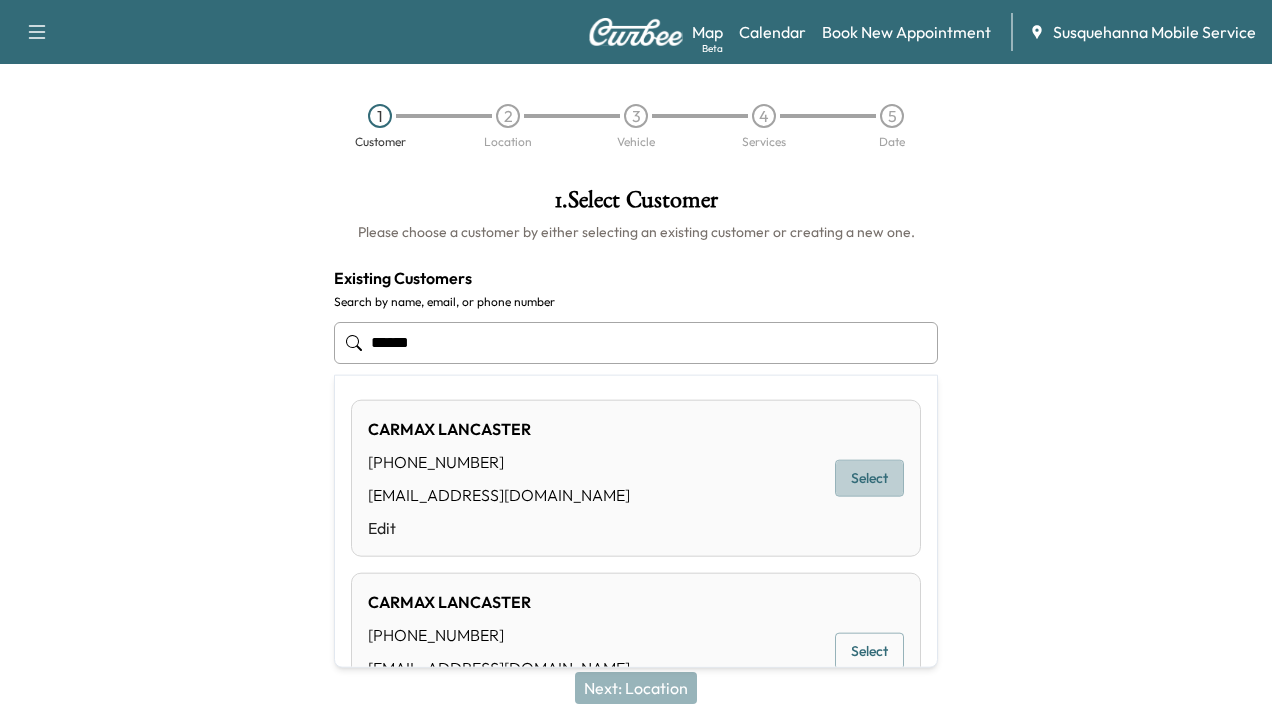 click on "Select" at bounding box center [869, 478] 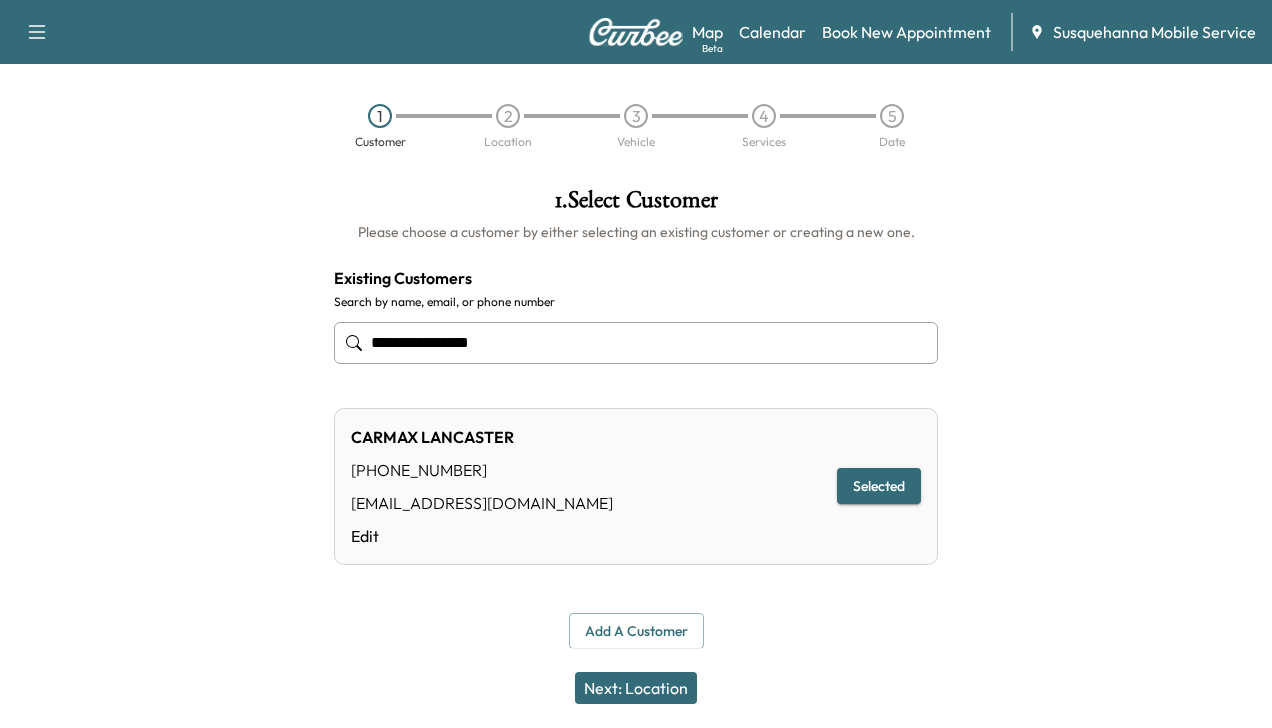 type on "**********" 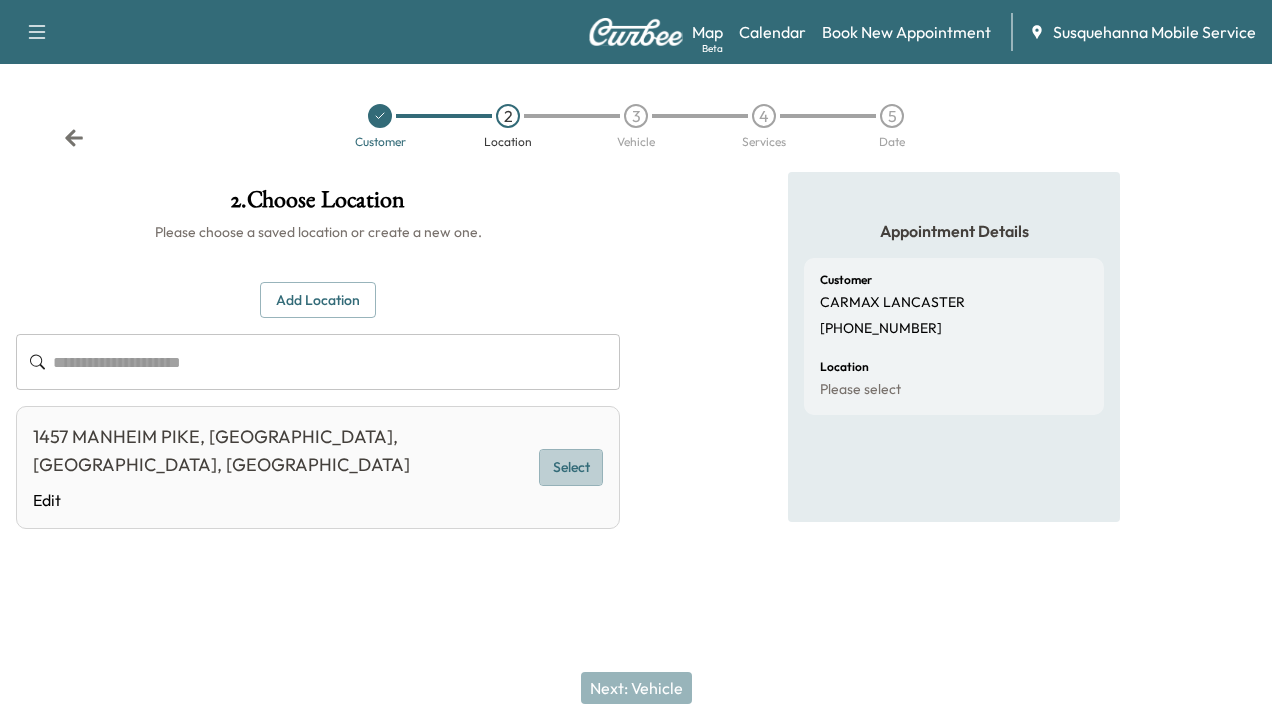 click on "Select" at bounding box center [571, 467] 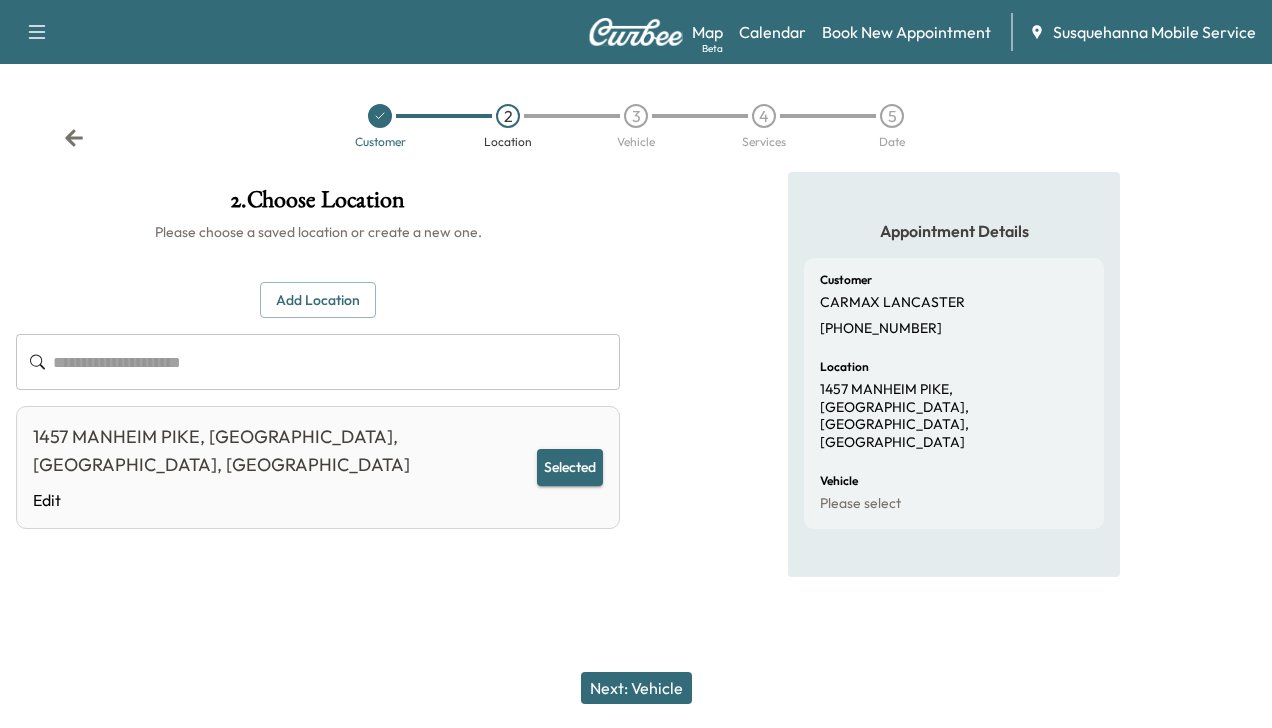 click on "Next: Vehicle" at bounding box center [636, 688] 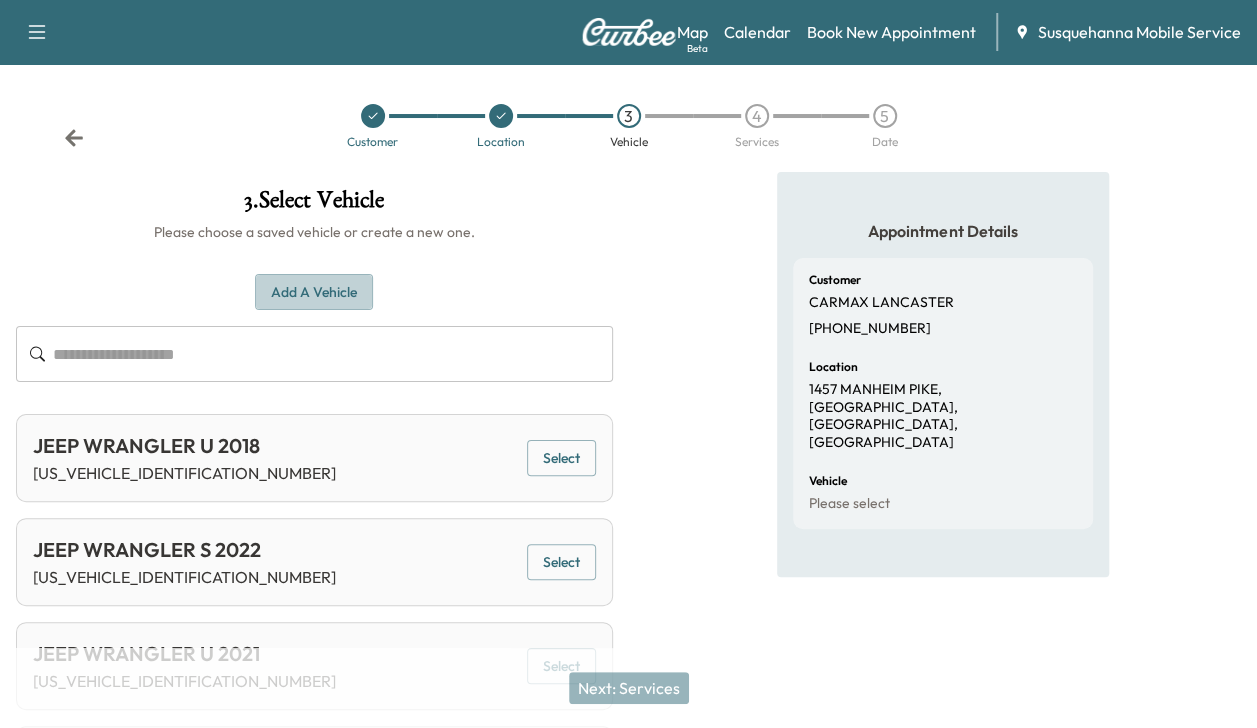 click on "Add a Vehicle" at bounding box center [314, 292] 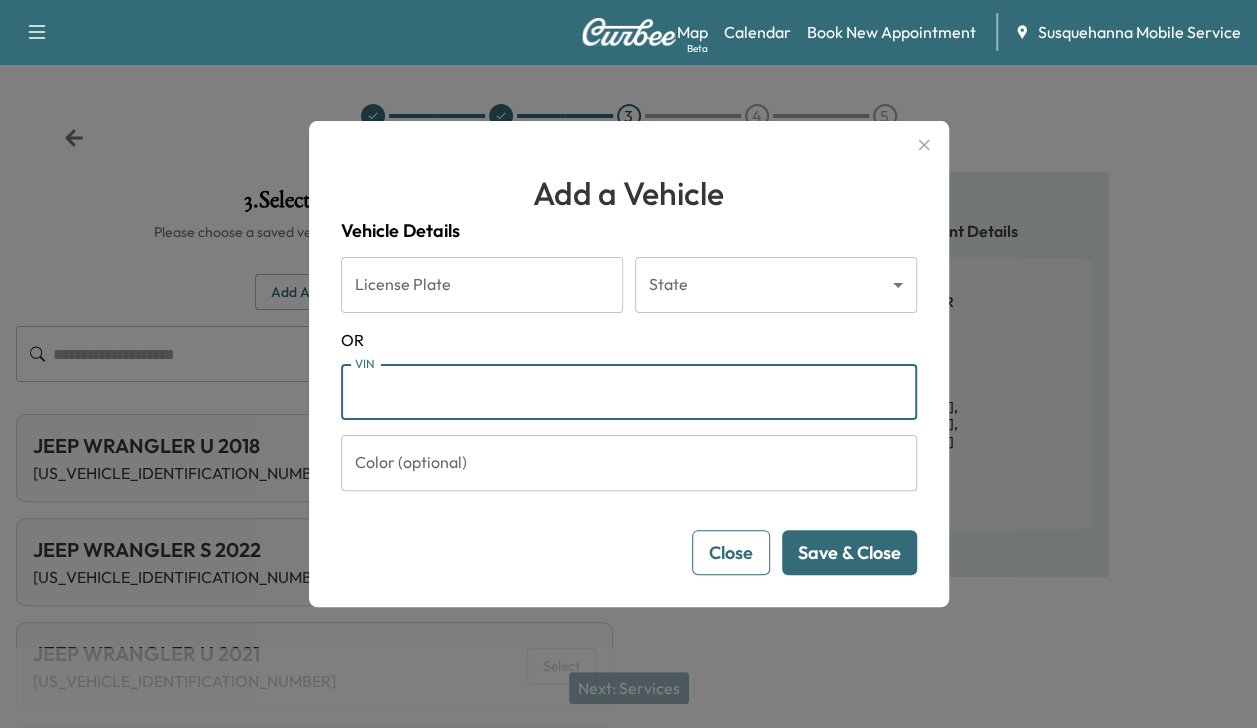 click on "VIN" at bounding box center (629, 392) 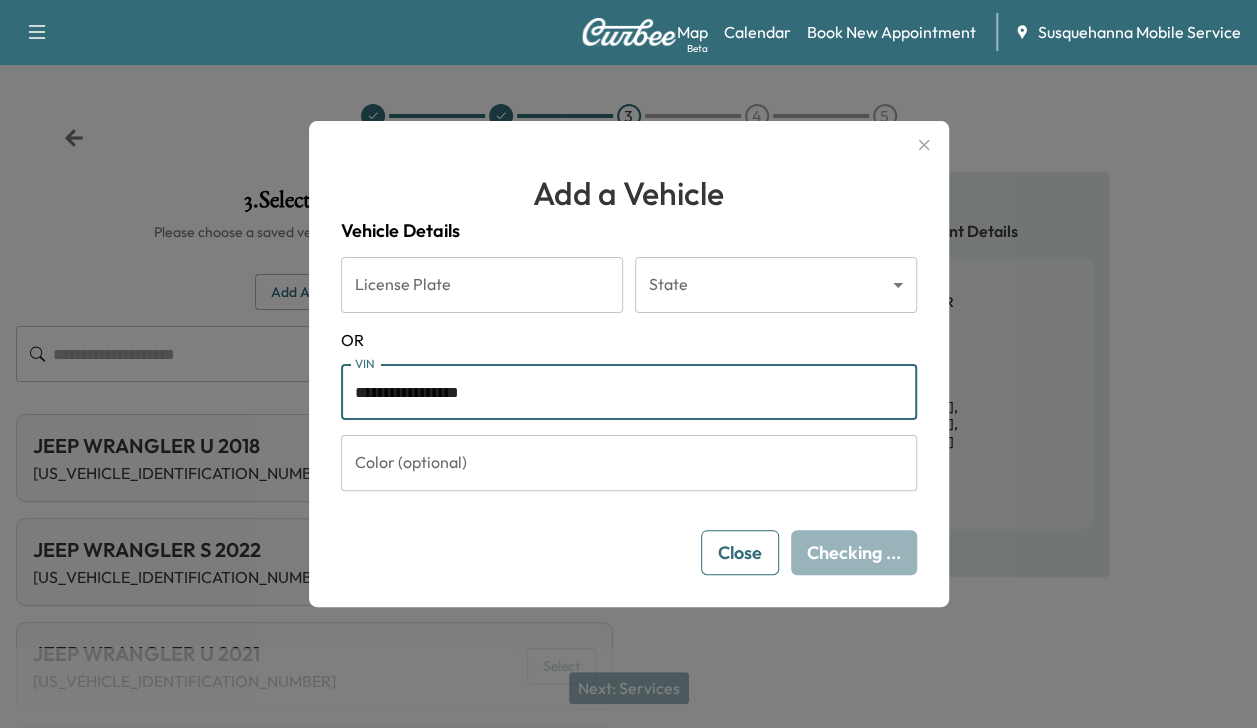 type on "**********" 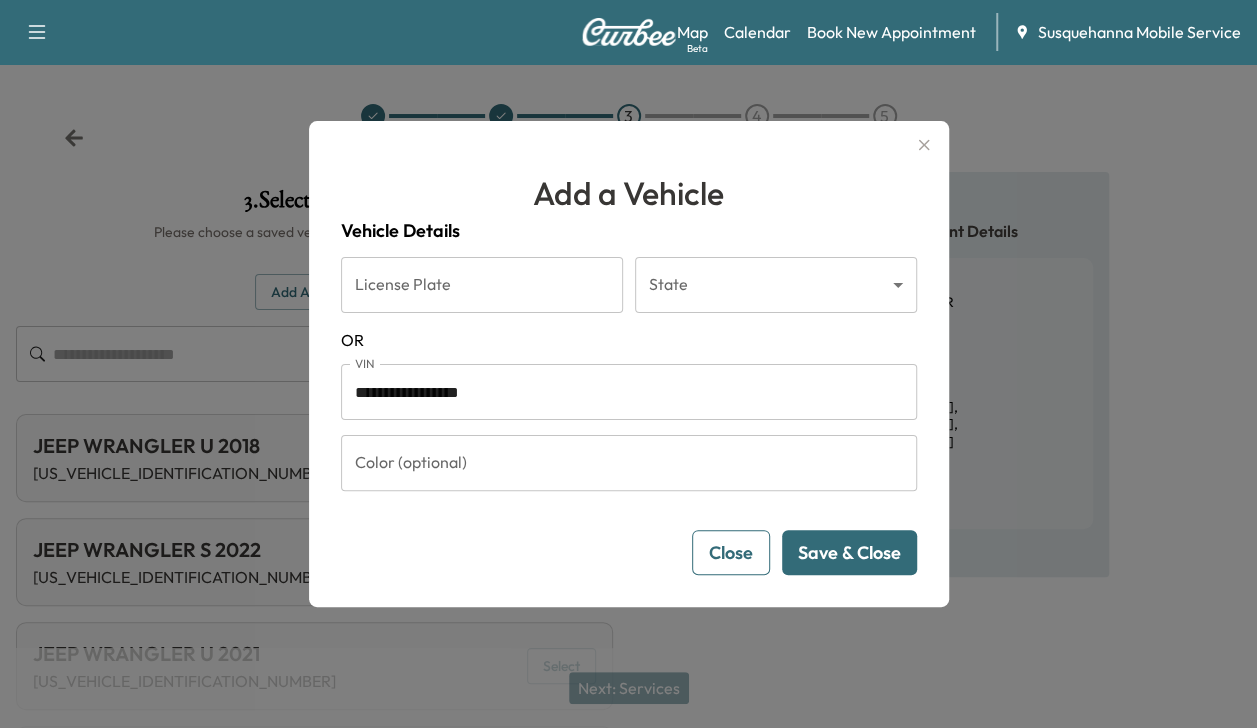 click on "Save & Close" at bounding box center [849, 552] 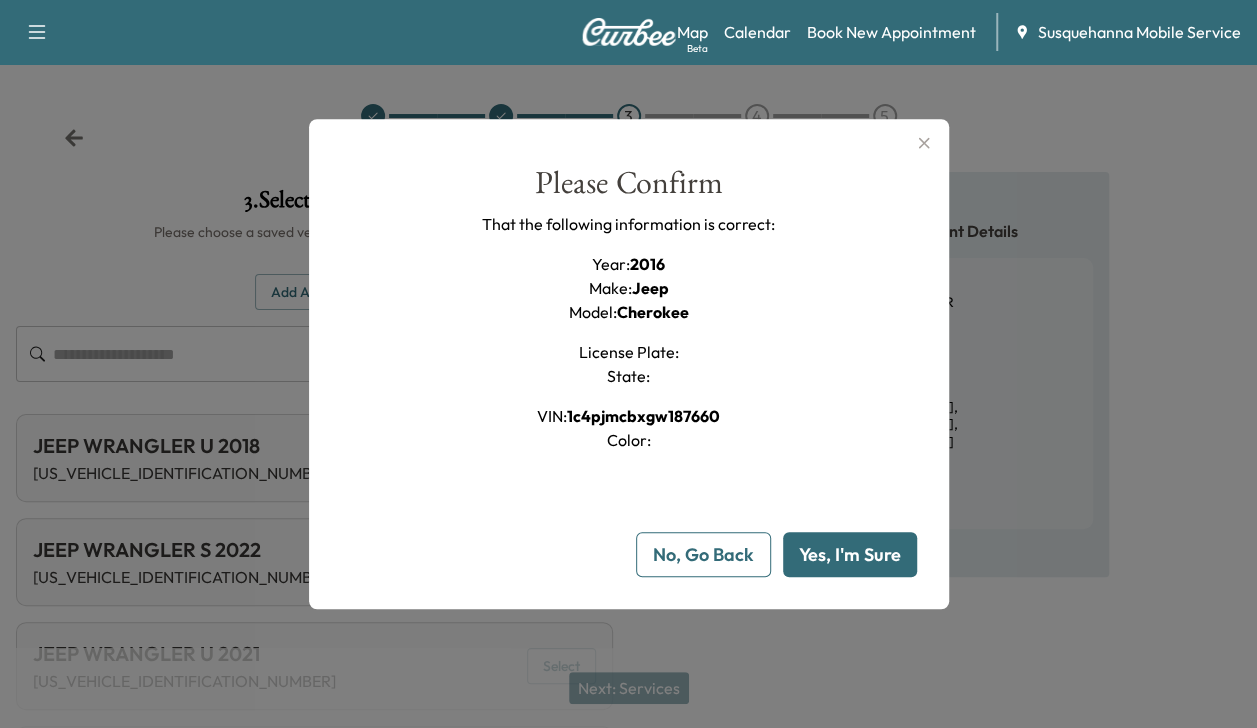 click on "Yes, I'm Sure" at bounding box center [850, 554] 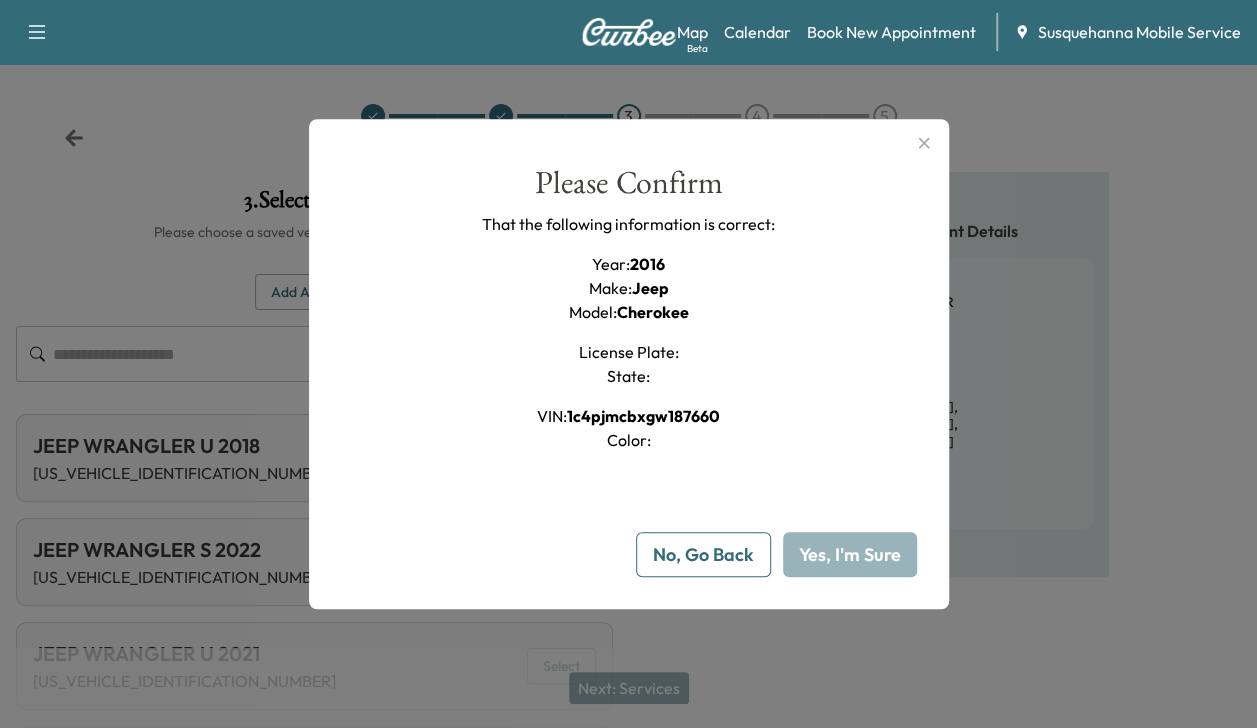 type 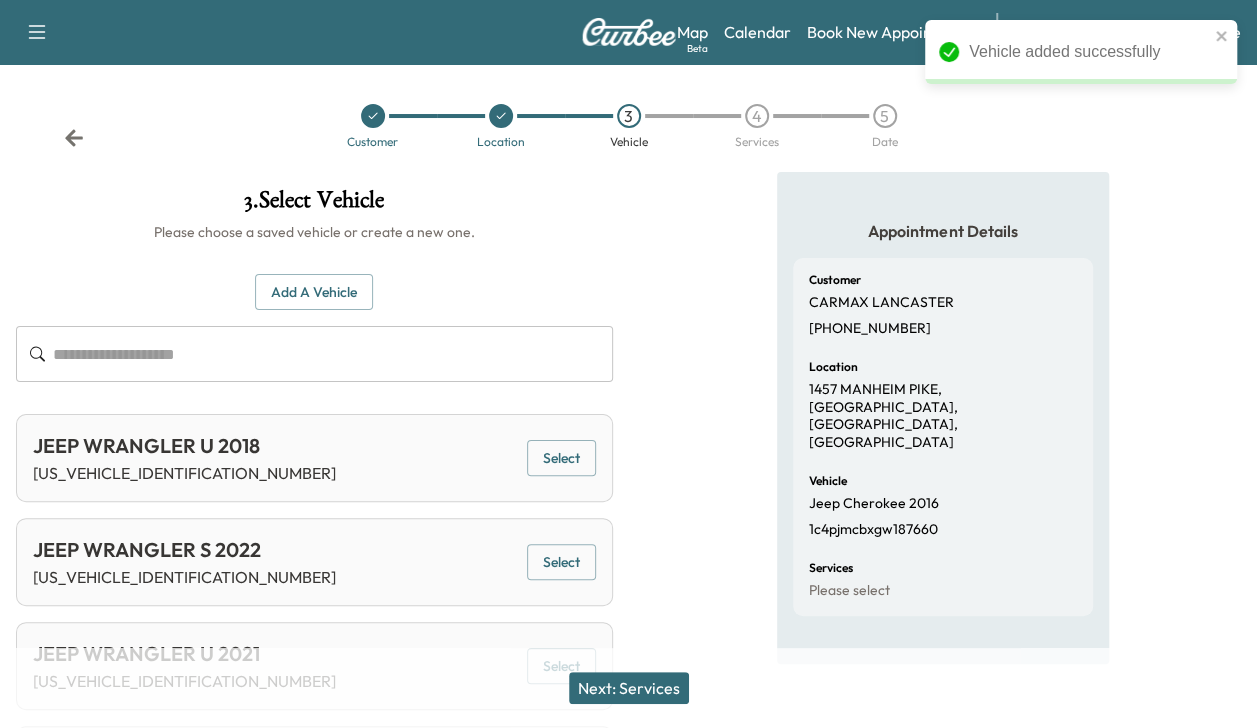 click on "Next: Services" at bounding box center (629, 688) 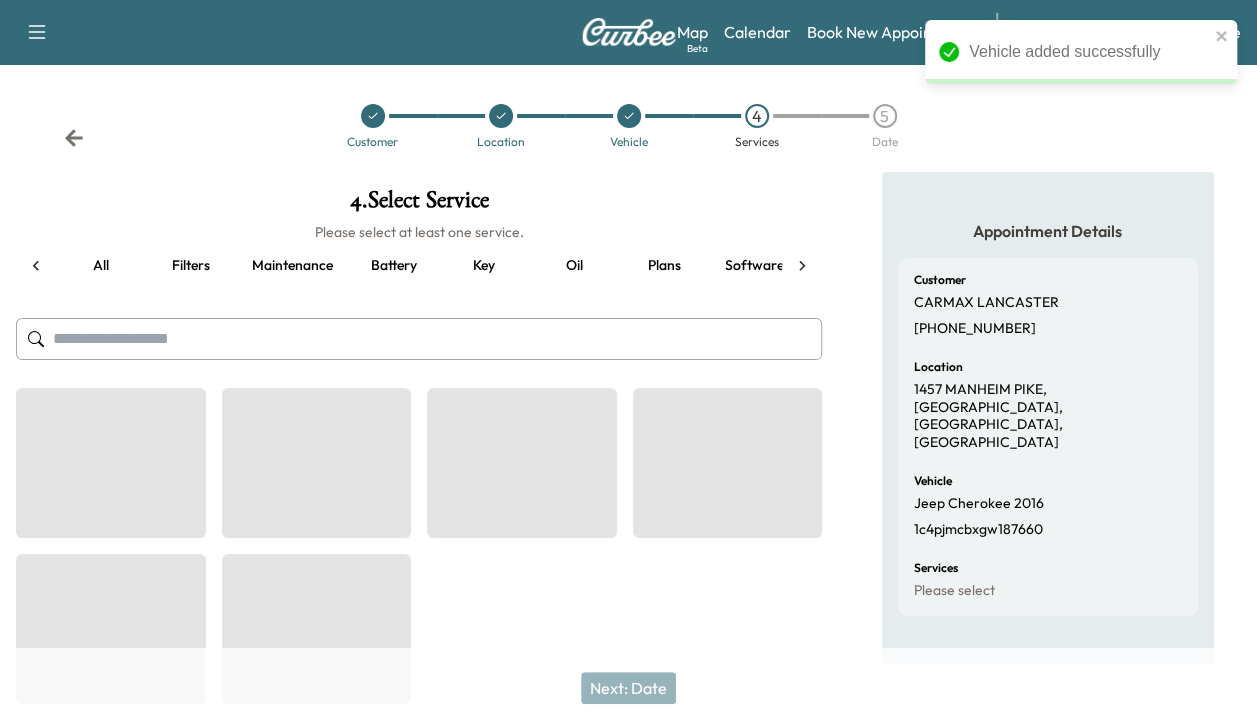 scroll, scrollTop: 0, scrollLeft: 76, axis: horizontal 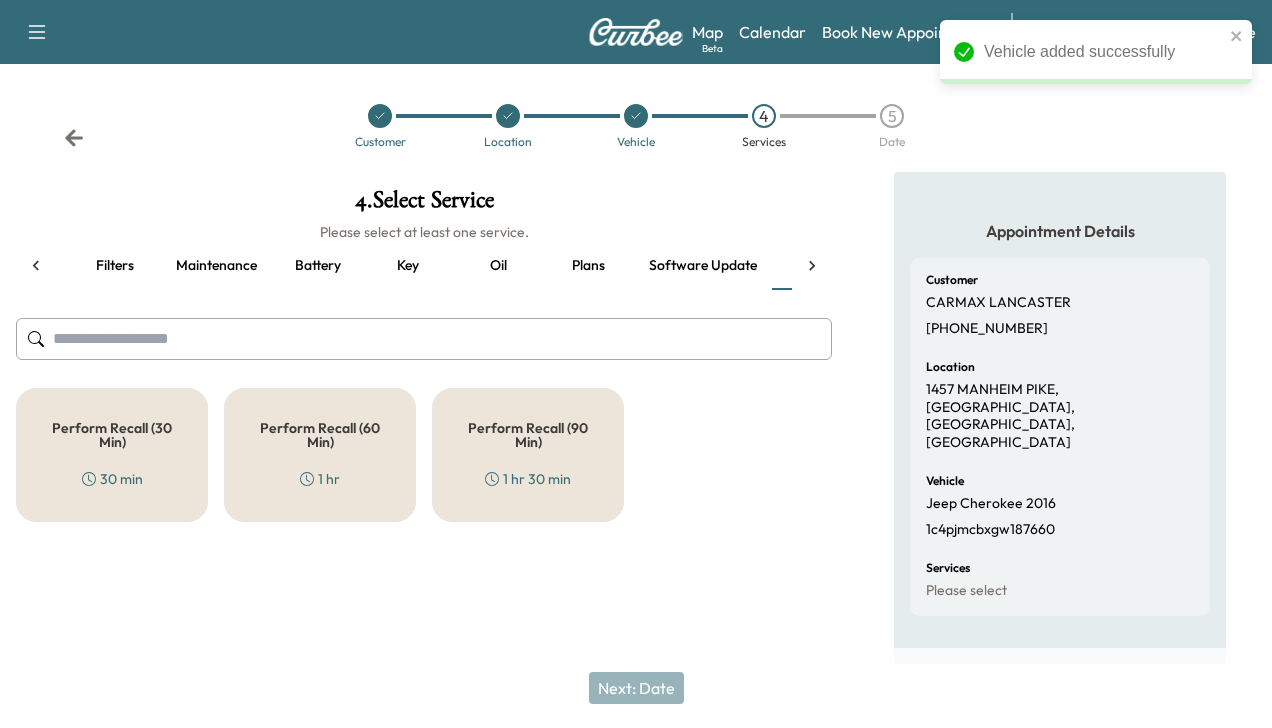 click on "Perform Recall (30 Min) 30 min" at bounding box center [112, 455] 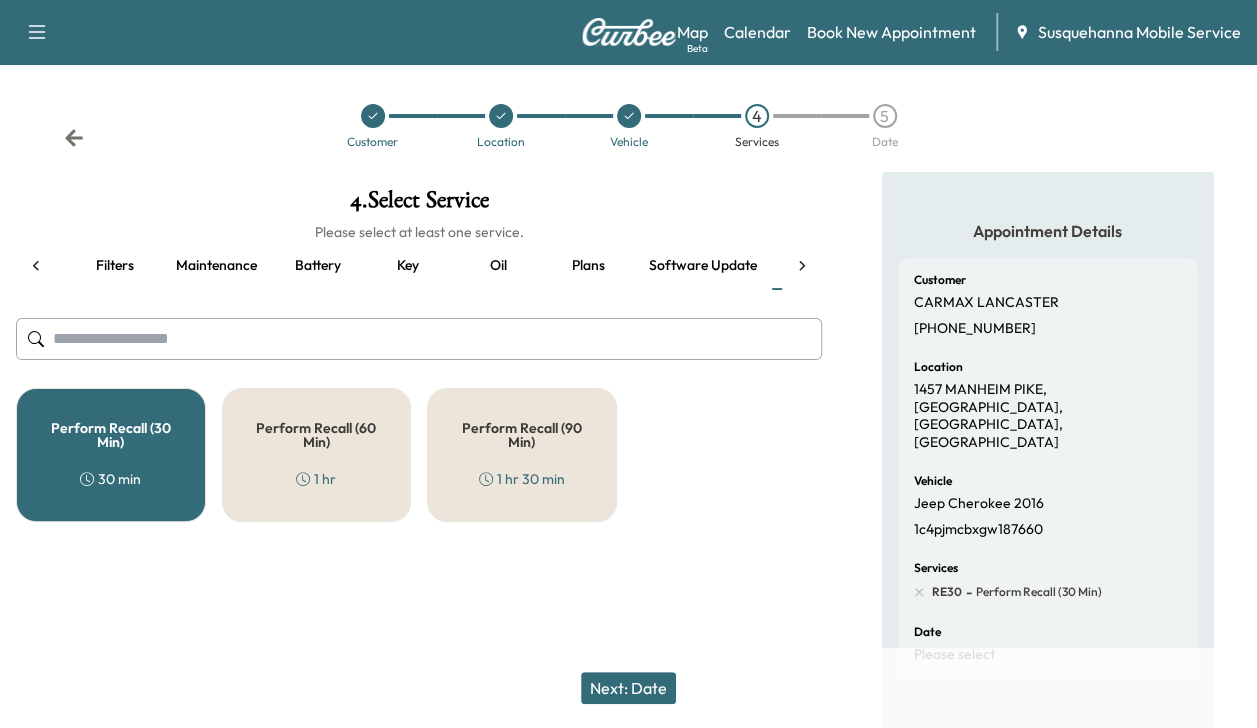 click 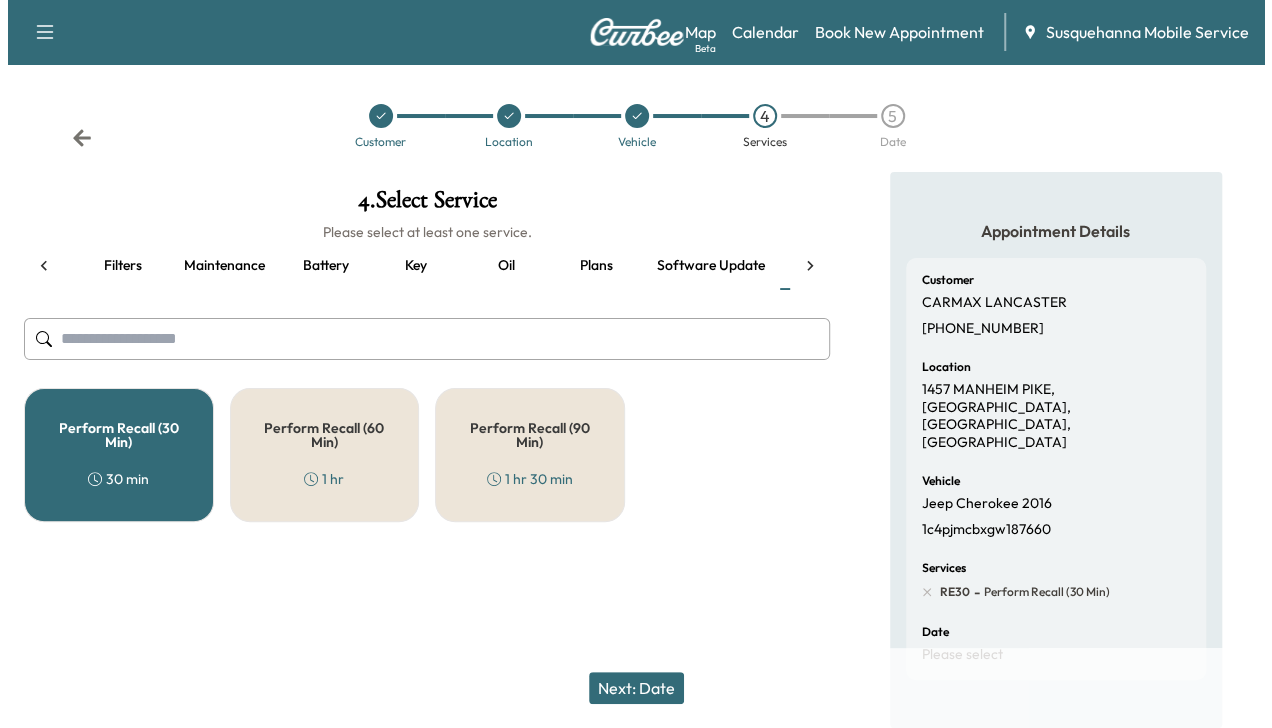 scroll, scrollTop: 0, scrollLeft: 344, axis: horizontal 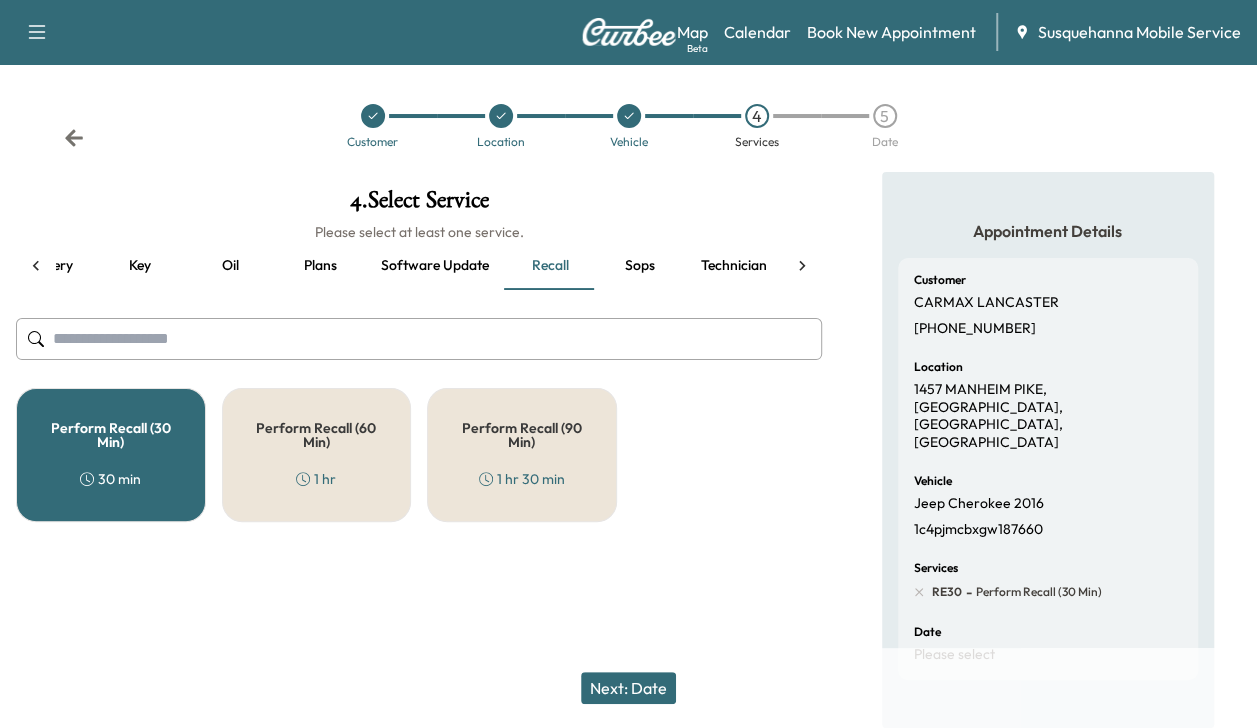 click on "all Filters Maintenance Battery Key Oil Plans Software update Recall Sops Technician" at bounding box center (419, 266) 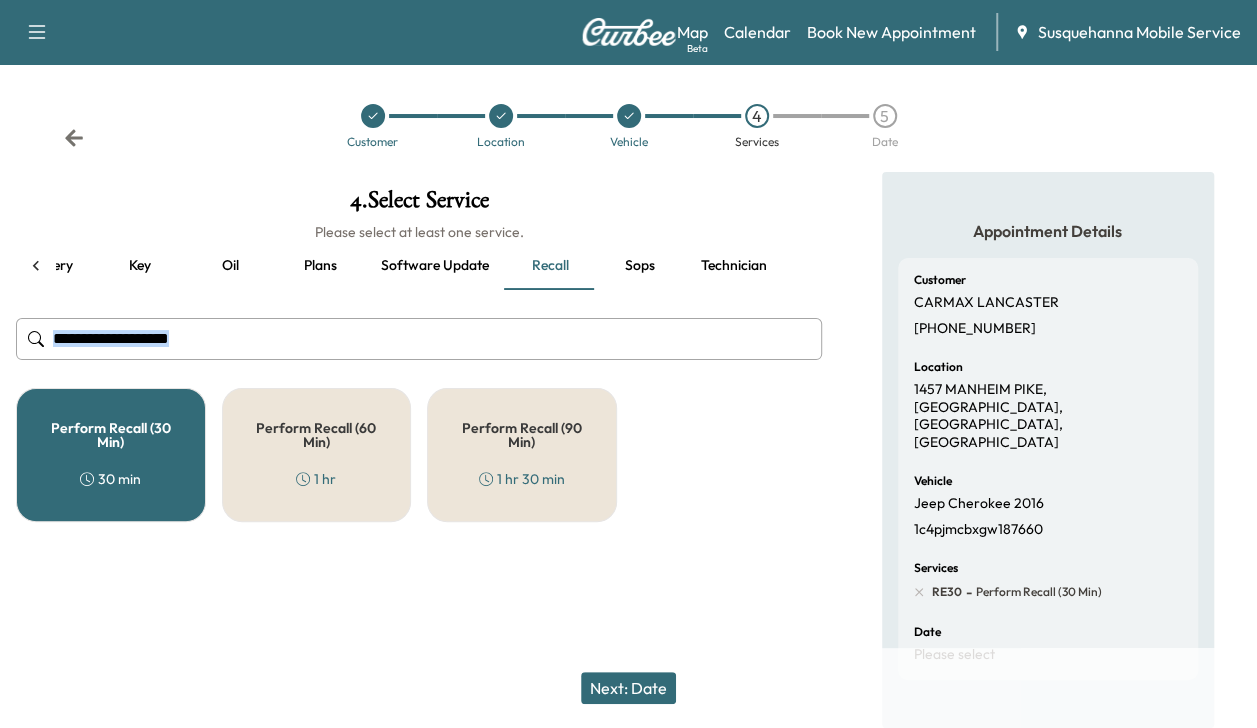 click on "all Filters Maintenance Battery Key Oil Plans Software update Recall Sops Technician" at bounding box center [419, 266] 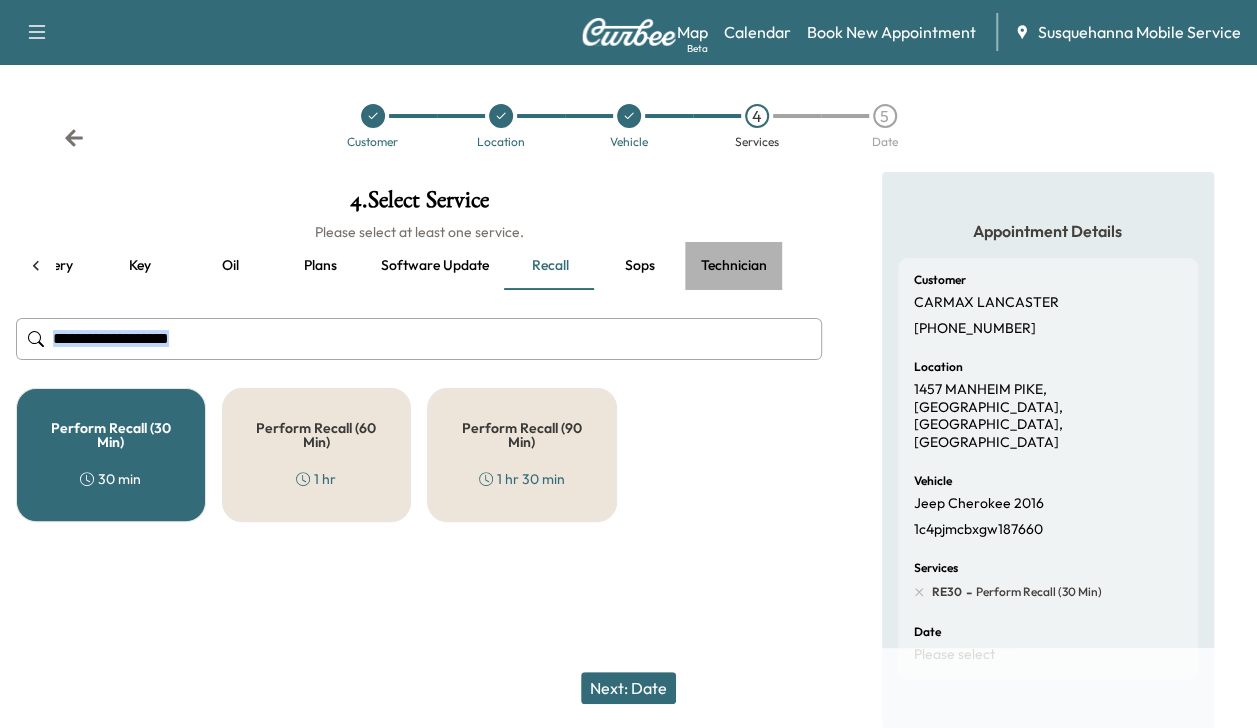 drag, startPoint x: 797, startPoint y: 266, endPoint x: 735, endPoint y: 266, distance: 62 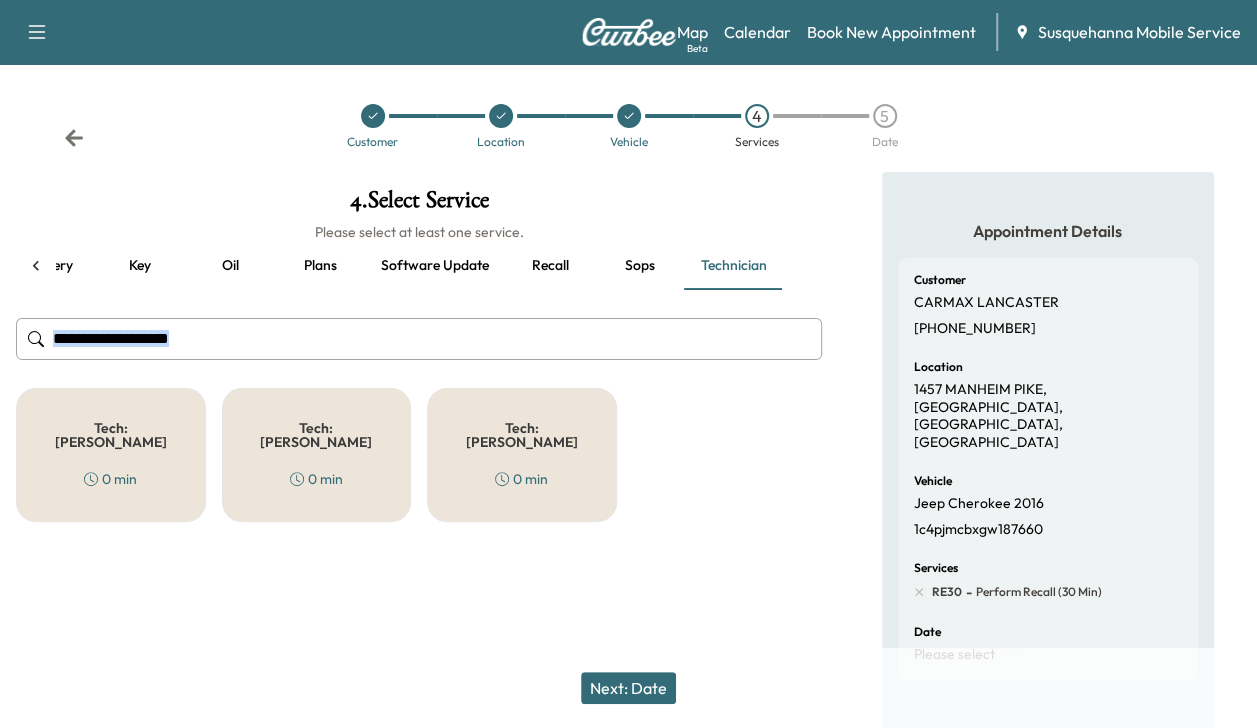 click on "Tech: [PERSON_NAME]" at bounding box center (111, 435) 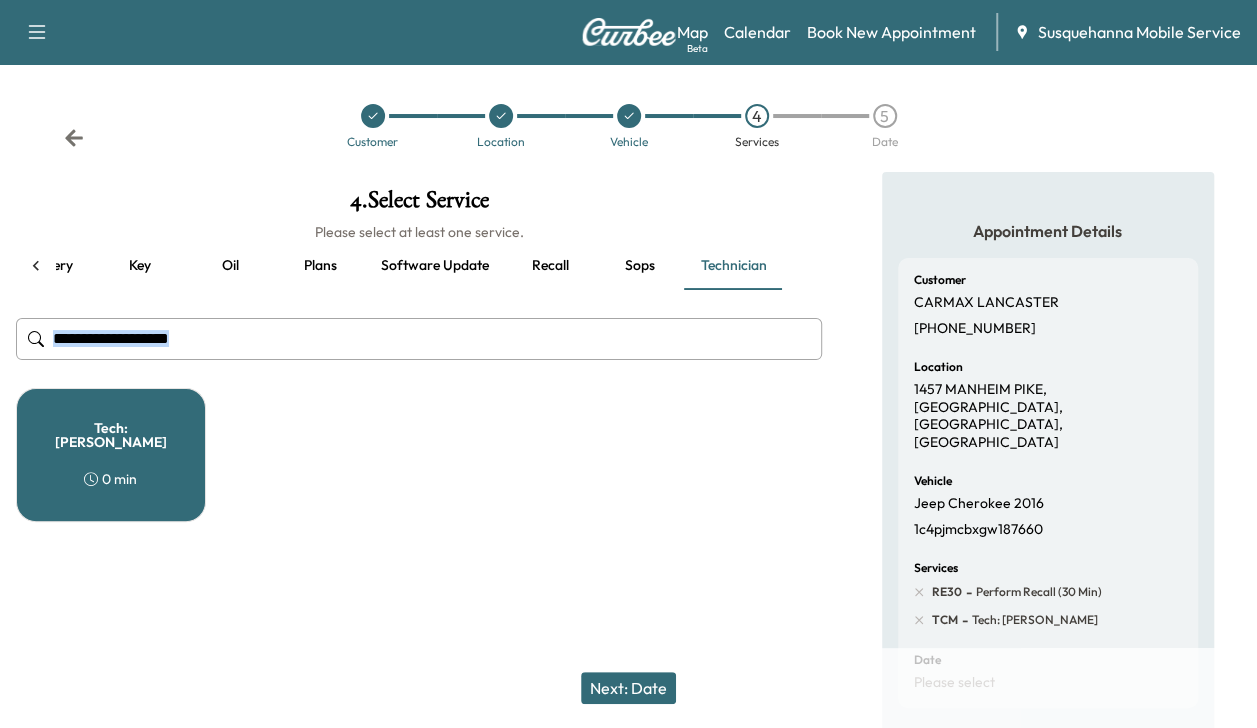 click on "Next: Date" at bounding box center (628, 688) 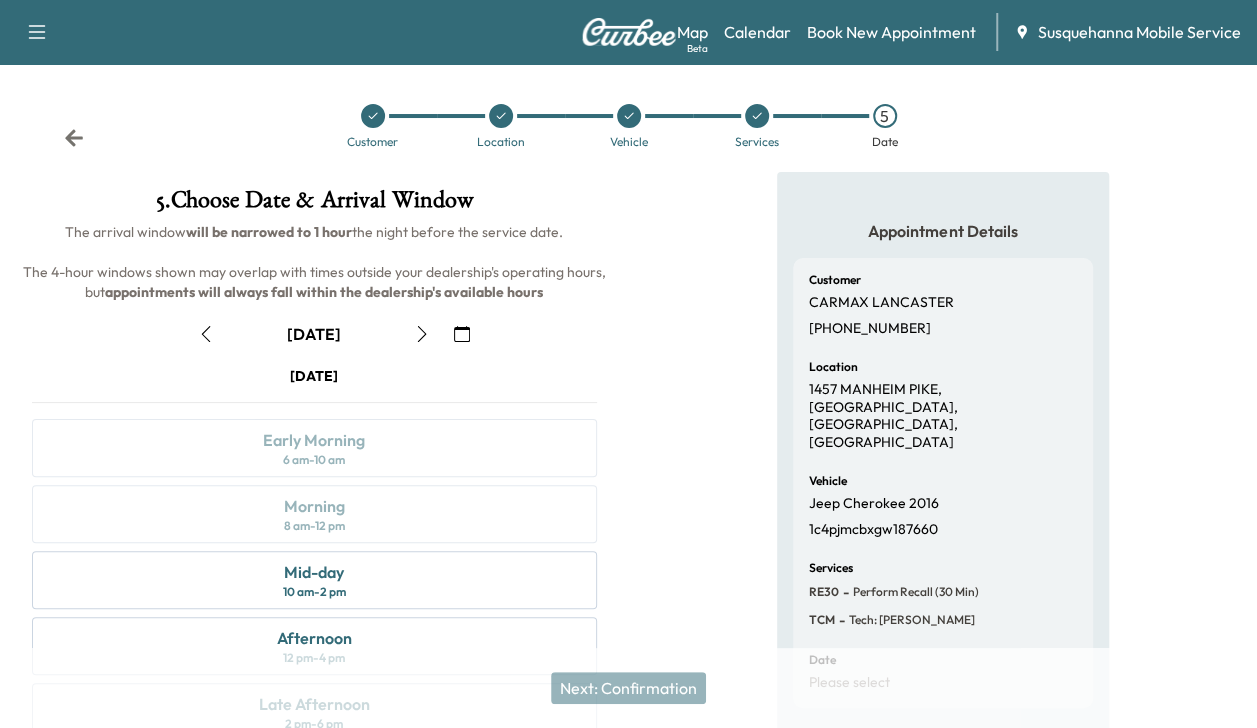 click 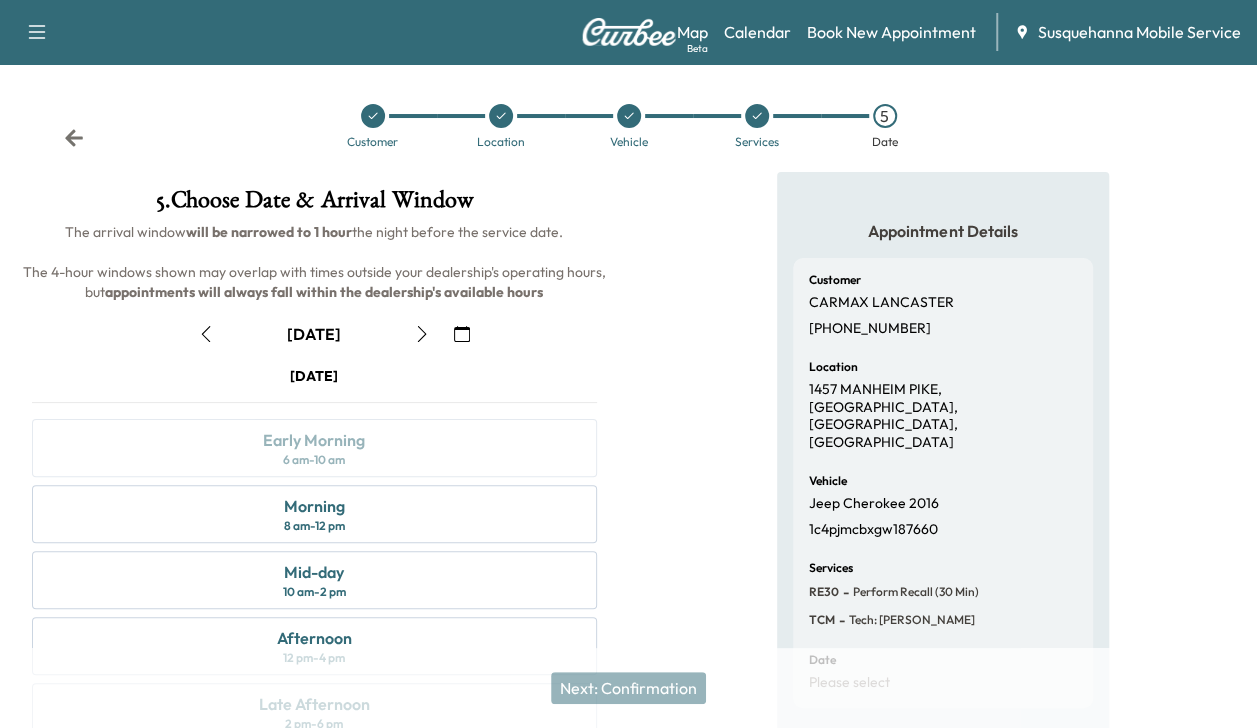 click on "Morning 8 am  -  12 pm" at bounding box center (314, 514) 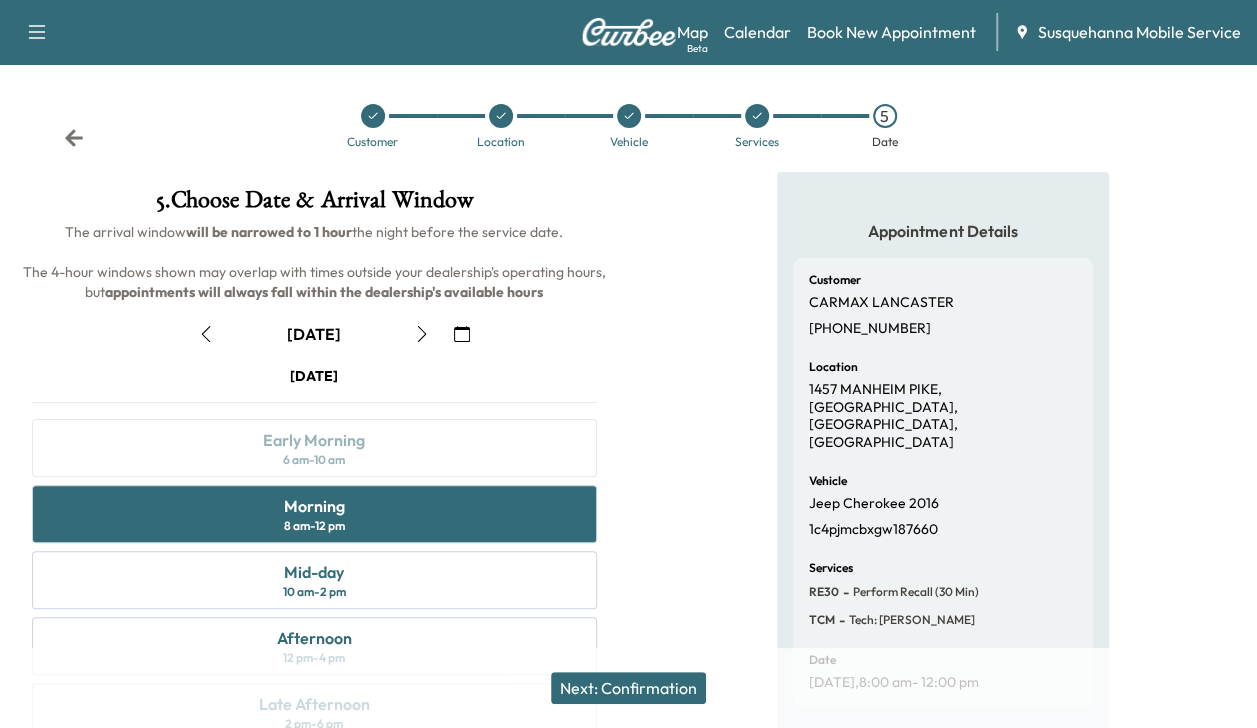 click on "Next: Confirmation" at bounding box center [628, 688] 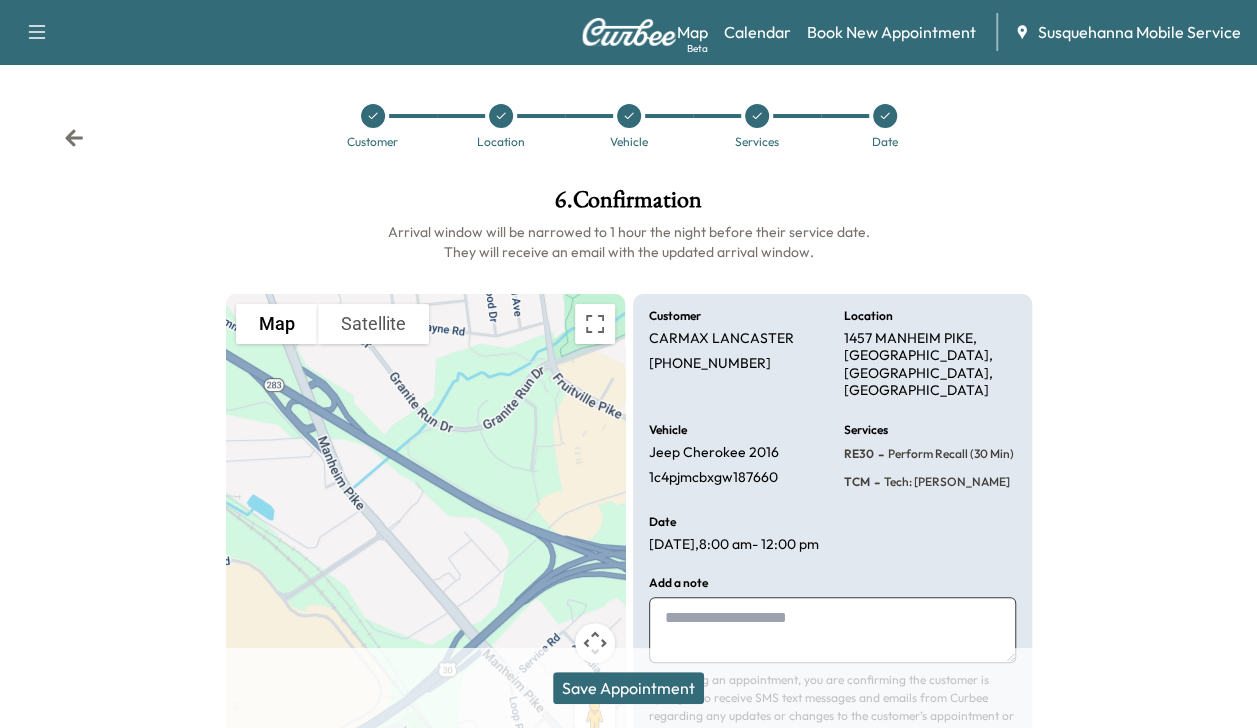 click on "Save Appointment" at bounding box center (628, 688) 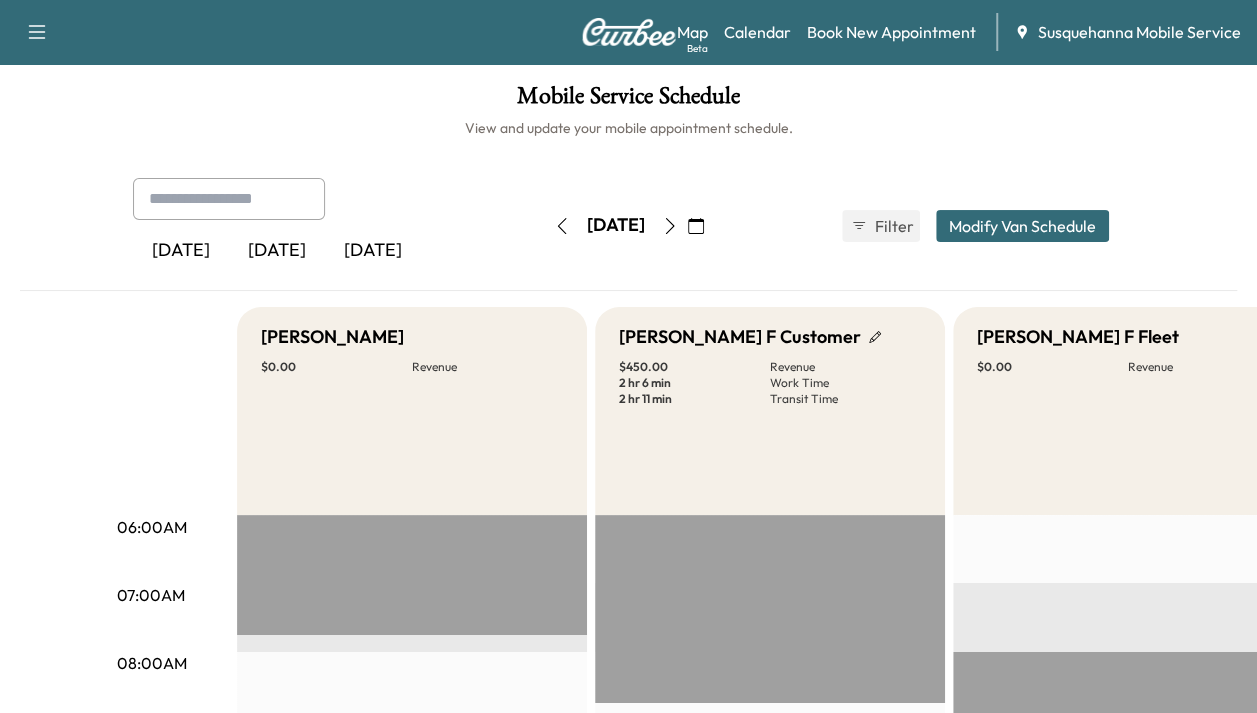 click on "Book New Appointment" at bounding box center (891, 32) 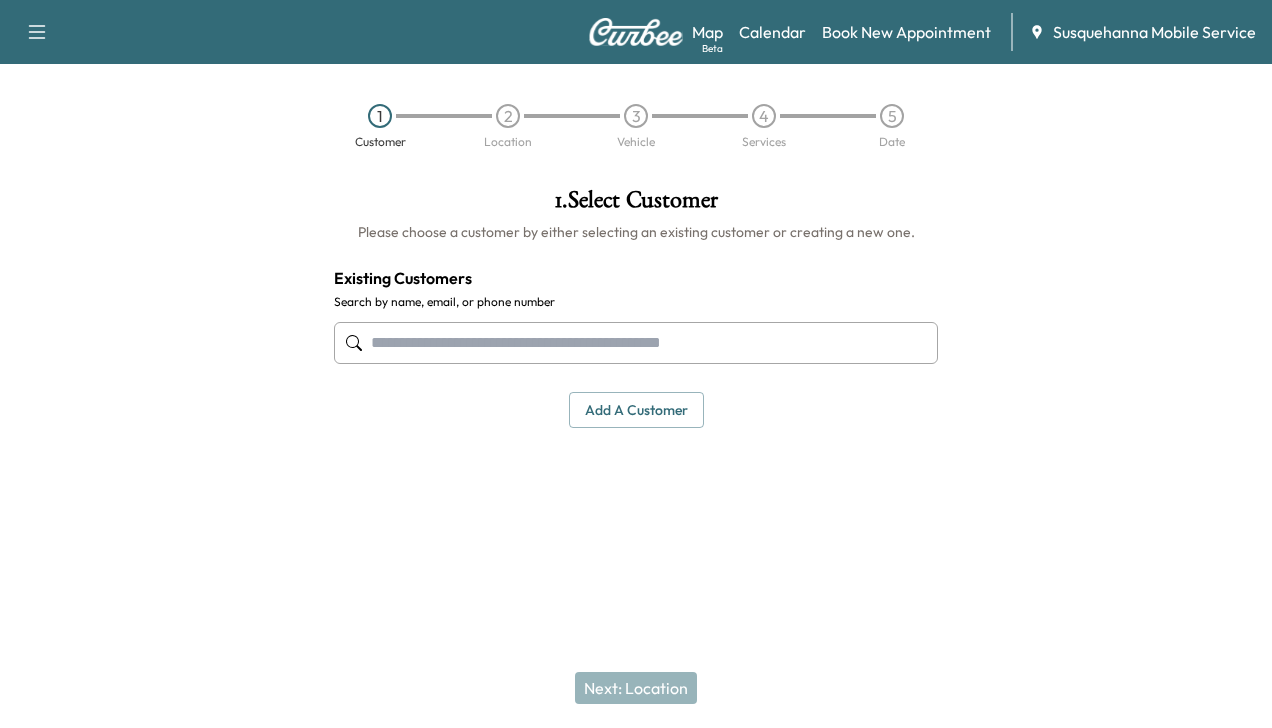 click at bounding box center (636, 343) 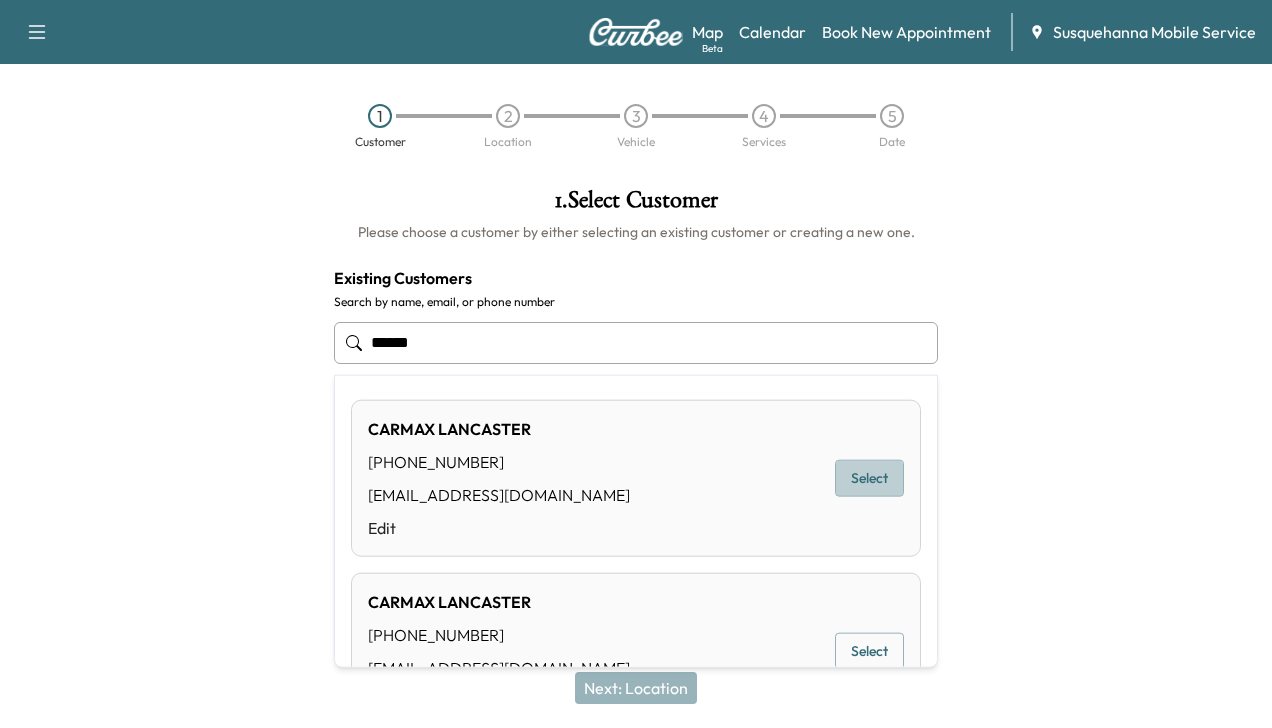 click on "Select" at bounding box center (869, 478) 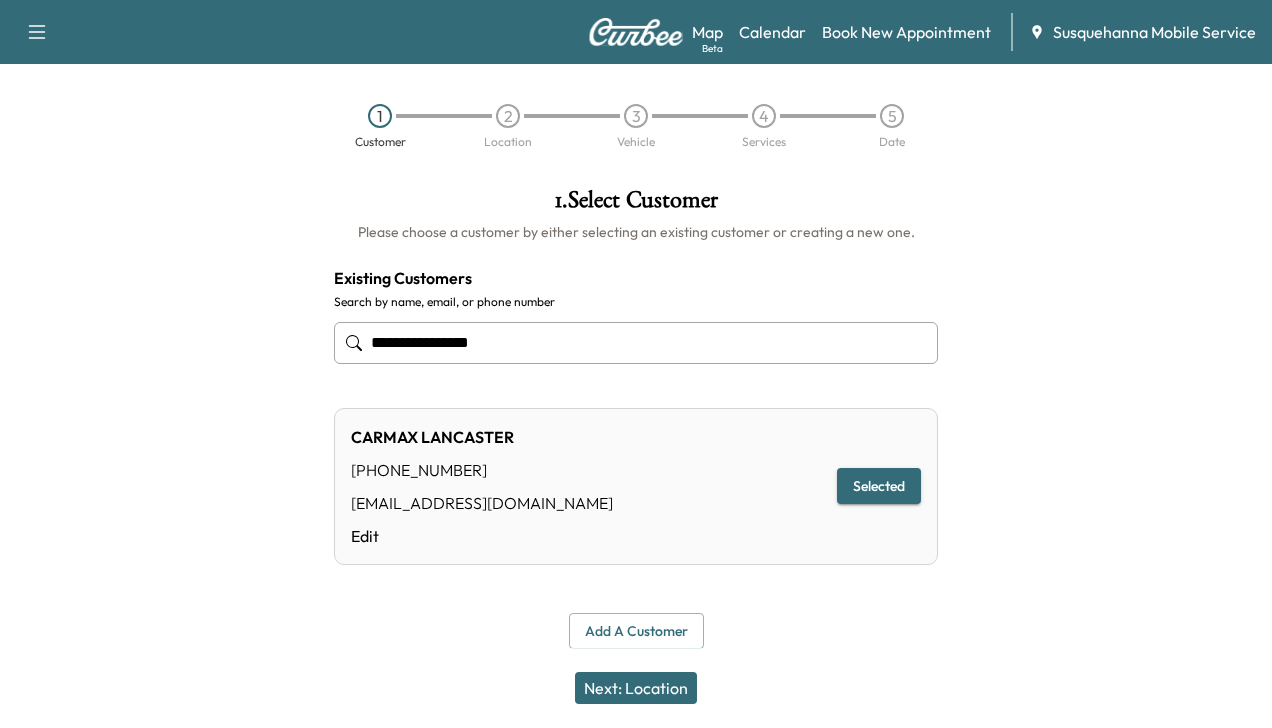 type on "**********" 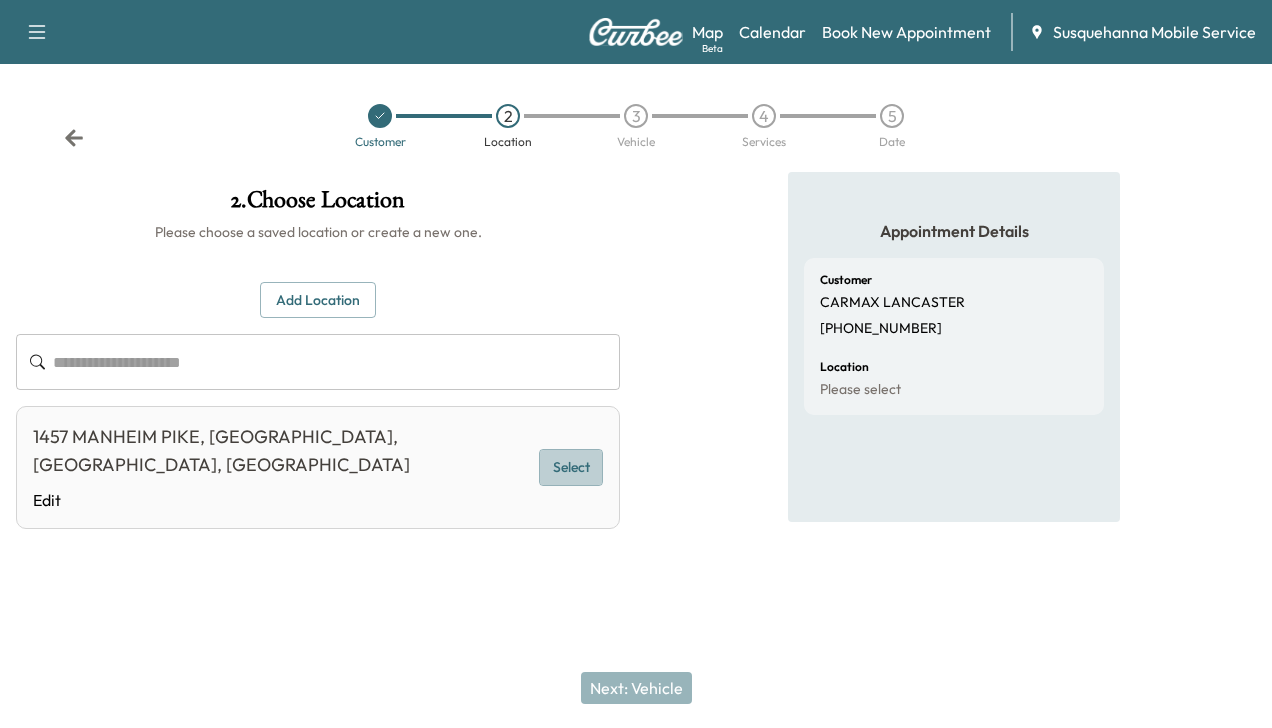 click on "Select" at bounding box center [571, 467] 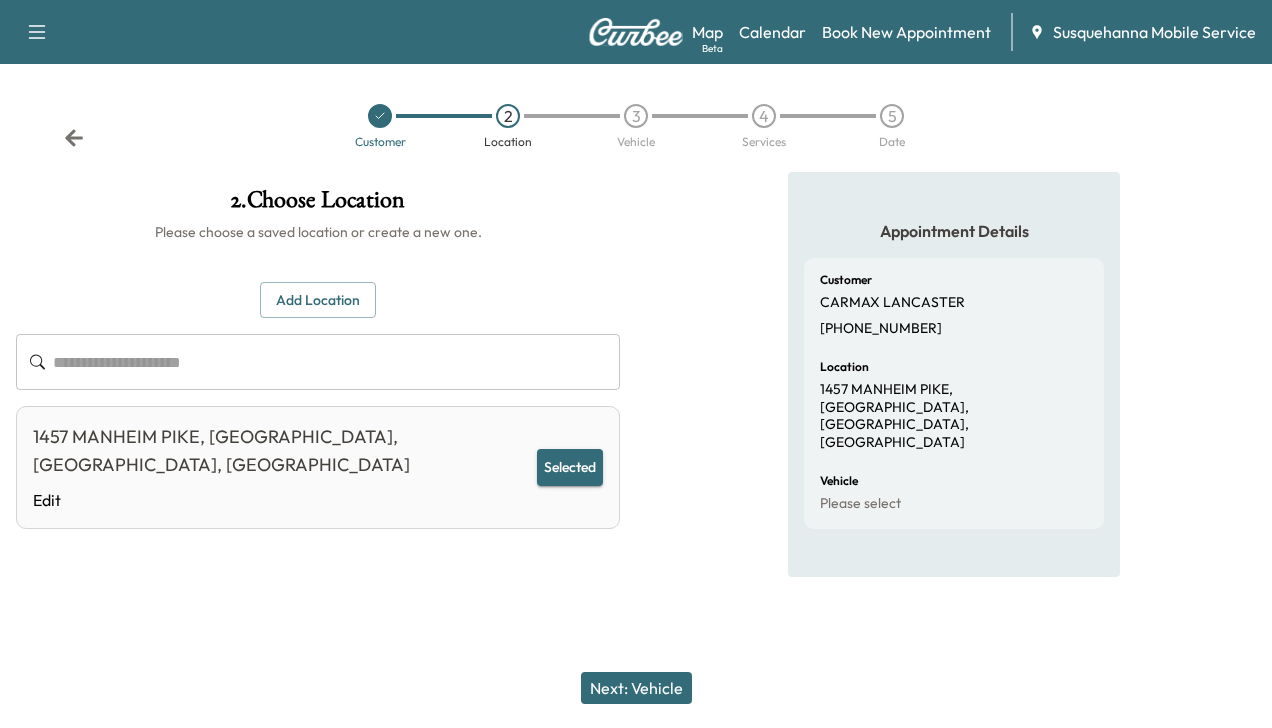click on "Next: Vehicle" at bounding box center (636, 688) 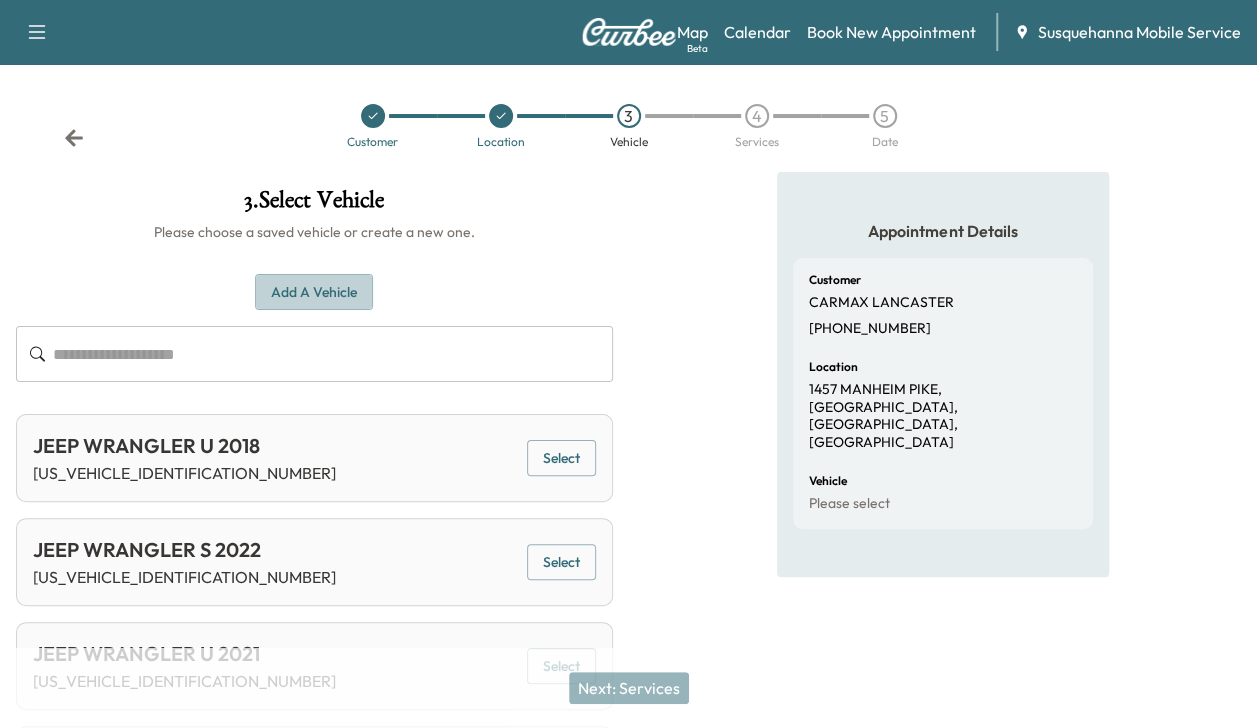 click on "Add a Vehicle" at bounding box center [314, 292] 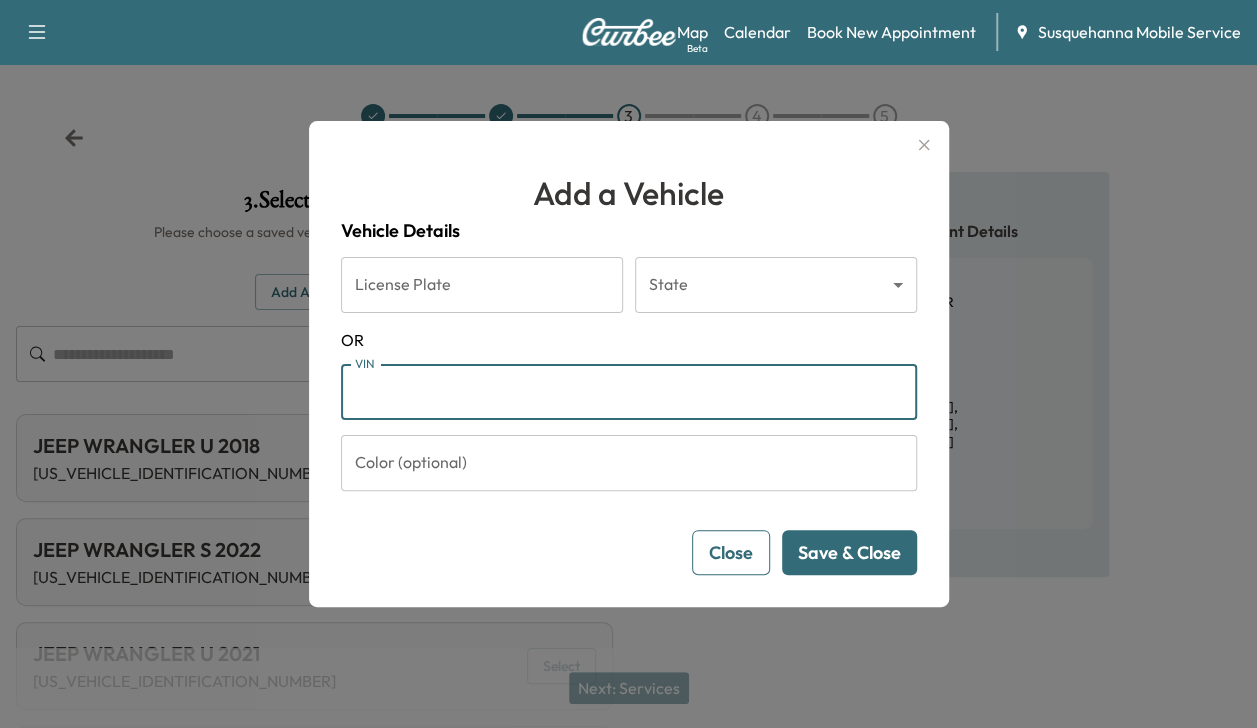 click on "VIN" at bounding box center [629, 392] 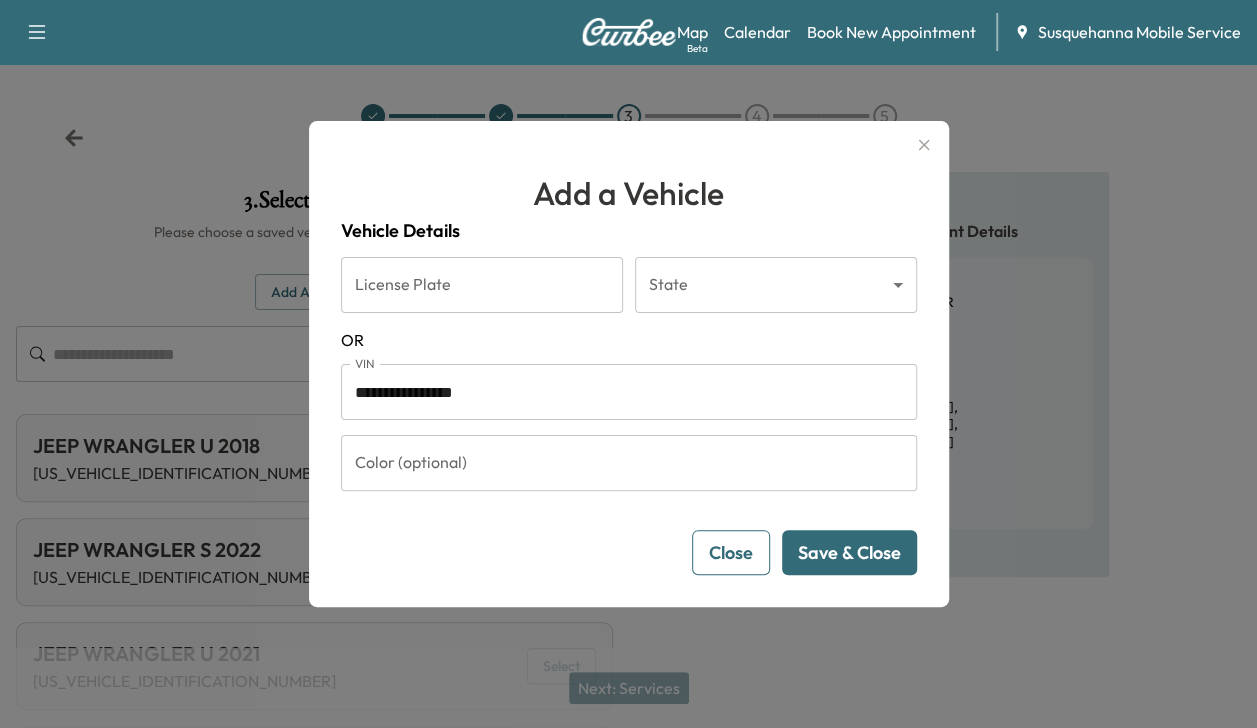 click on "Save & Close" at bounding box center (849, 552) 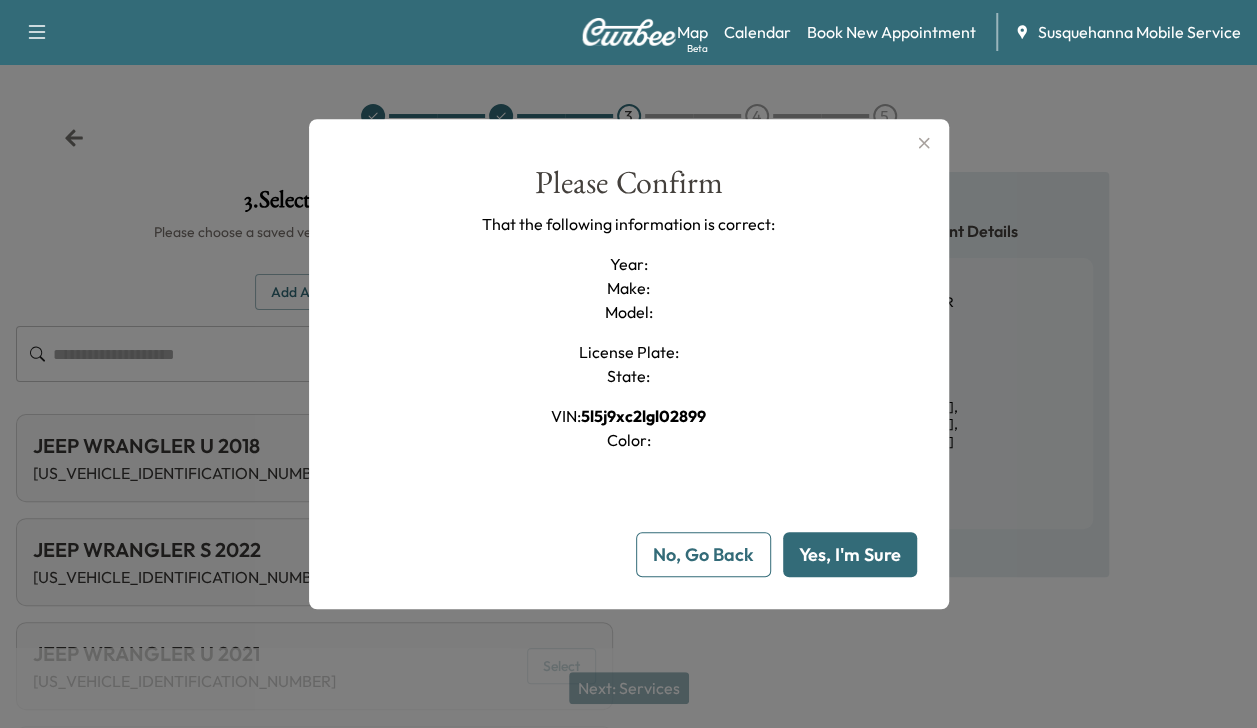 click on "No, Go Back" at bounding box center (703, 554) 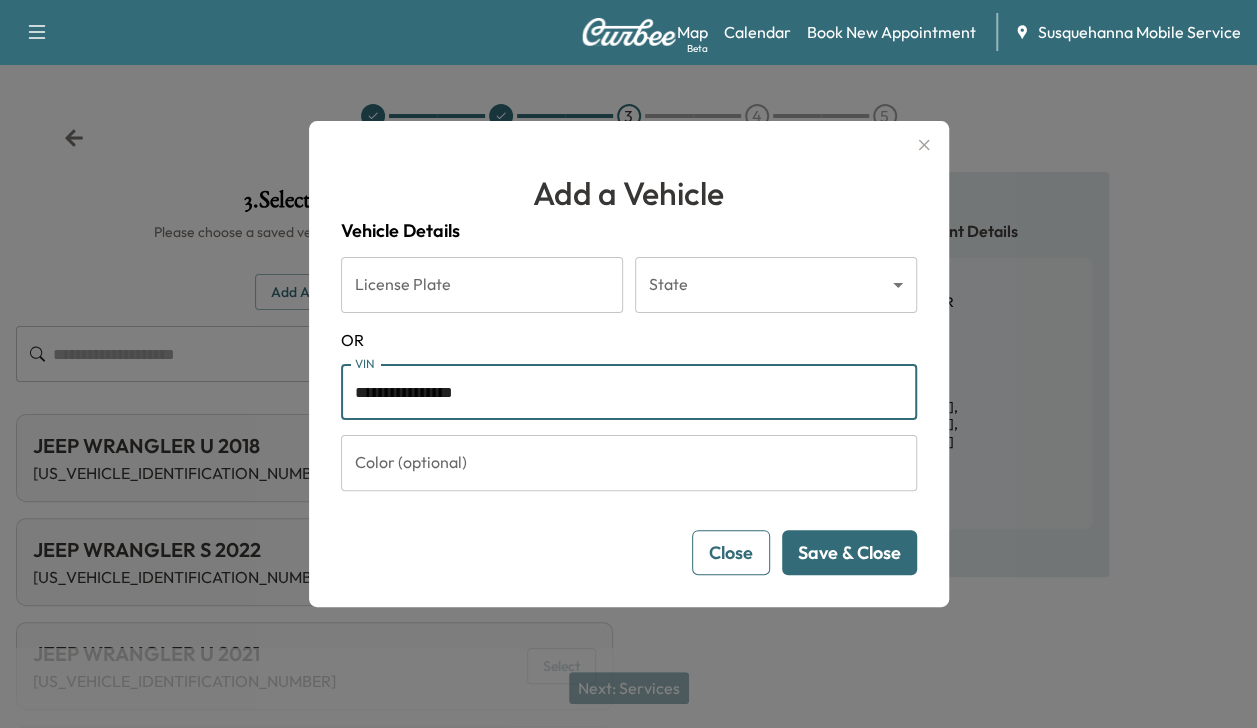 click on "**********" at bounding box center [629, 392] 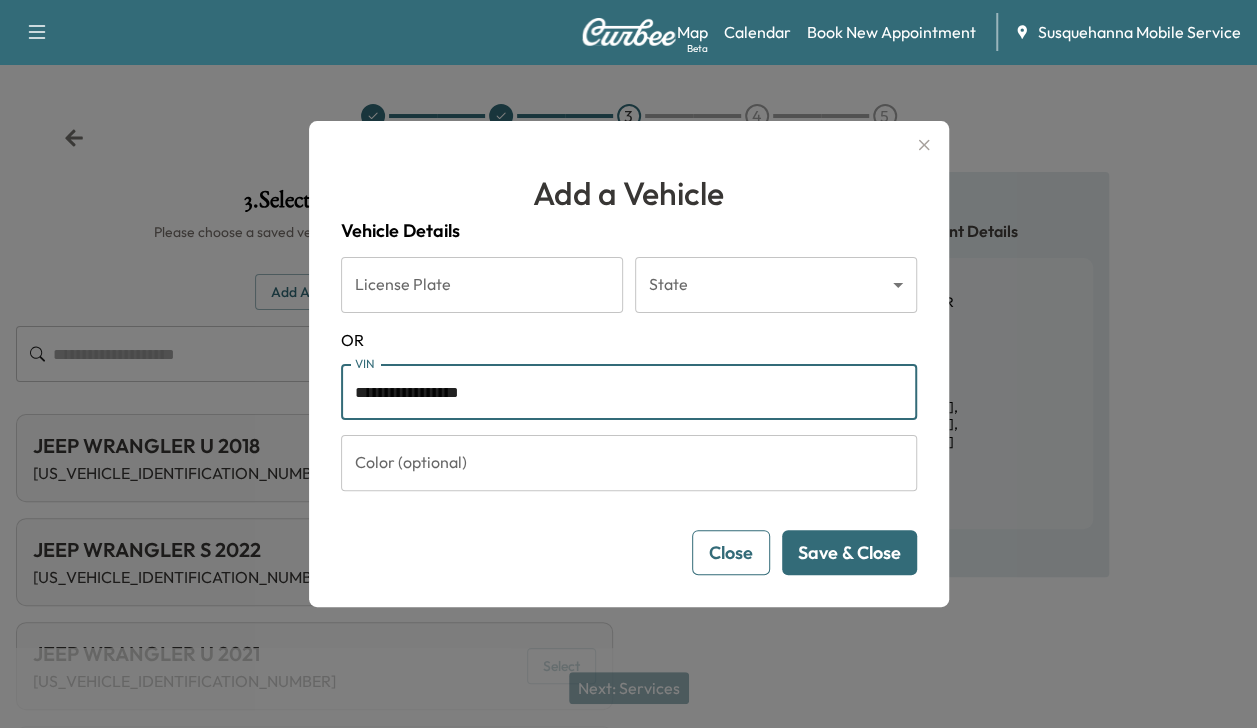 type on "**********" 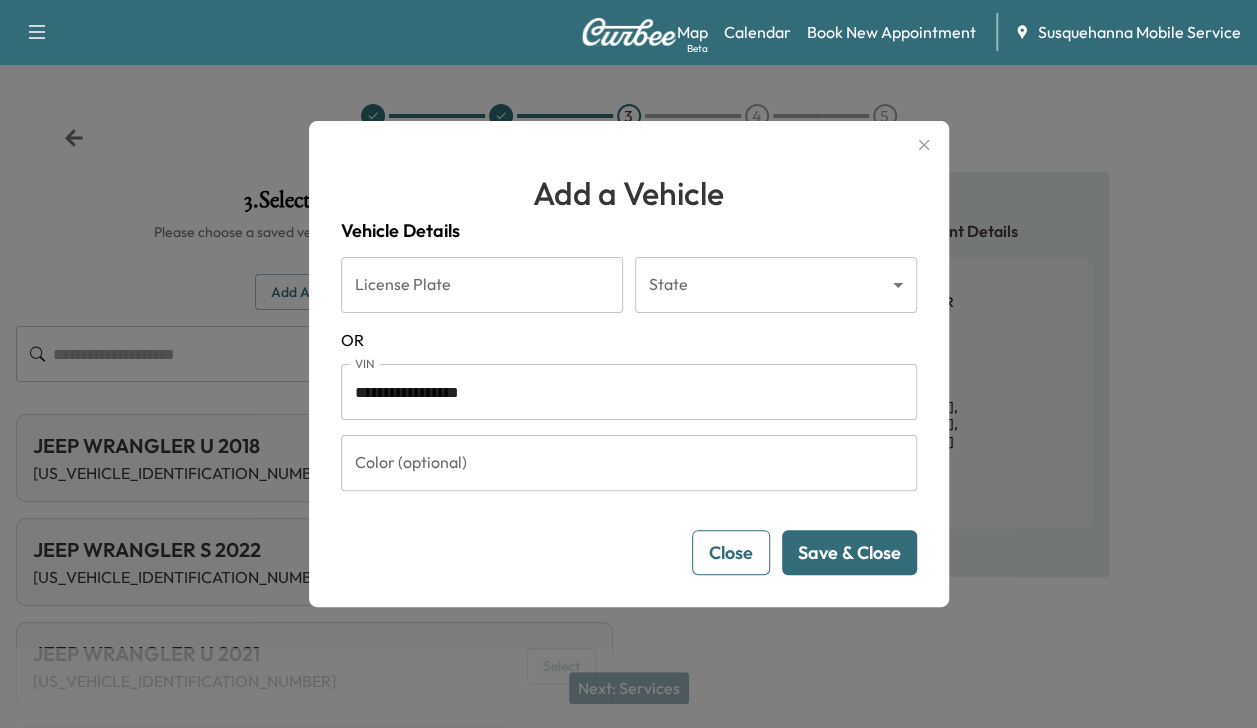click on "Save & Close" at bounding box center (849, 552) 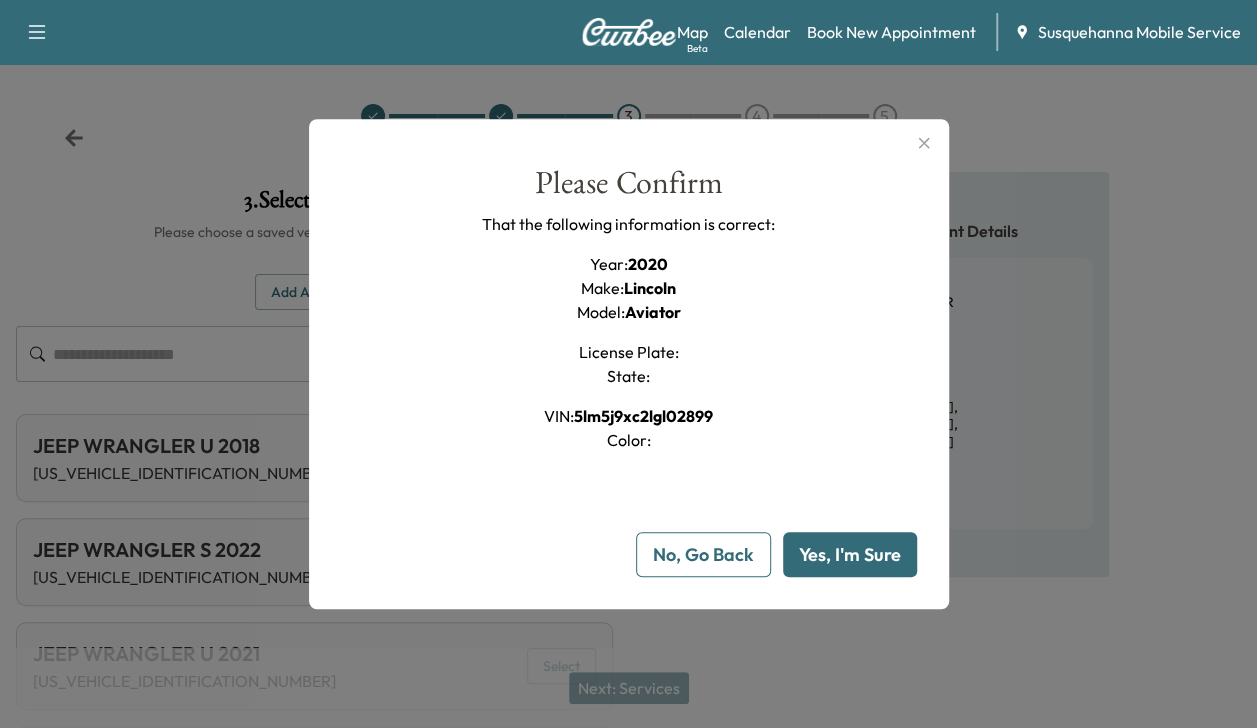 click on "Please Confirm That the following information is correct: Year :  2020 Make :  Lincoln Model :  Aviator License Plate :  State :  VIN :  5lm5j9xc2lgl02899 Color :  No, Go Back Yes, I'm Sure" at bounding box center (629, 372) 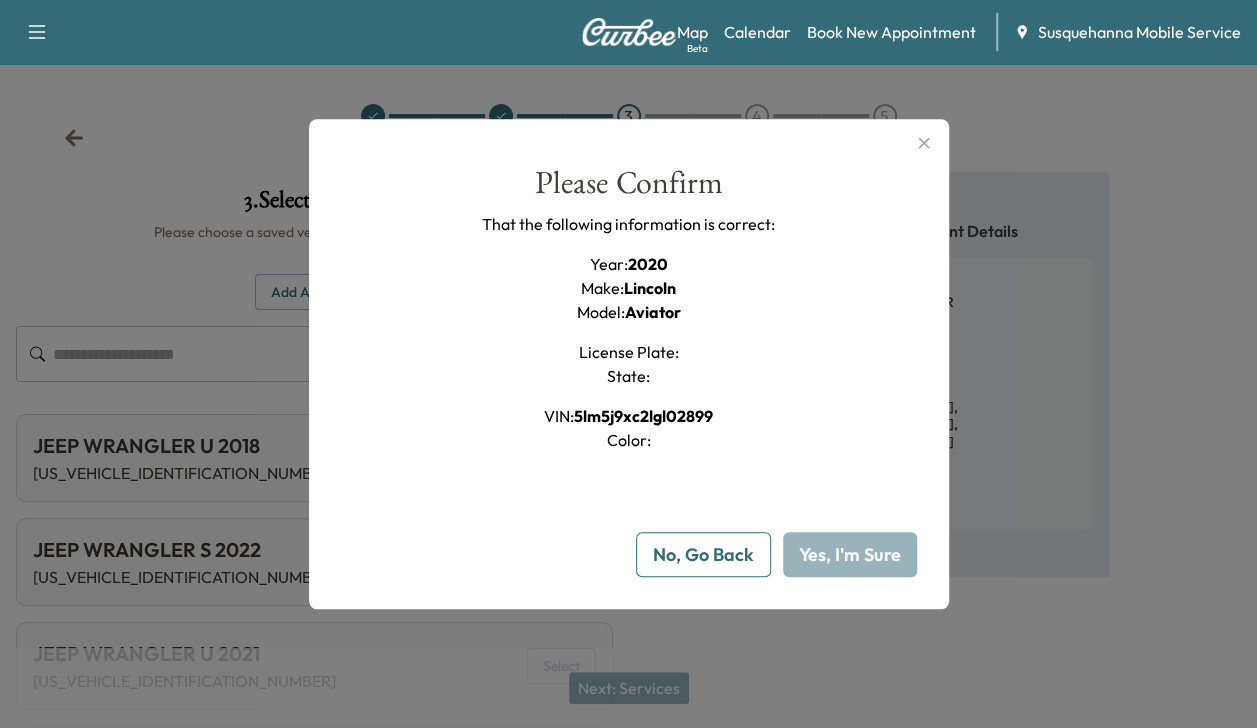 type 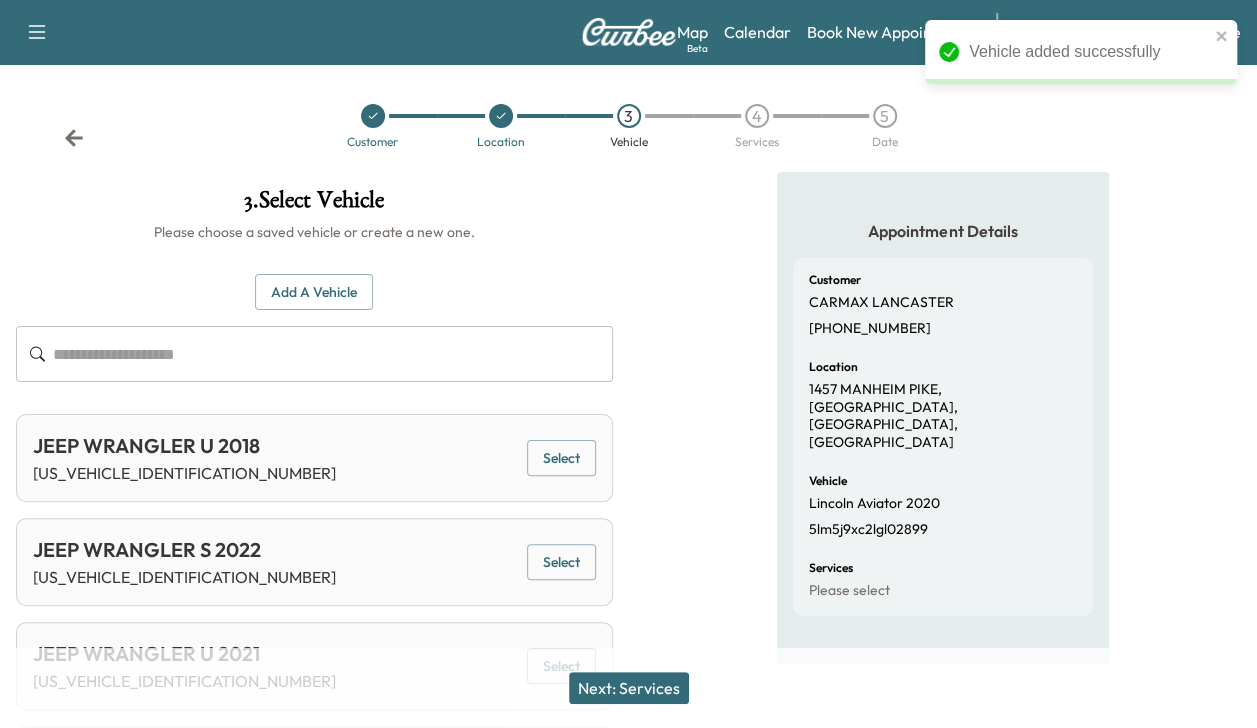 click on "Next: Services" at bounding box center (629, 688) 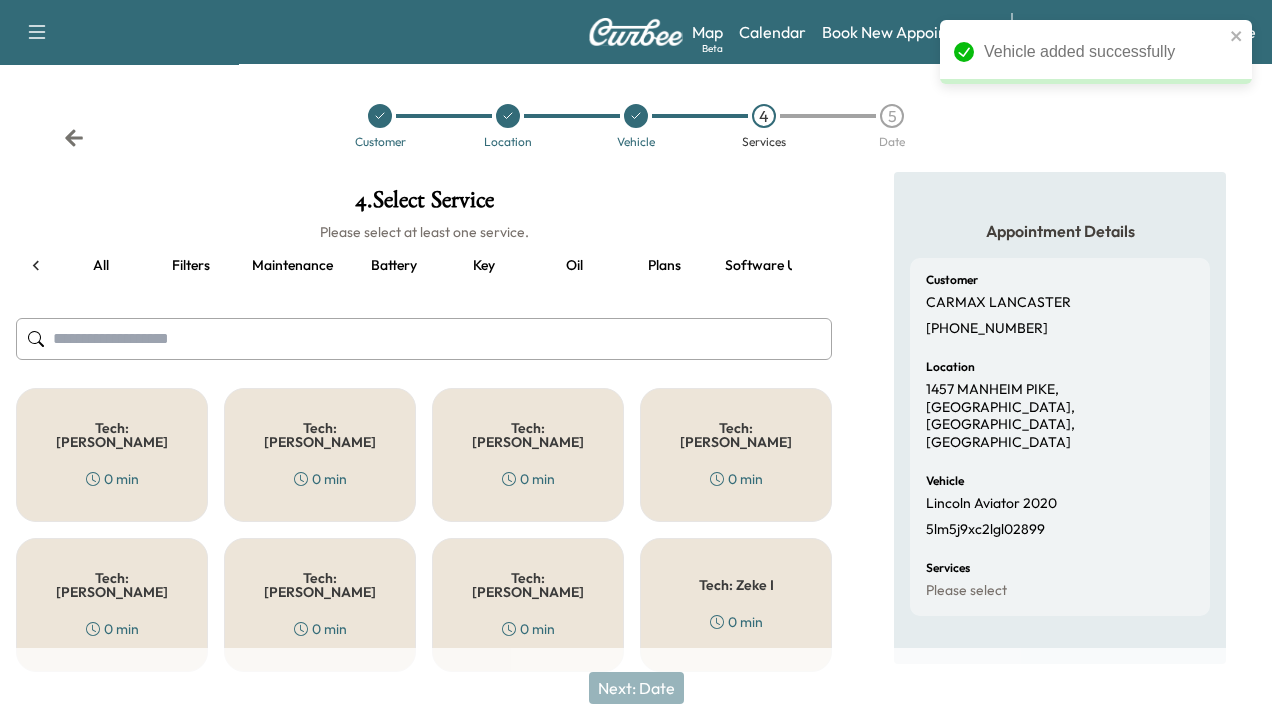 scroll, scrollTop: 0, scrollLeft: 254, axis: horizontal 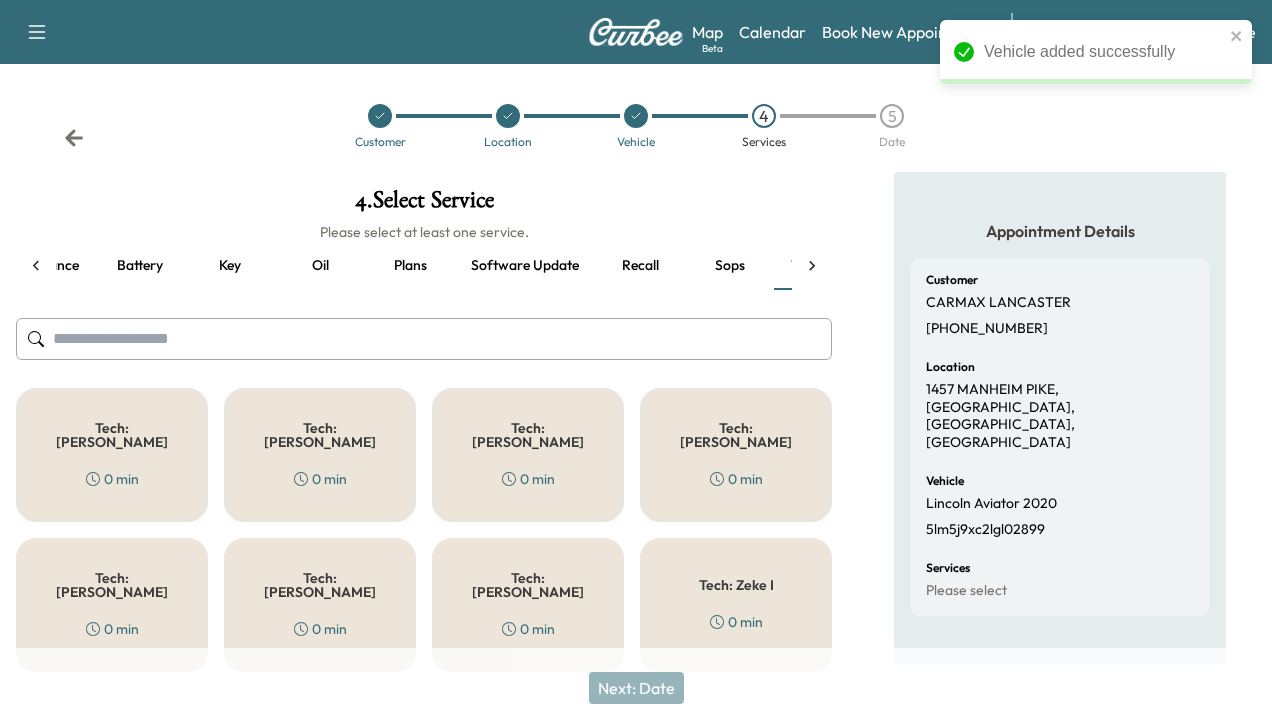 click on "Tech: Colton M 0 min" at bounding box center (736, 455) 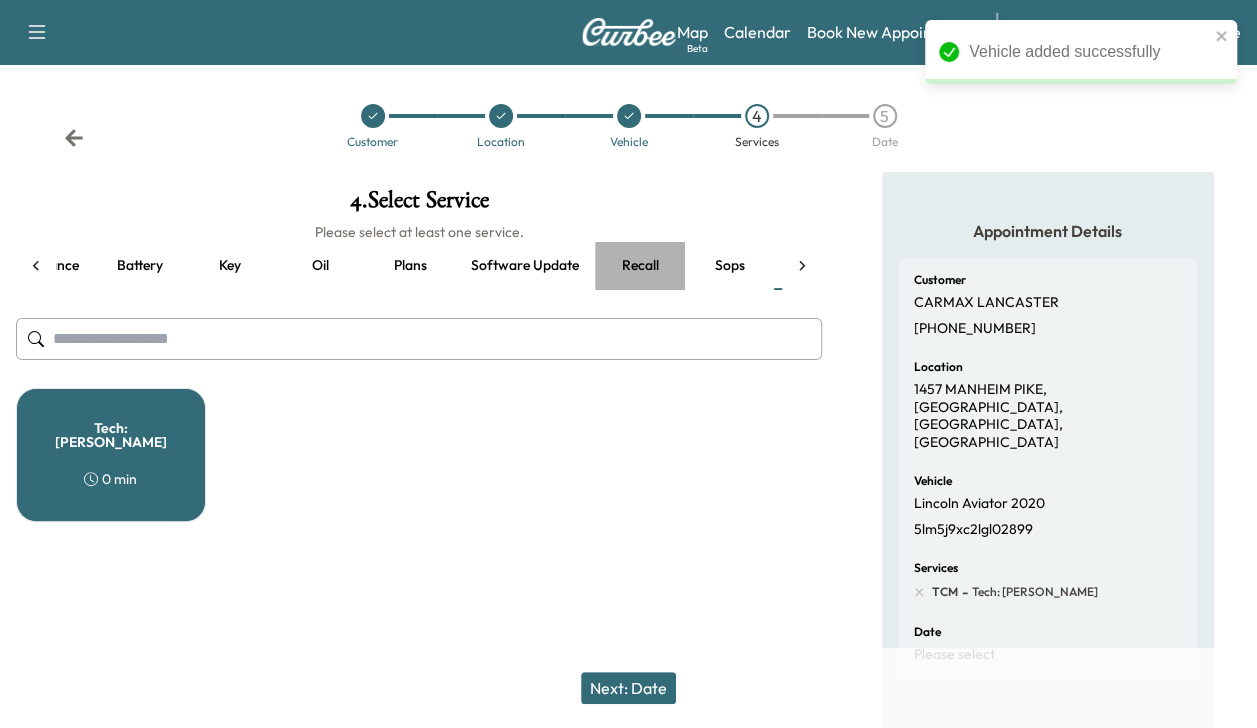 click on "Recall" at bounding box center (640, 266) 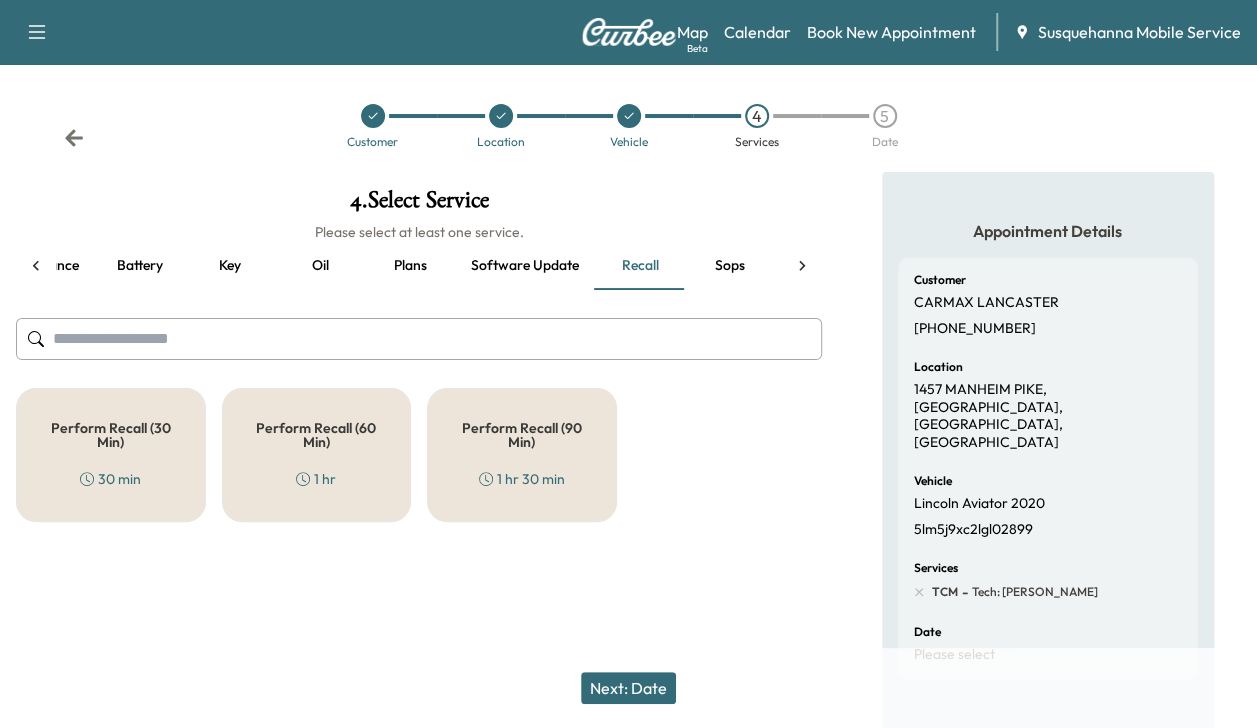 click on "Perform Recall (30 Min) 30 min" at bounding box center (111, 455) 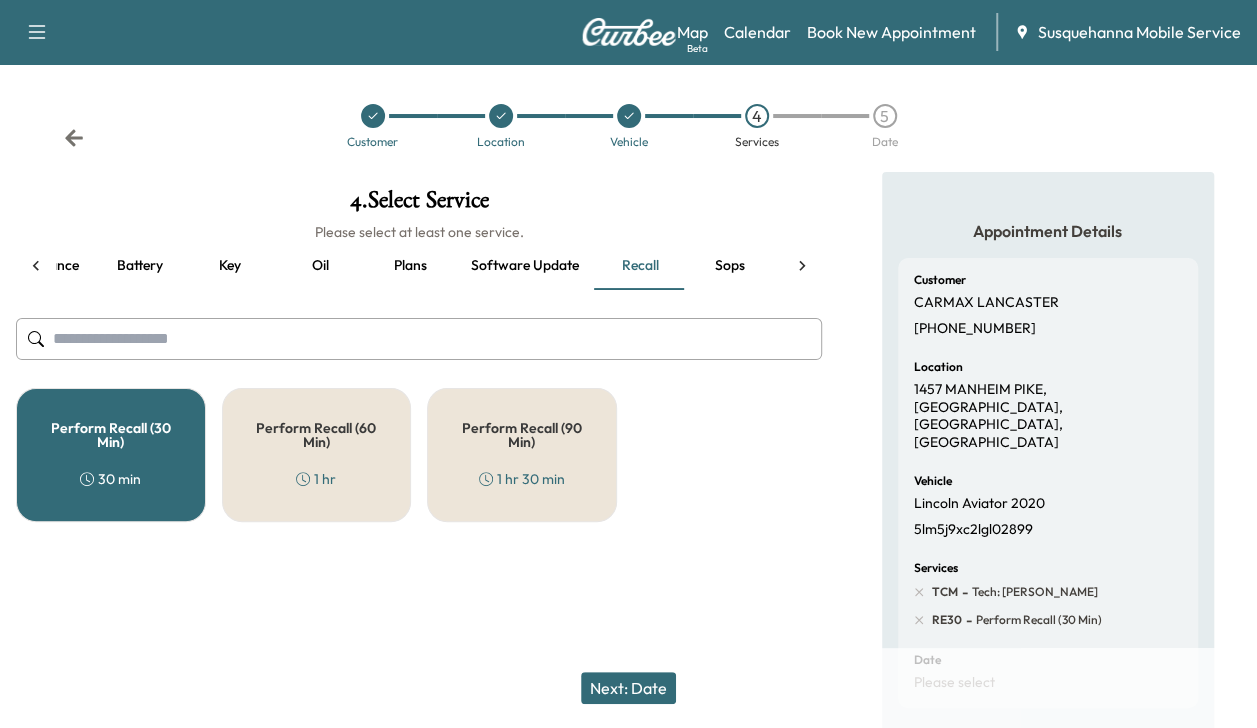 click on "Next: Date" at bounding box center [628, 688] 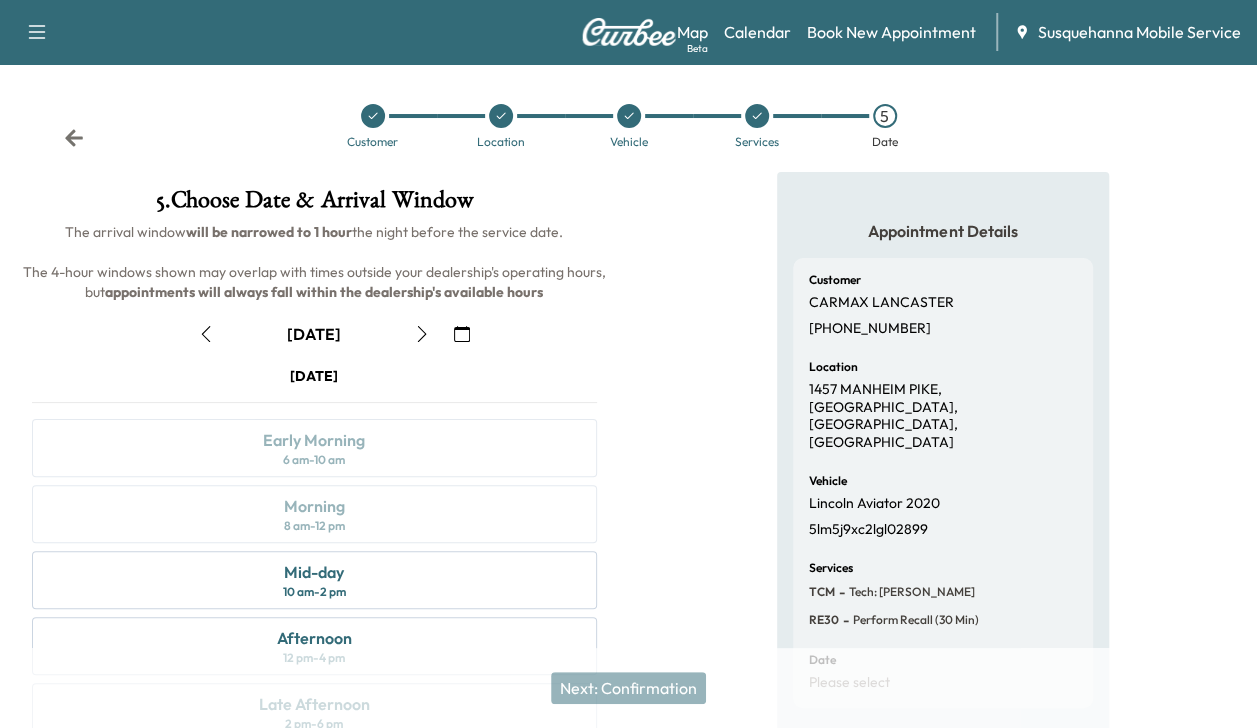 click 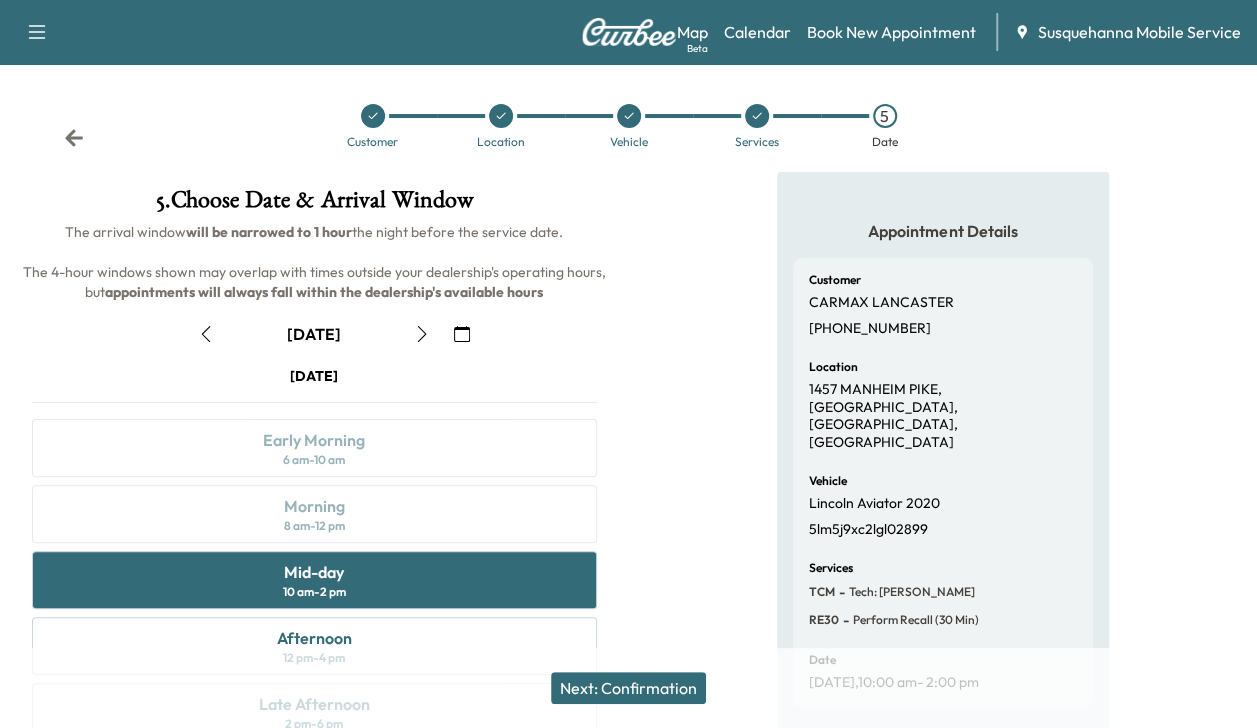 click on "Next: Confirmation" at bounding box center [628, 688] 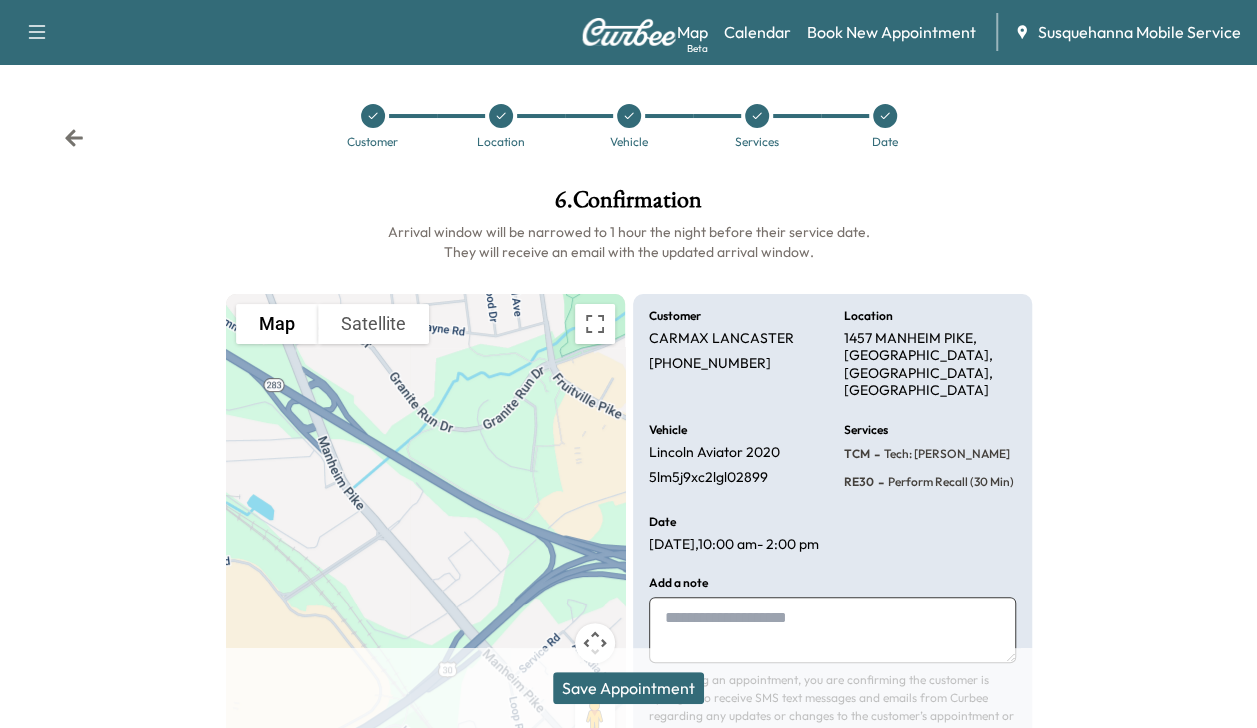 click on "Save Appointment" at bounding box center (628, 688) 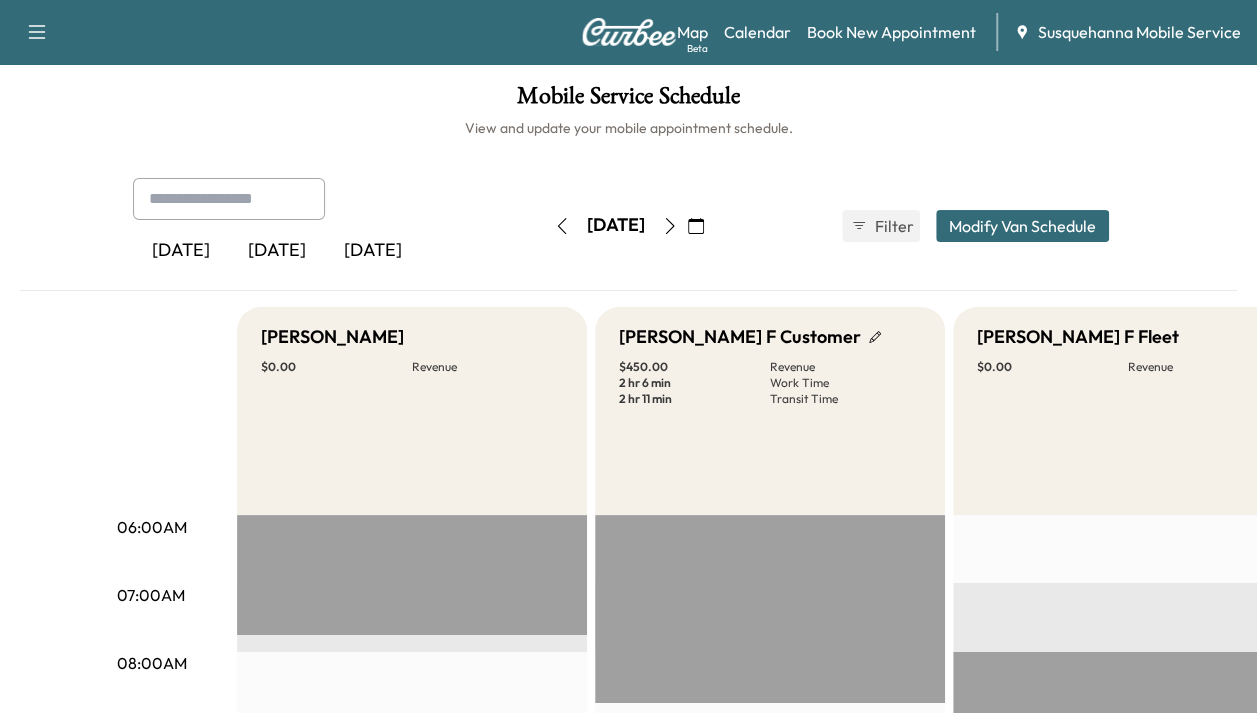 click on "Book New Appointment" at bounding box center [891, 32] 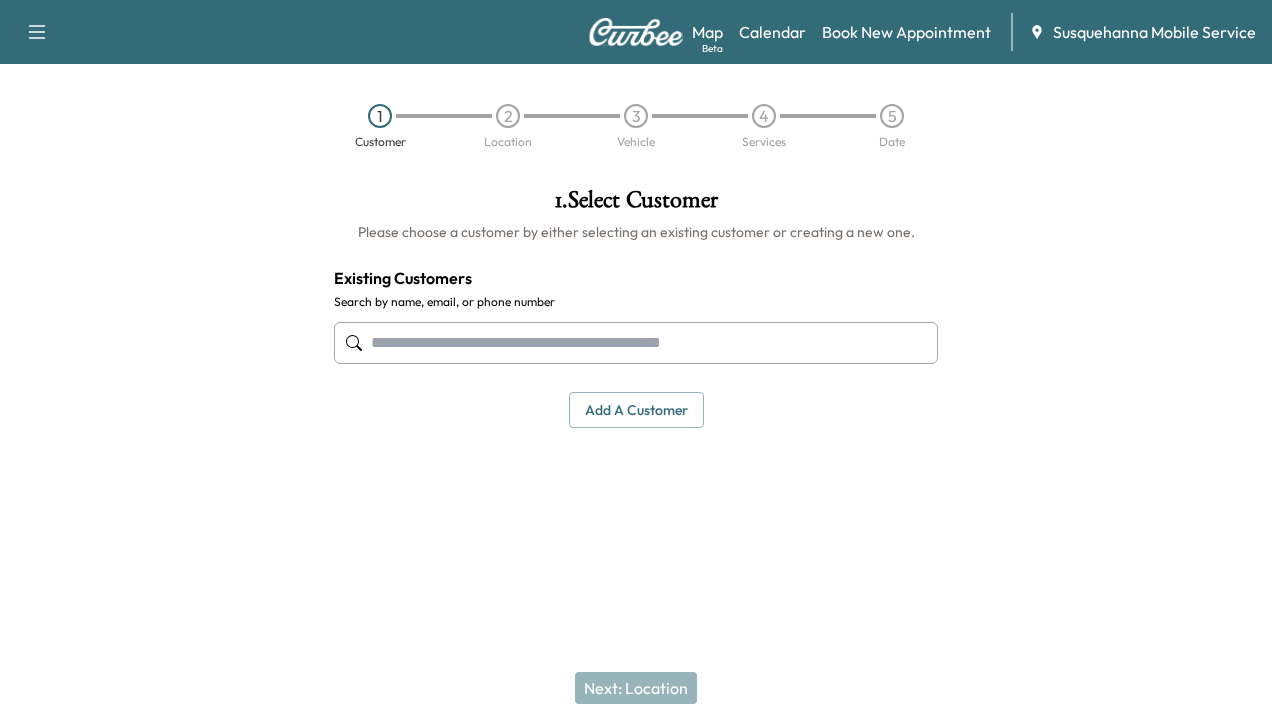 click at bounding box center (636, 343) 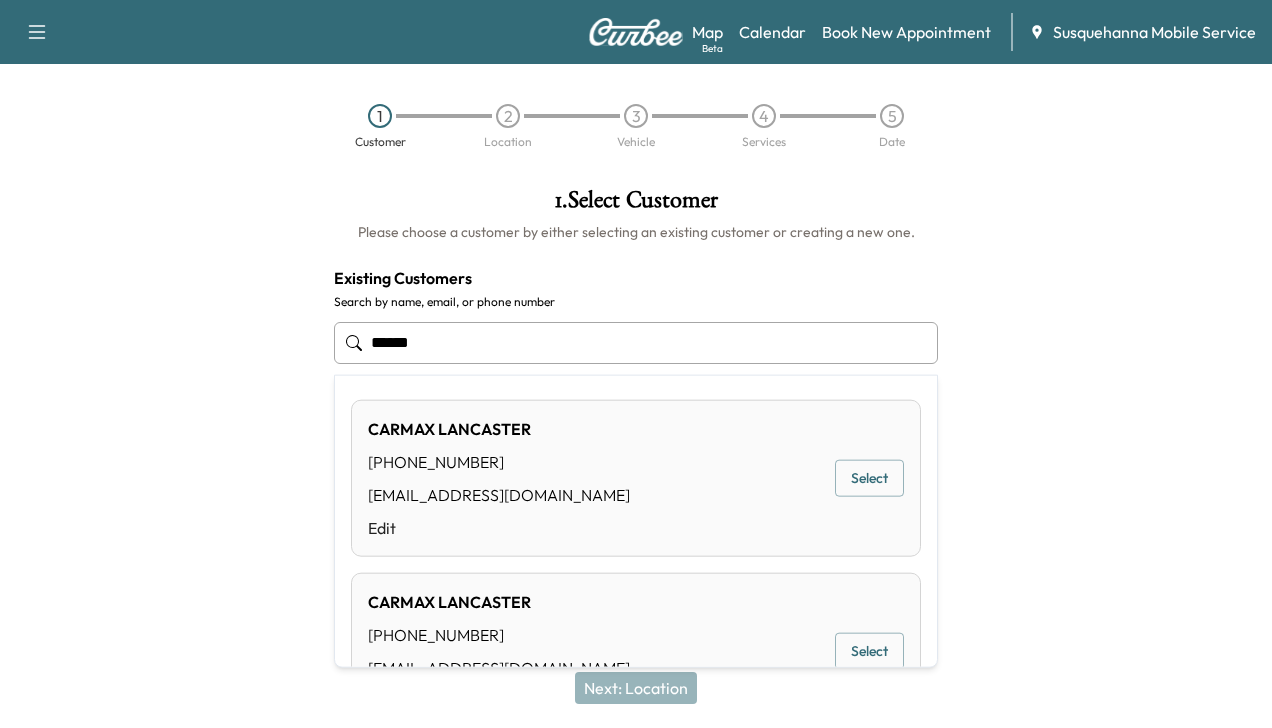 click on "Select" at bounding box center [869, 478] 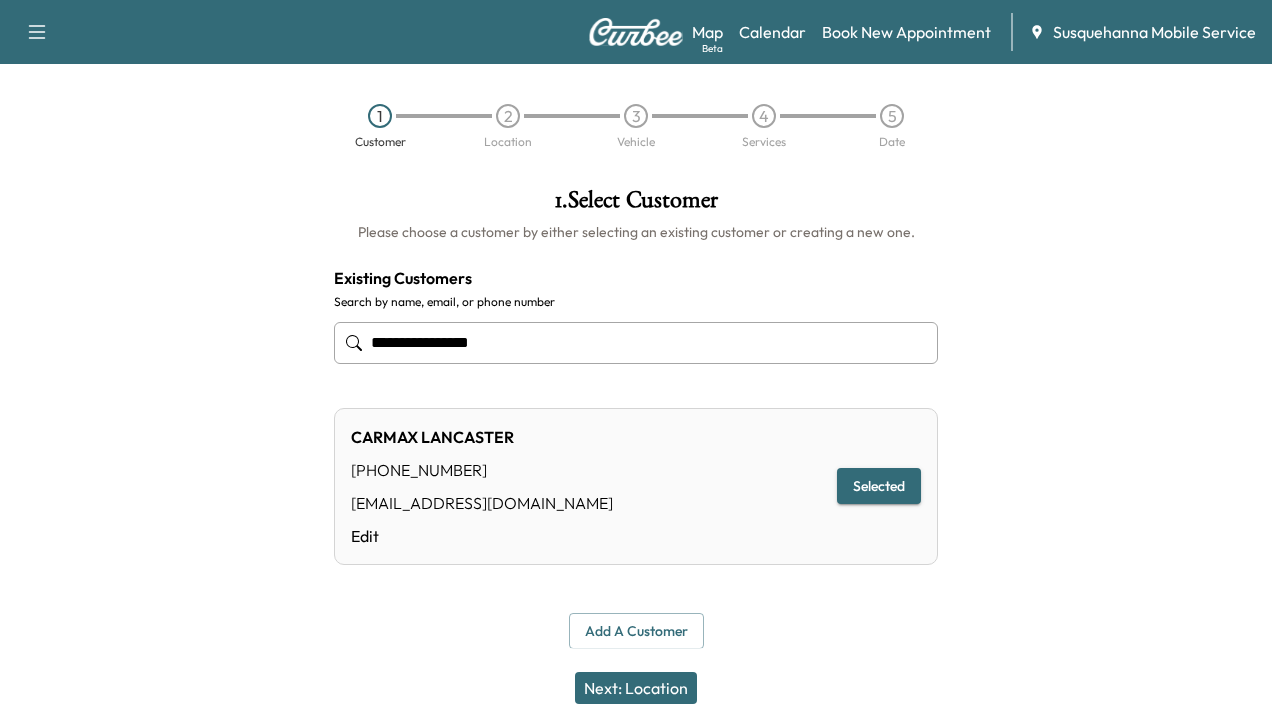 type on "**********" 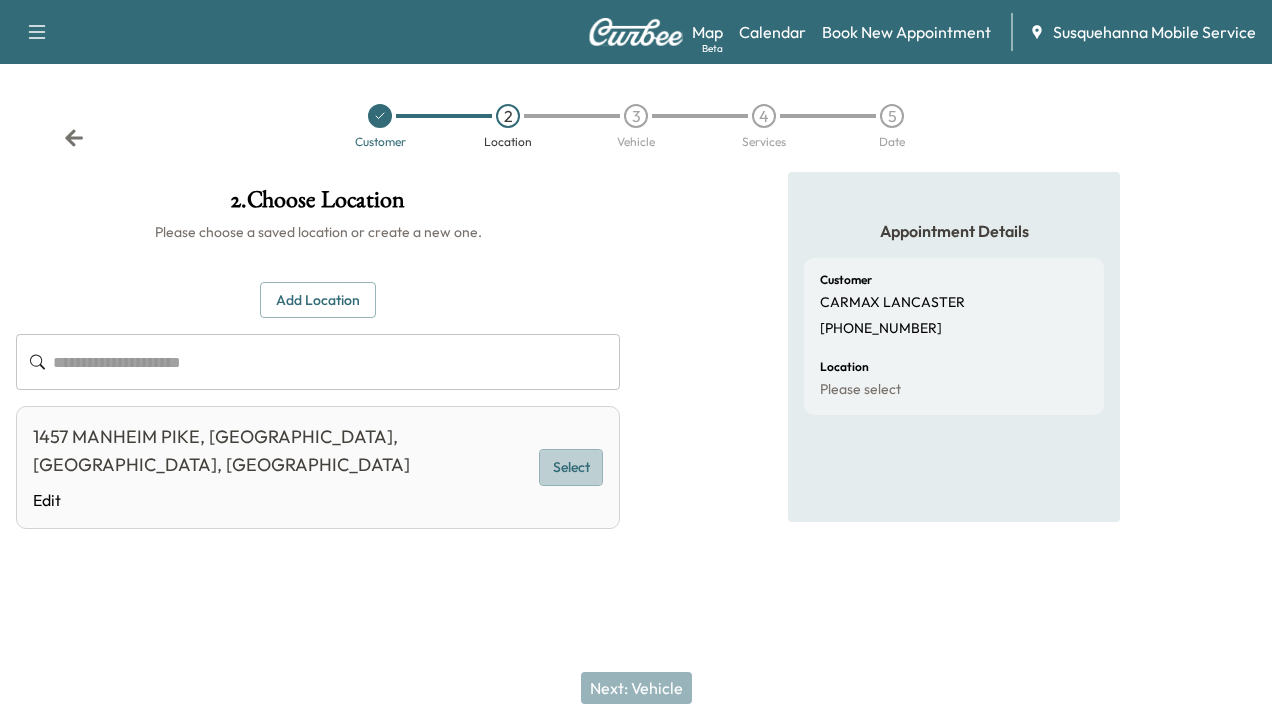 click on "Select" at bounding box center [571, 467] 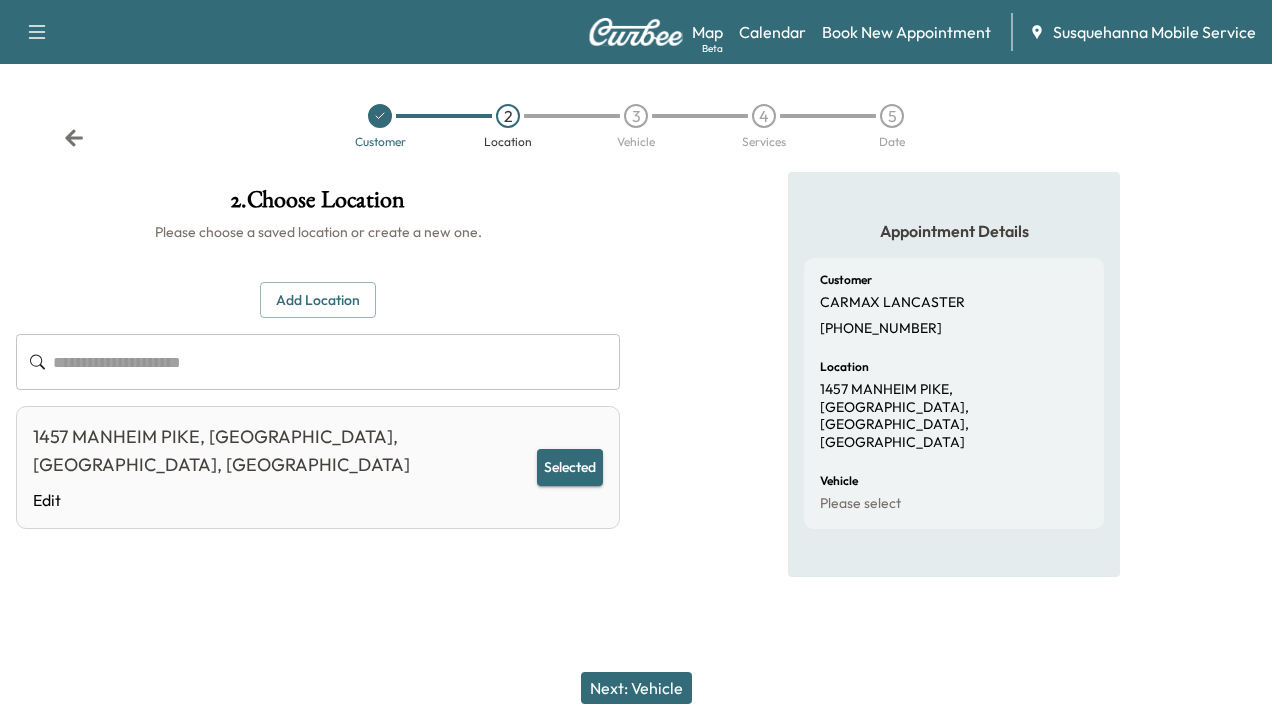 click on "Next: Vehicle" at bounding box center (636, 688) 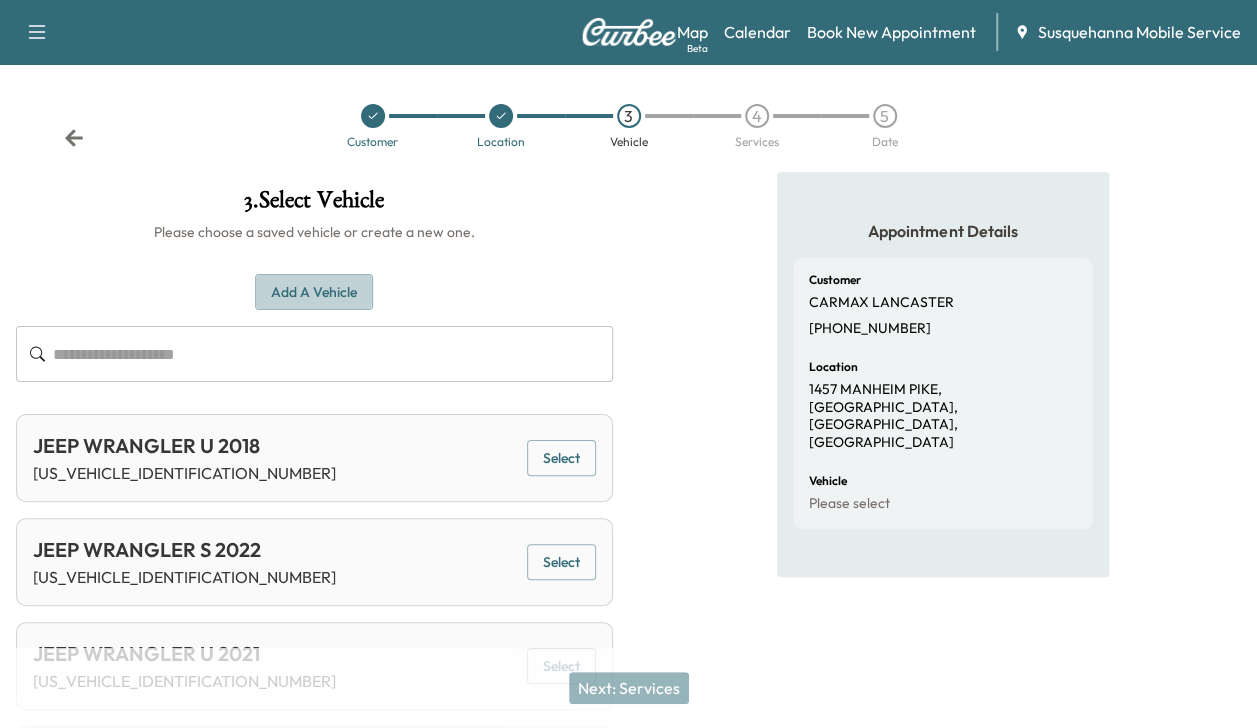 click on "Add a Vehicle" at bounding box center [314, 292] 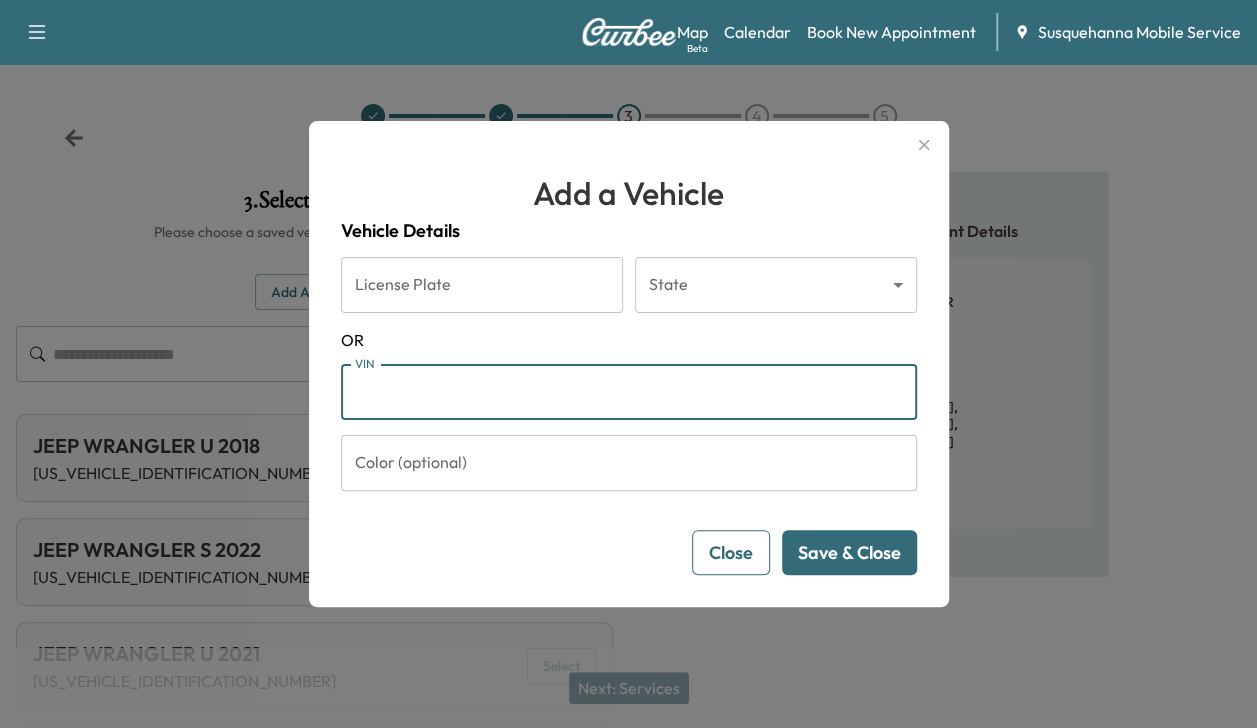 click on "VIN" at bounding box center [629, 392] 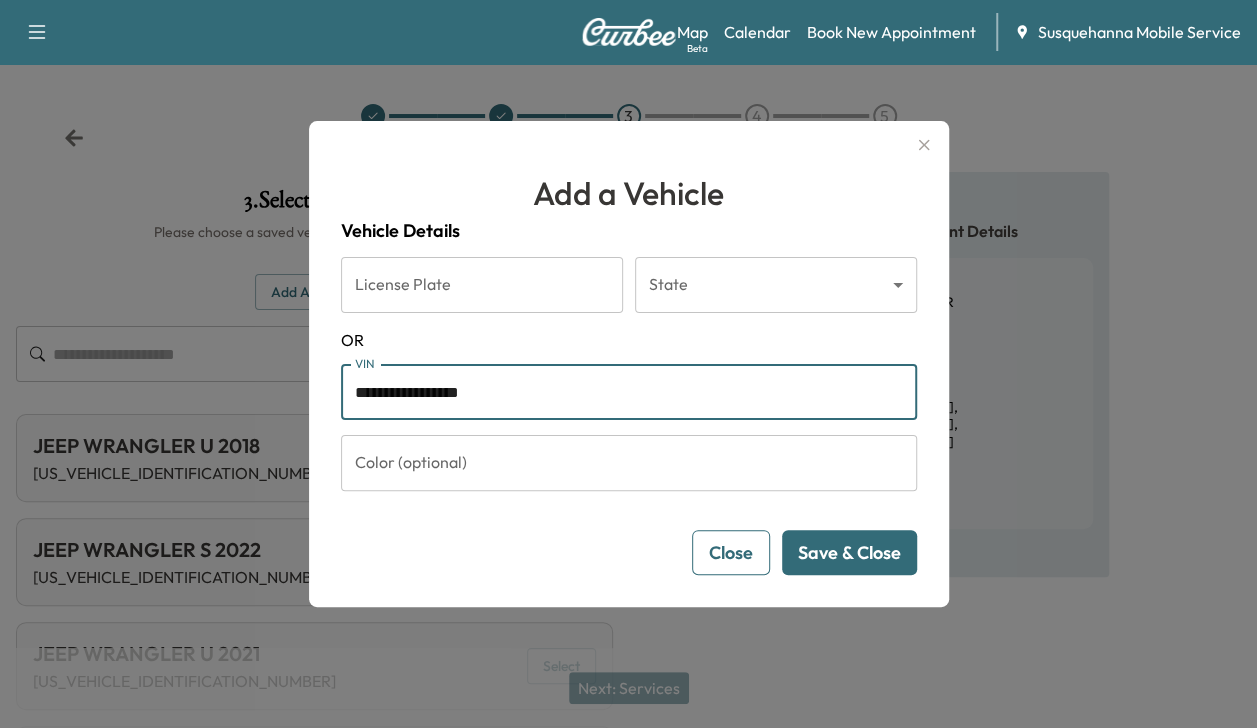 type on "**********" 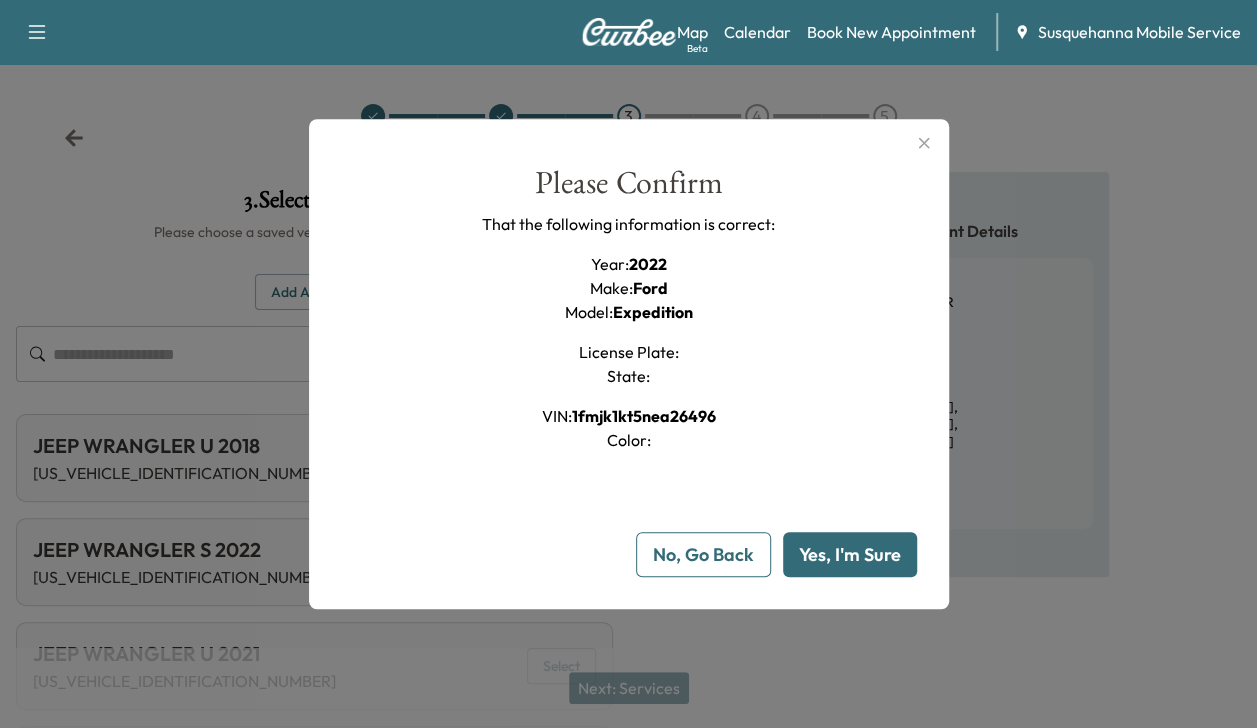 click on "Yes, I'm Sure" at bounding box center (850, 554) 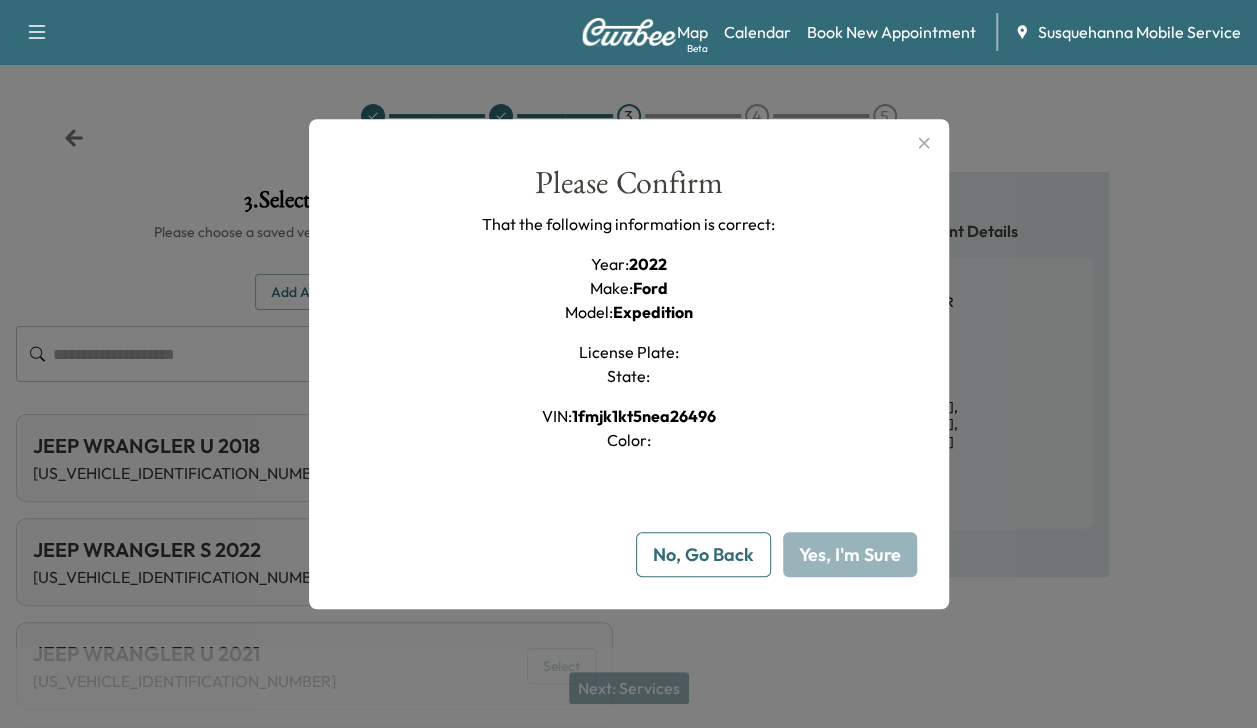 type 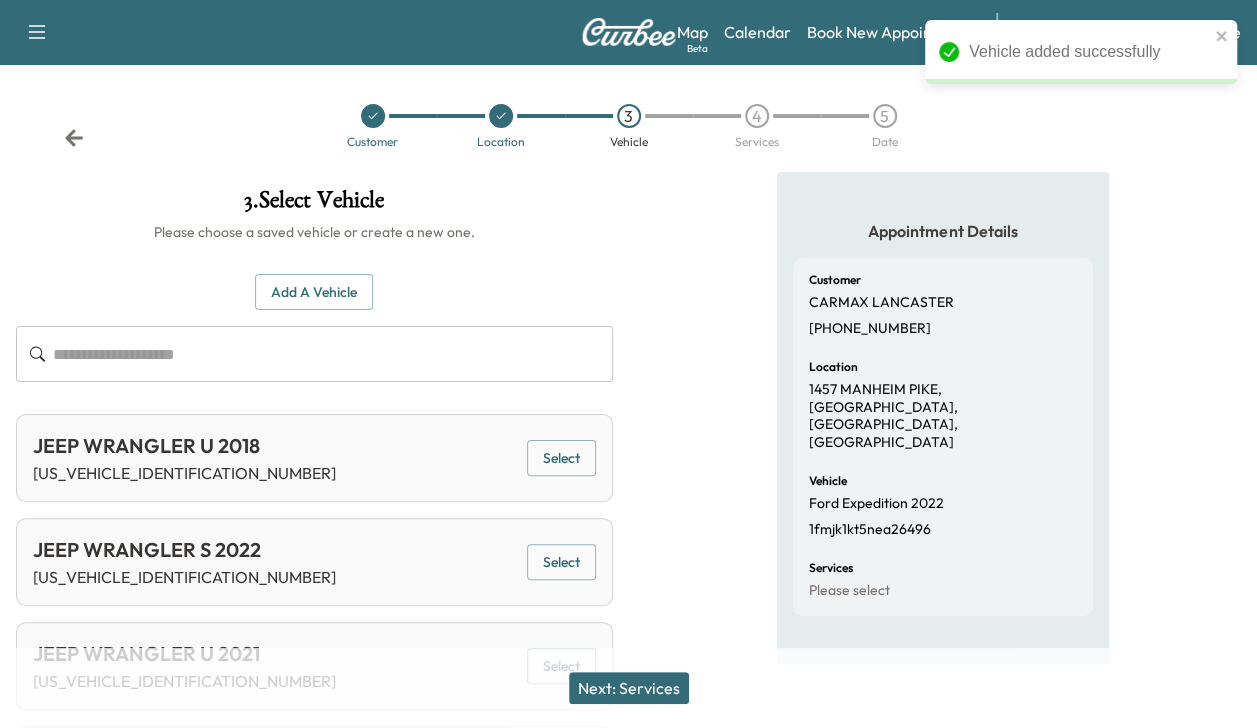 click on "Next: Services" at bounding box center [629, 688] 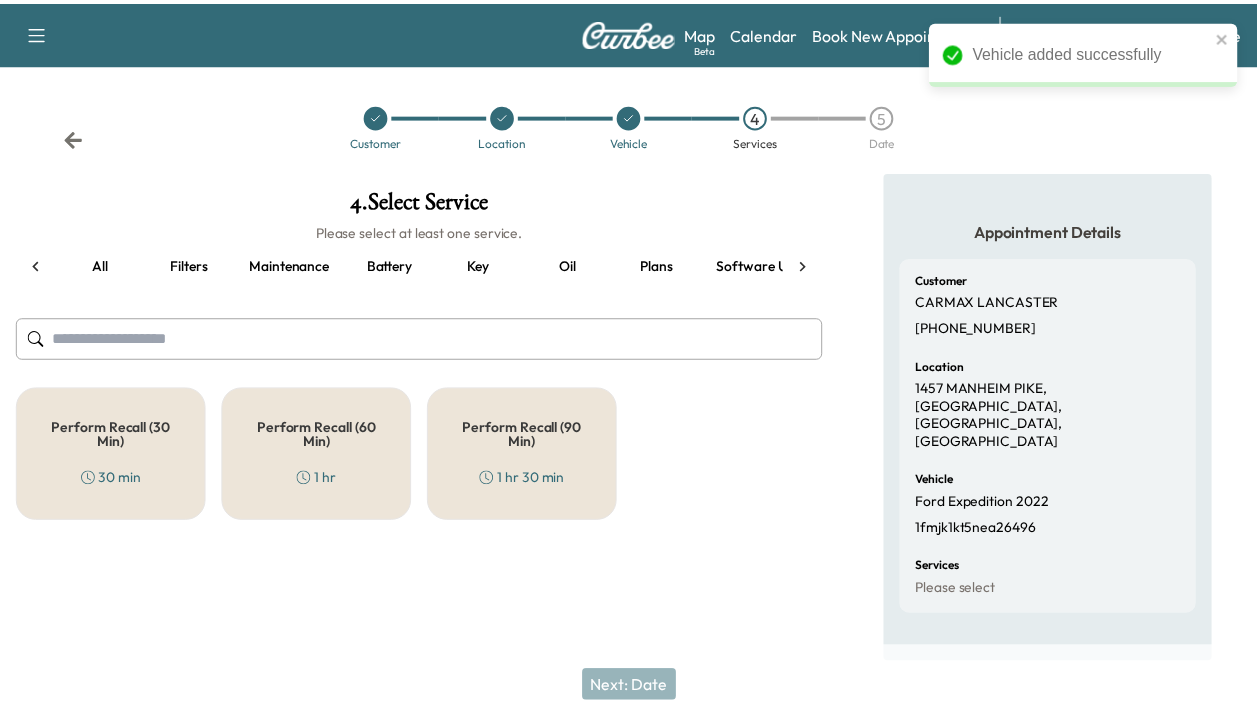 scroll, scrollTop: 0, scrollLeft: 66, axis: horizontal 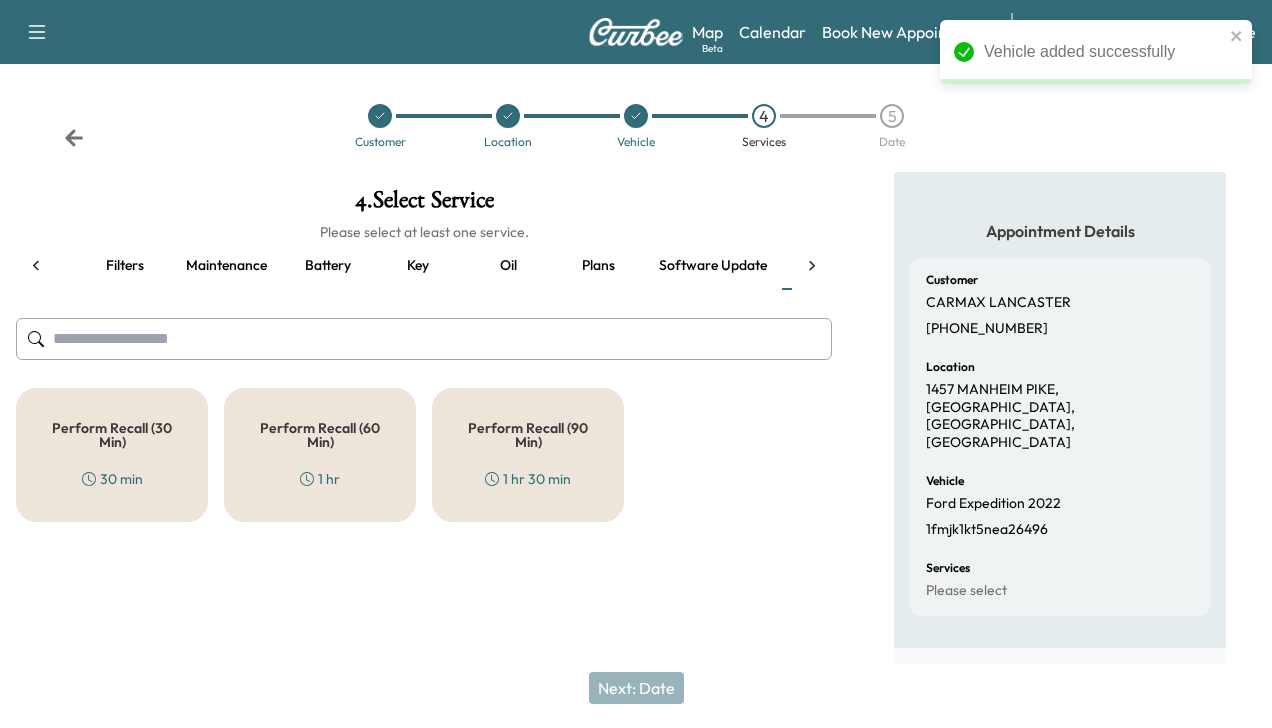 click on "Perform Recall (30 Min) 30 min" at bounding box center (112, 455) 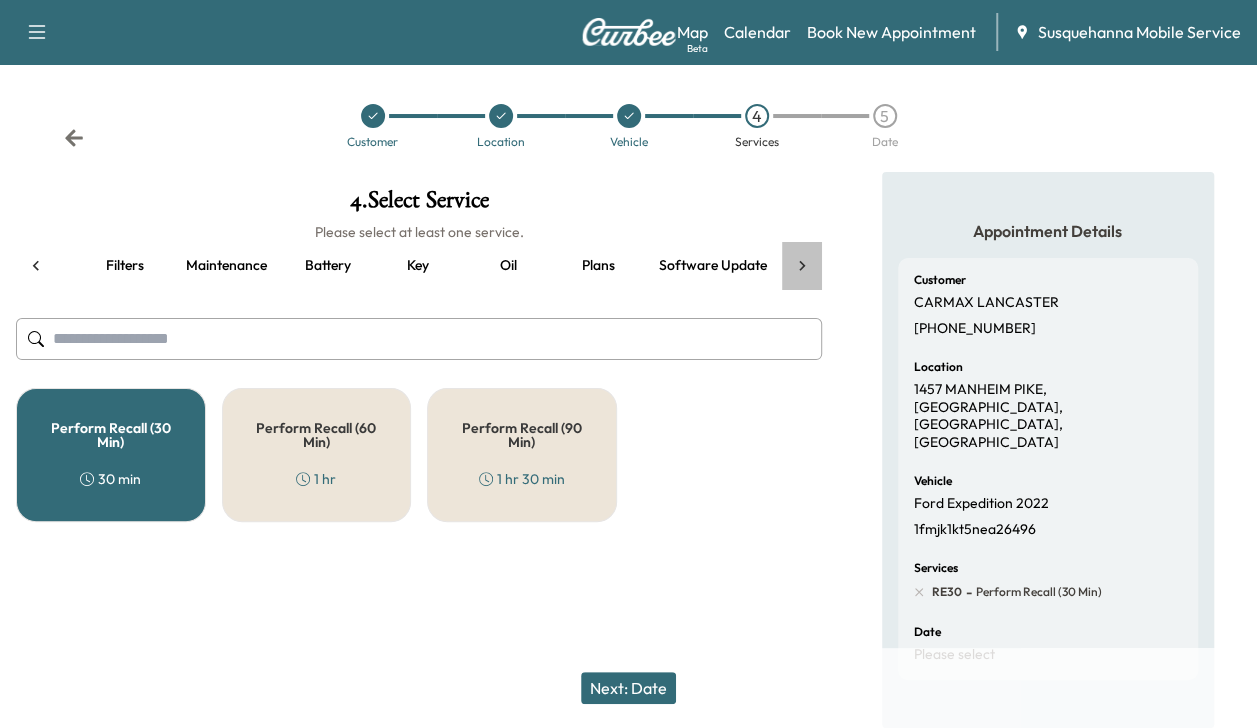 click 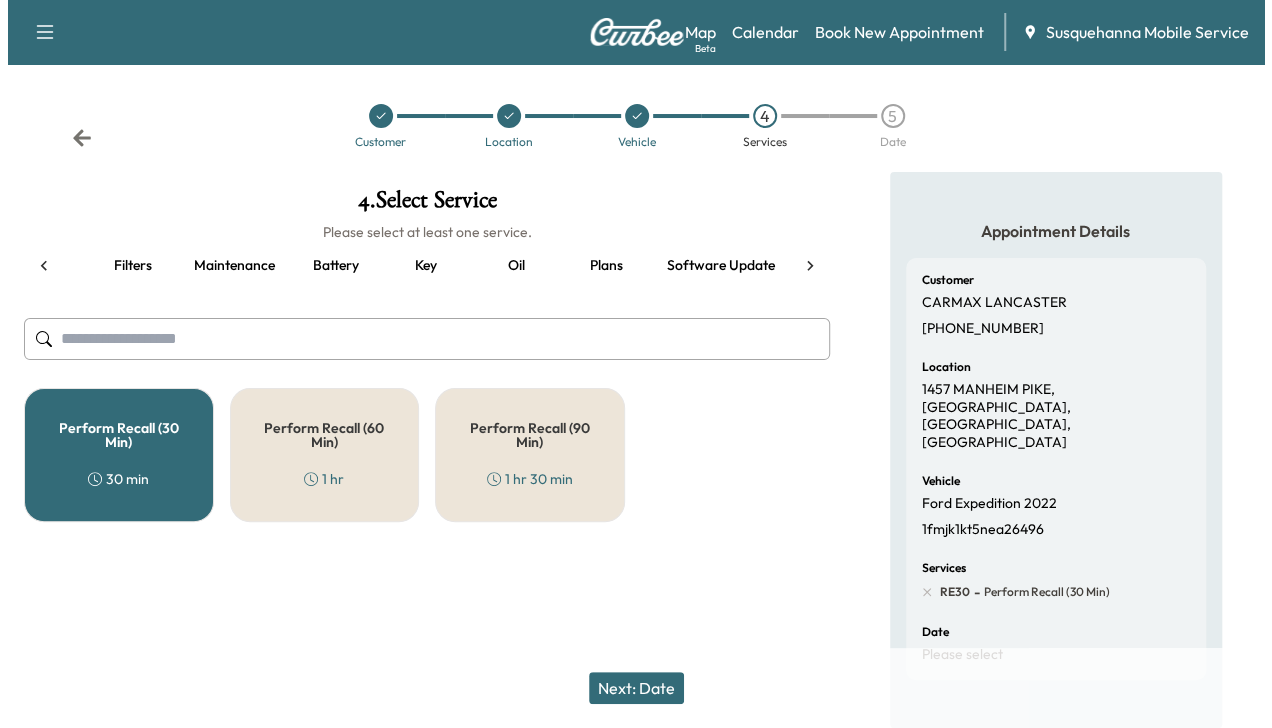 scroll, scrollTop: 0, scrollLeft: 344, axis: horizontal 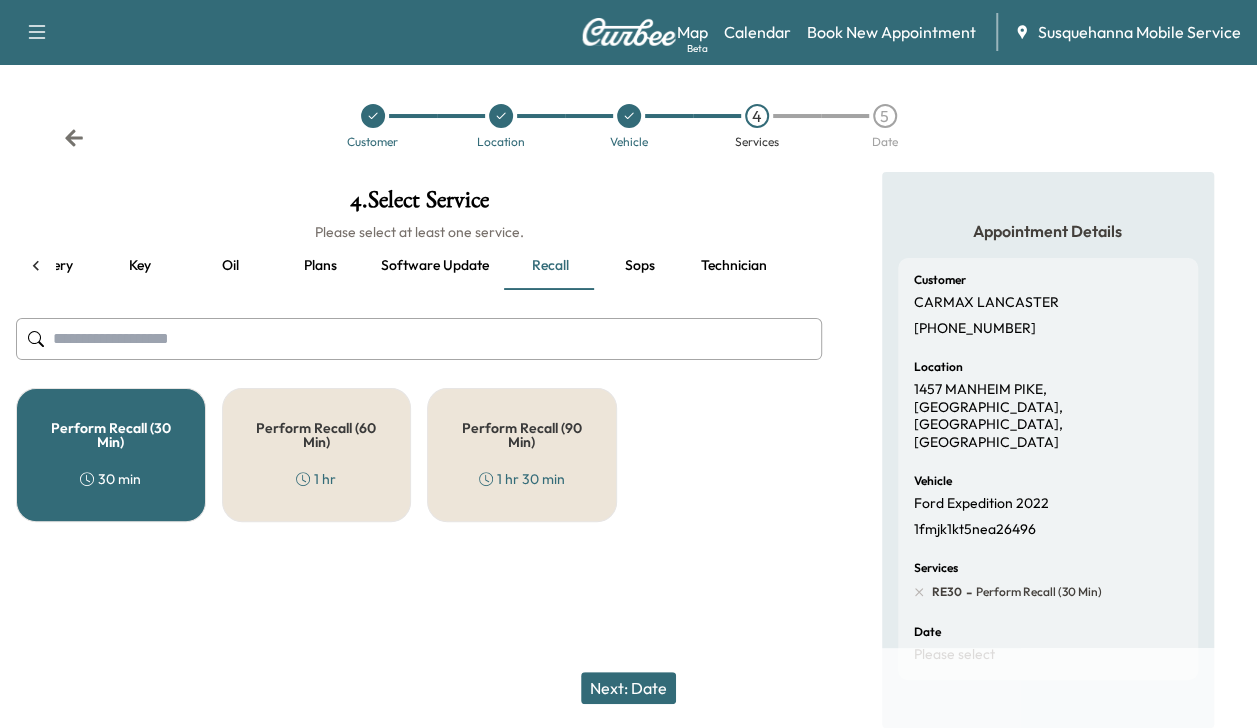 click on "Technician" at bounding box center [734, 266] 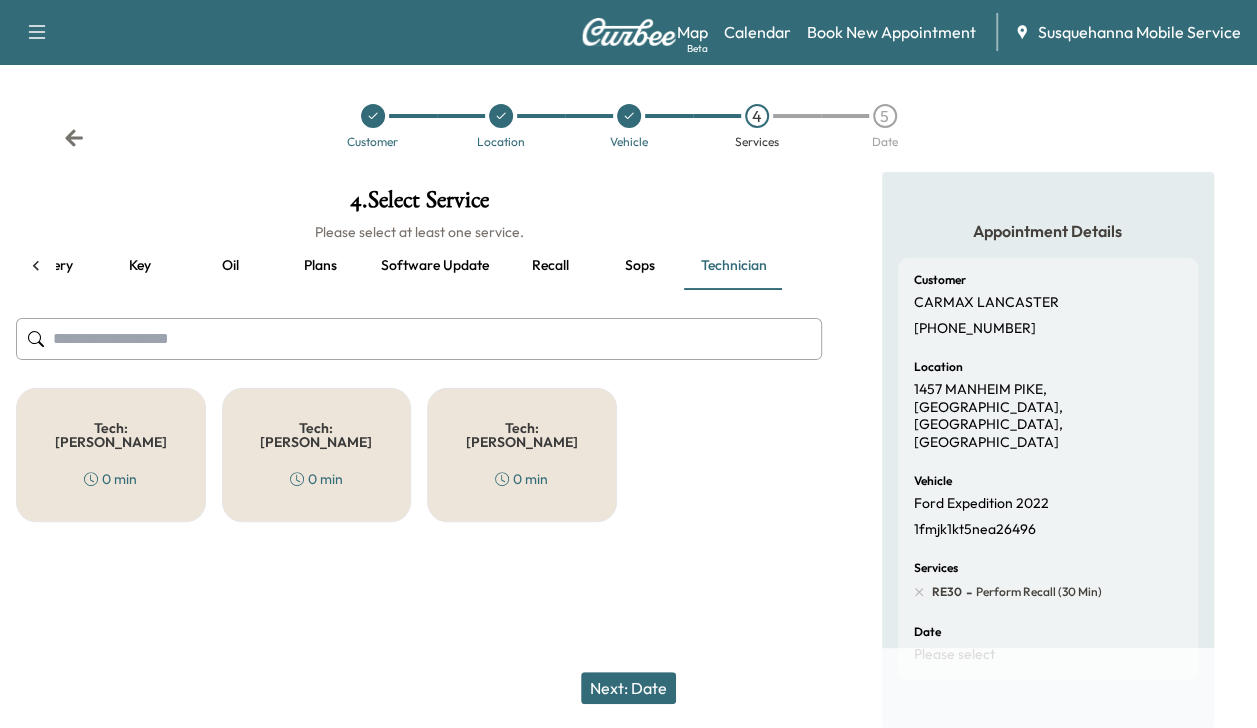 click 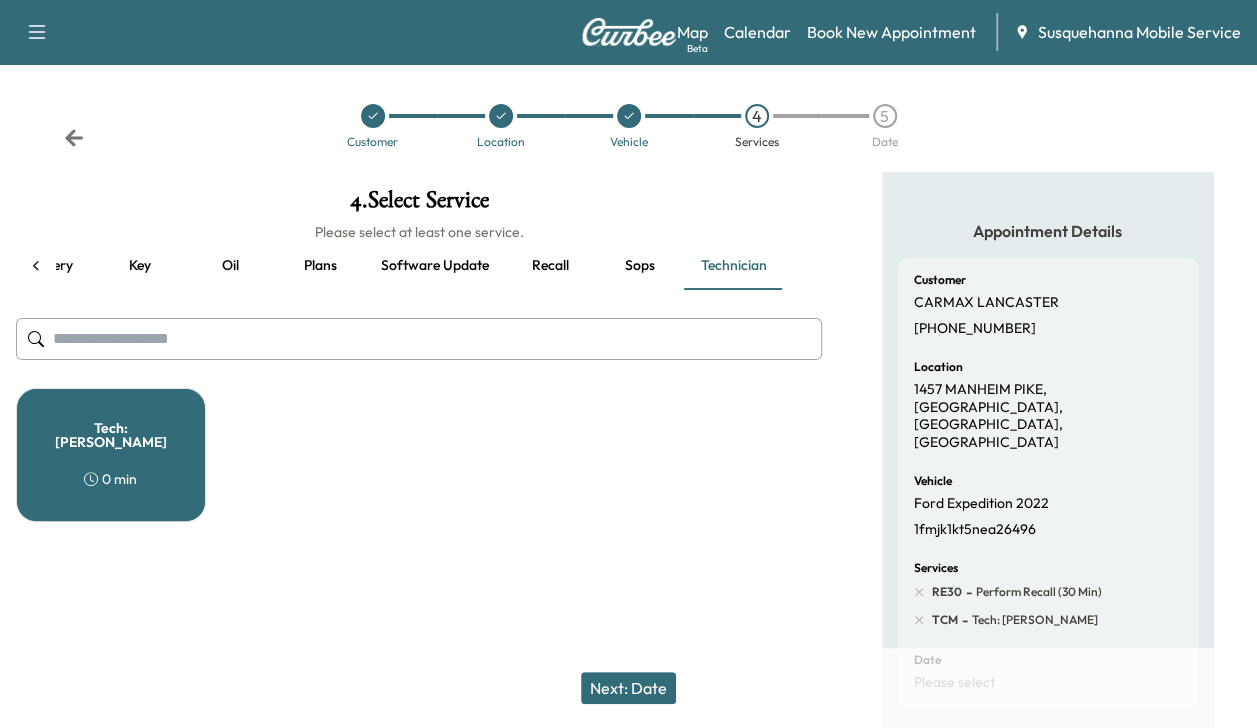 click on "Recall" at bounding box center [550, 266] 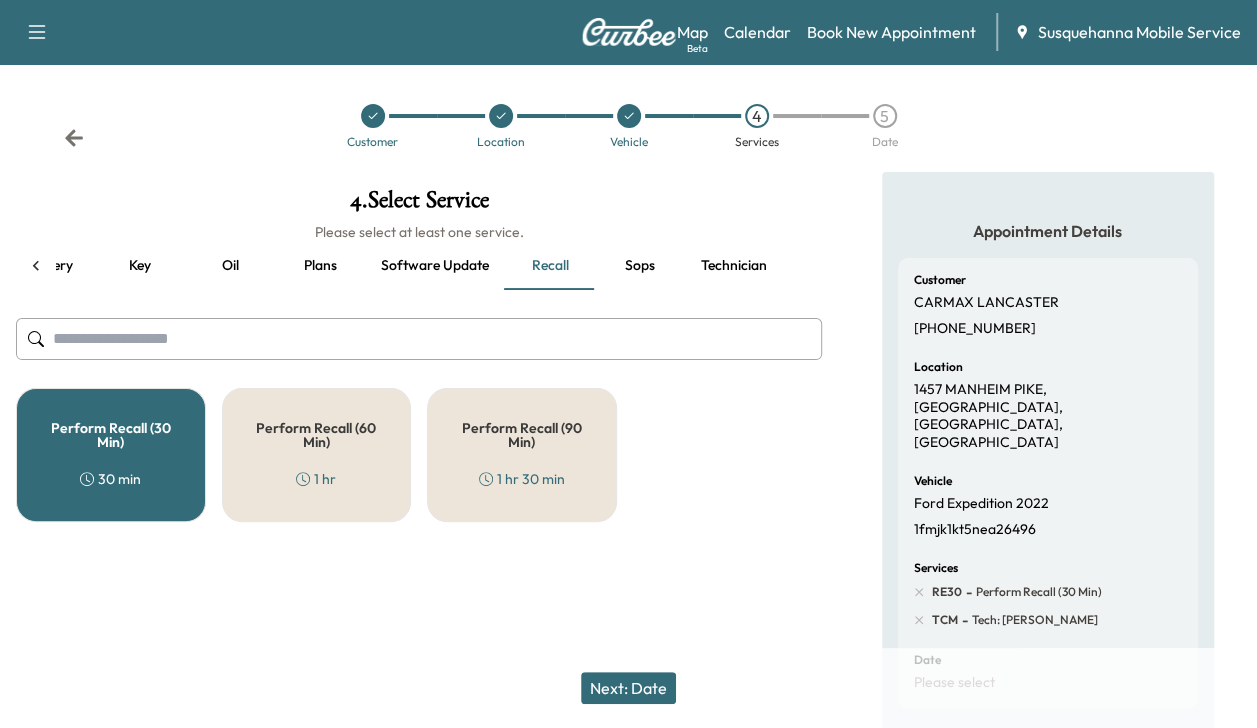 click on "Perform Recall (30 Min)" at bounding box center (111, 435) 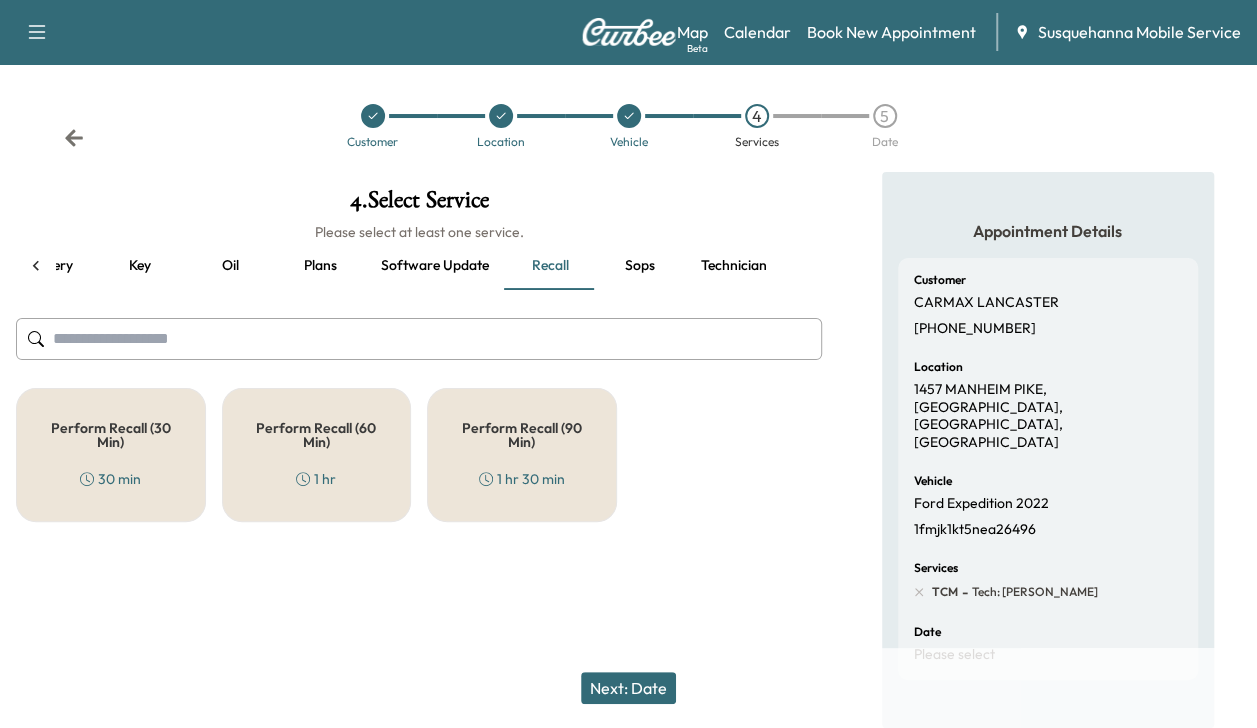 click on "Perform Recall (30 Min)" at bounding box center [111, 435] 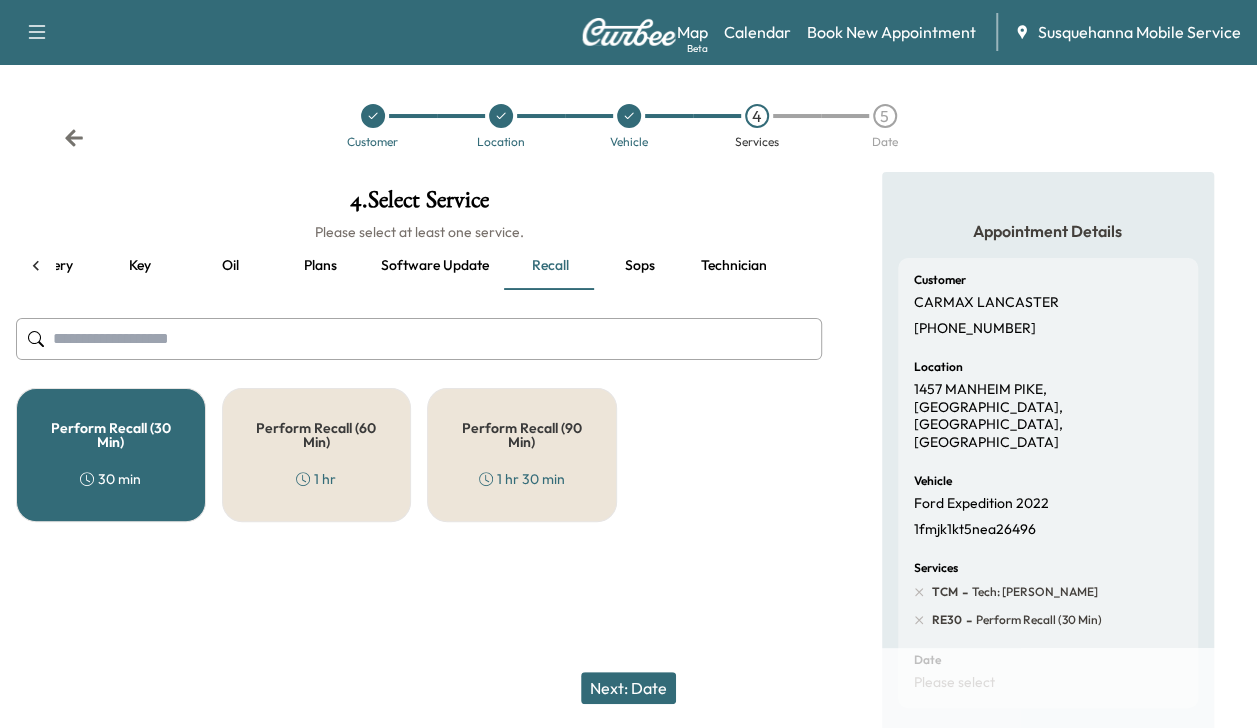 click on "Next: Date" at bounding box center [628, 688] 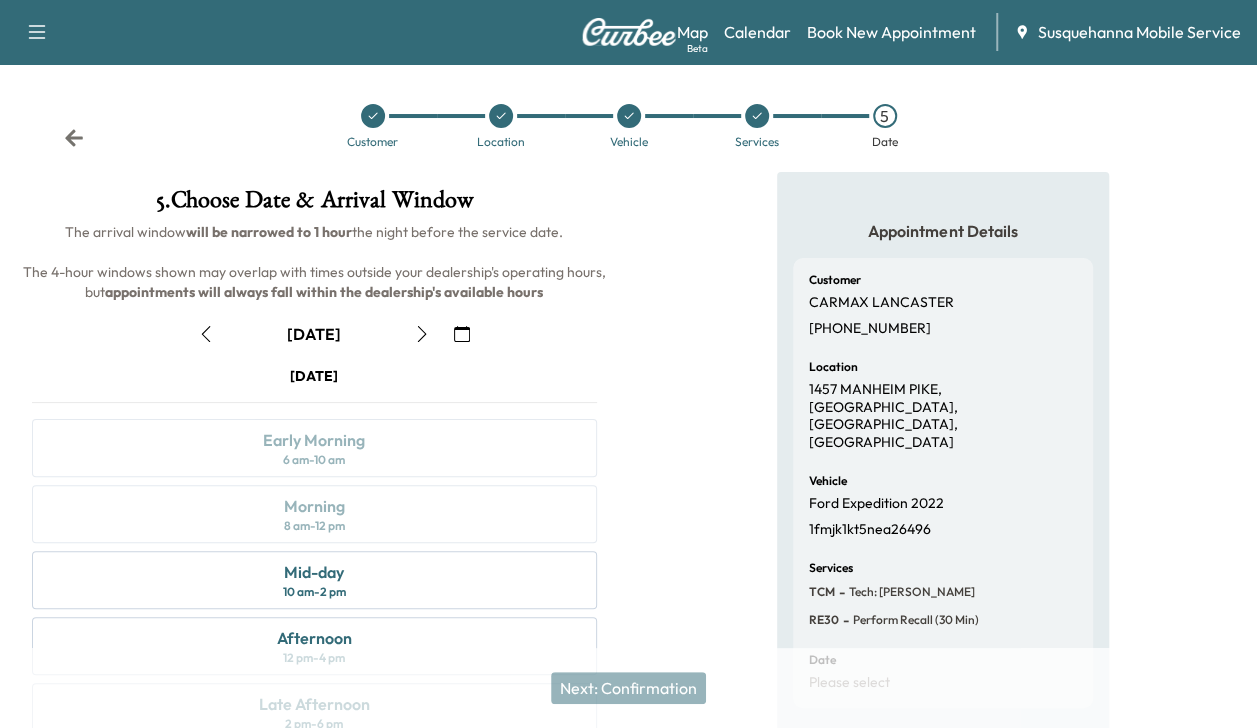 click 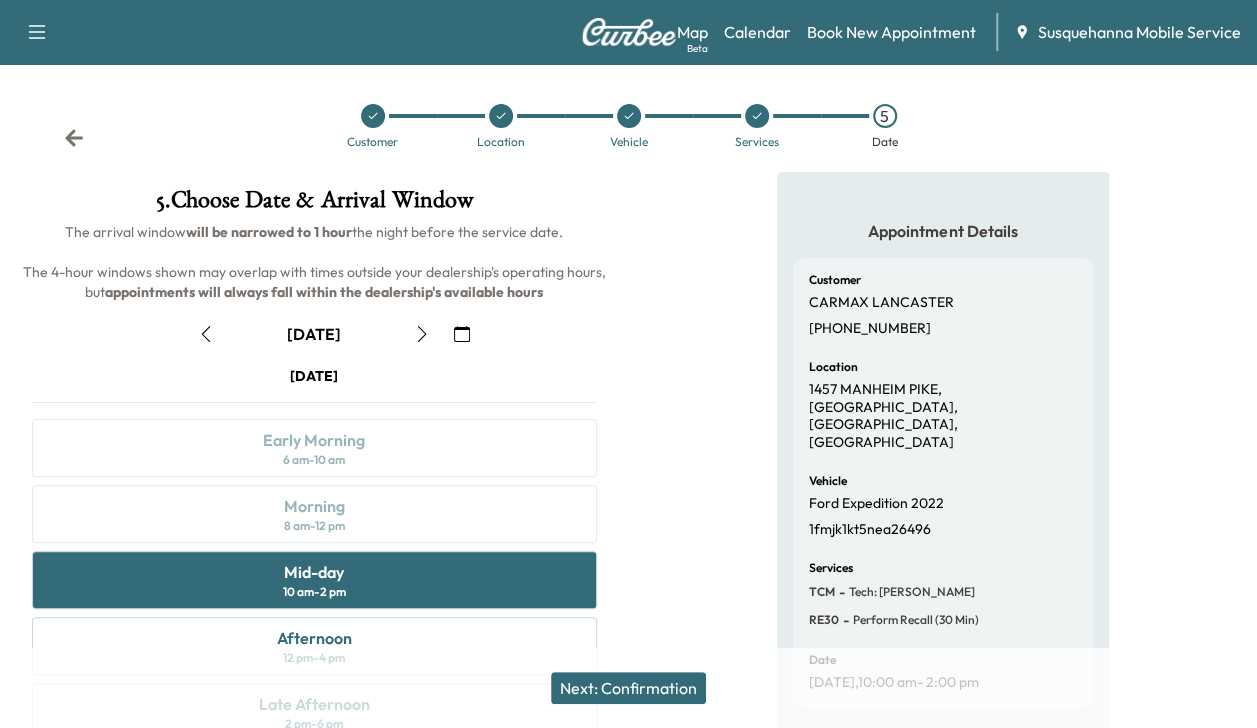 click on "Next: Confirmation" at bounding box center (628, 688) 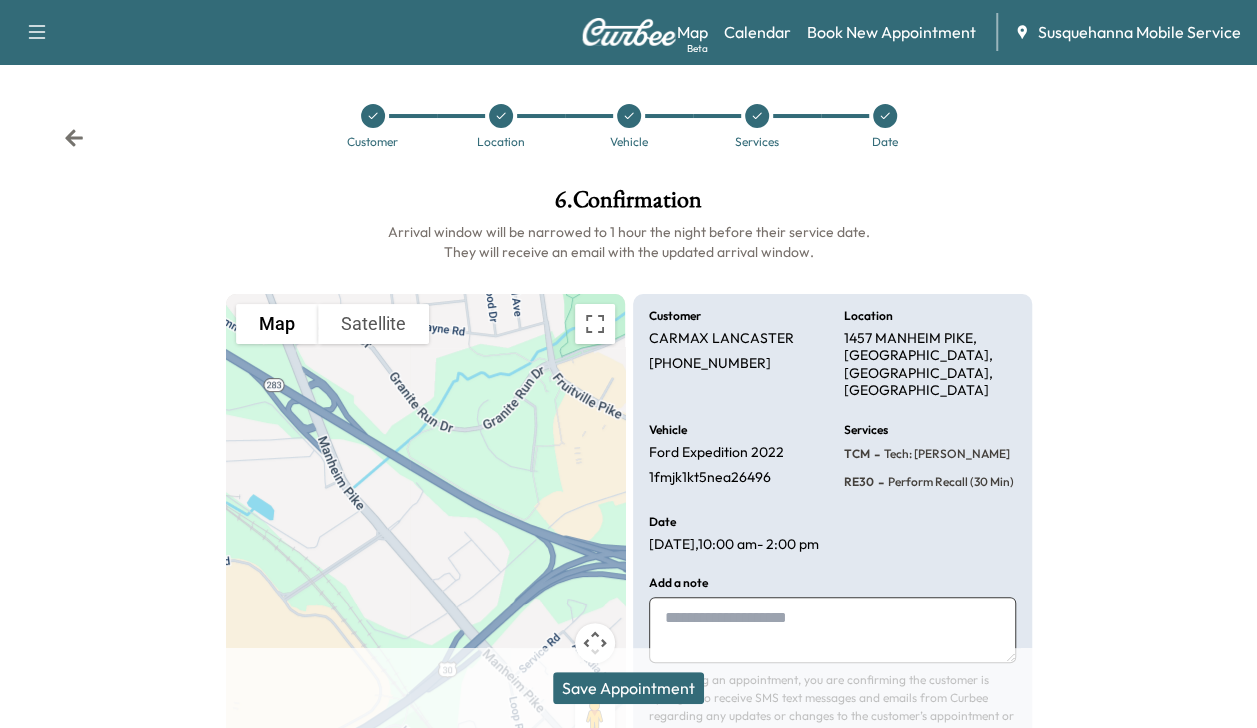 click on "Save Appointment" at bounding box center (628, 688) 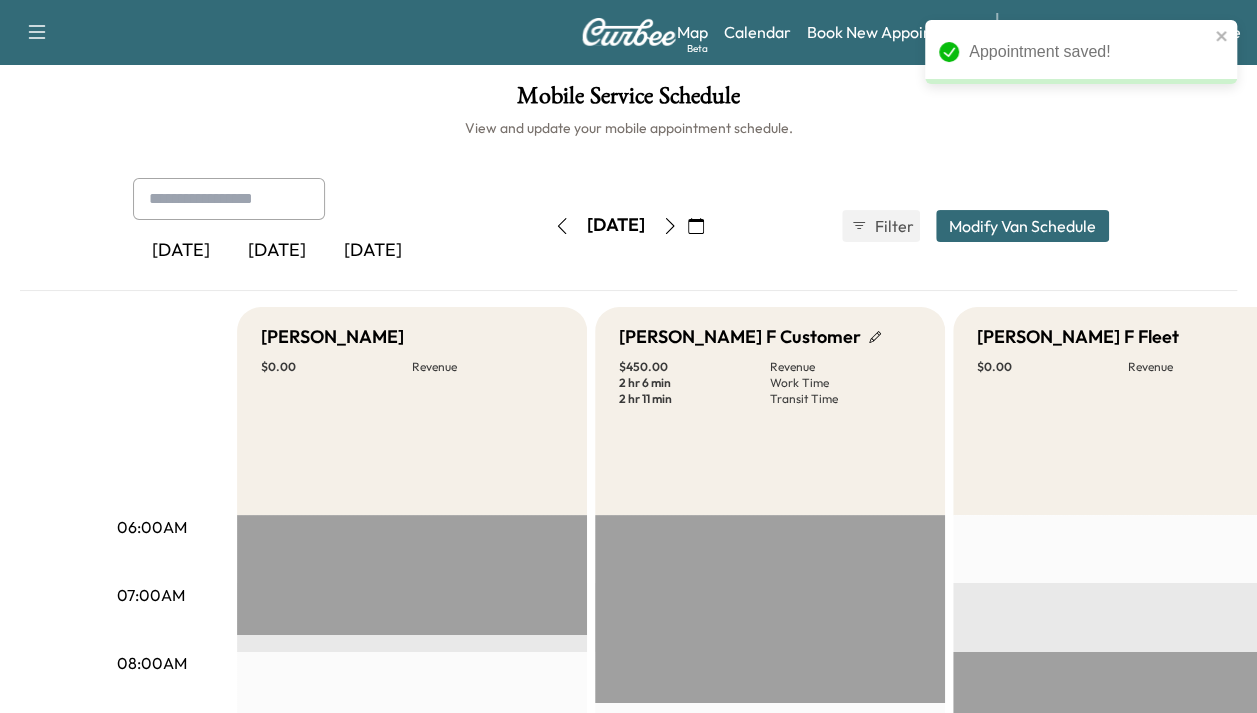 click on "Book New Appointment" at bounding box center (891, 32) 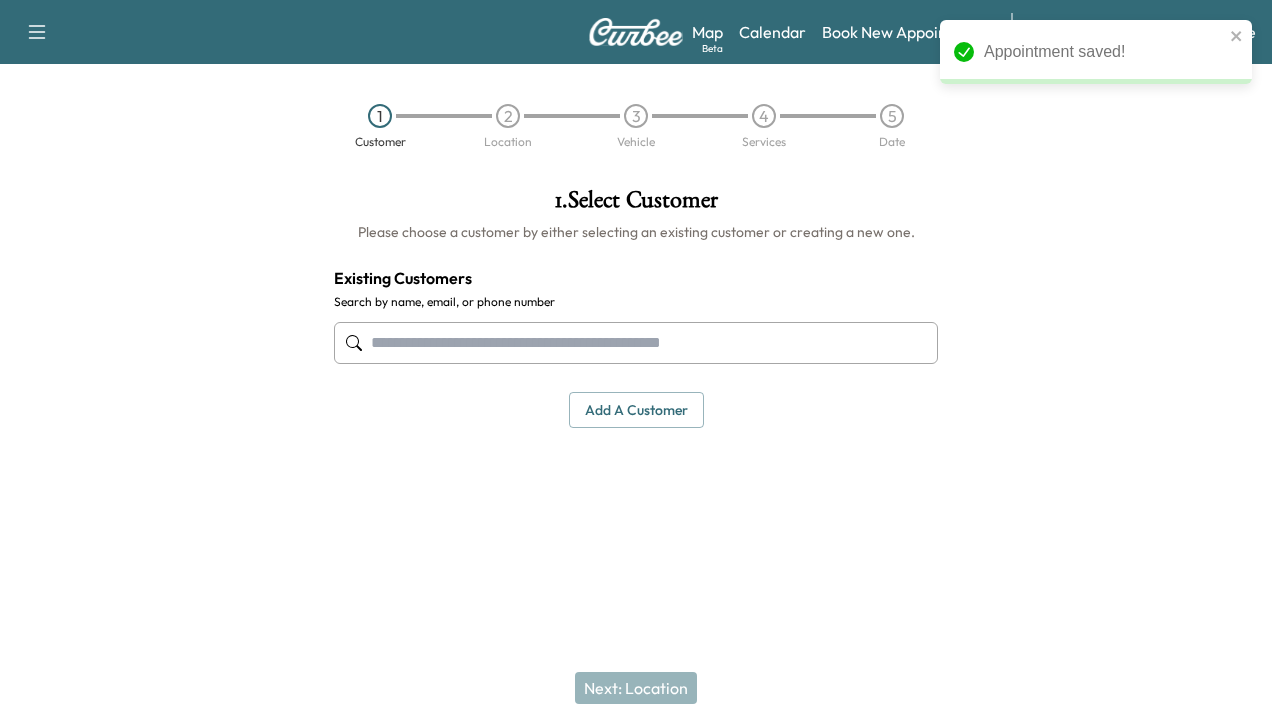 click at bounding box center [636, 343] 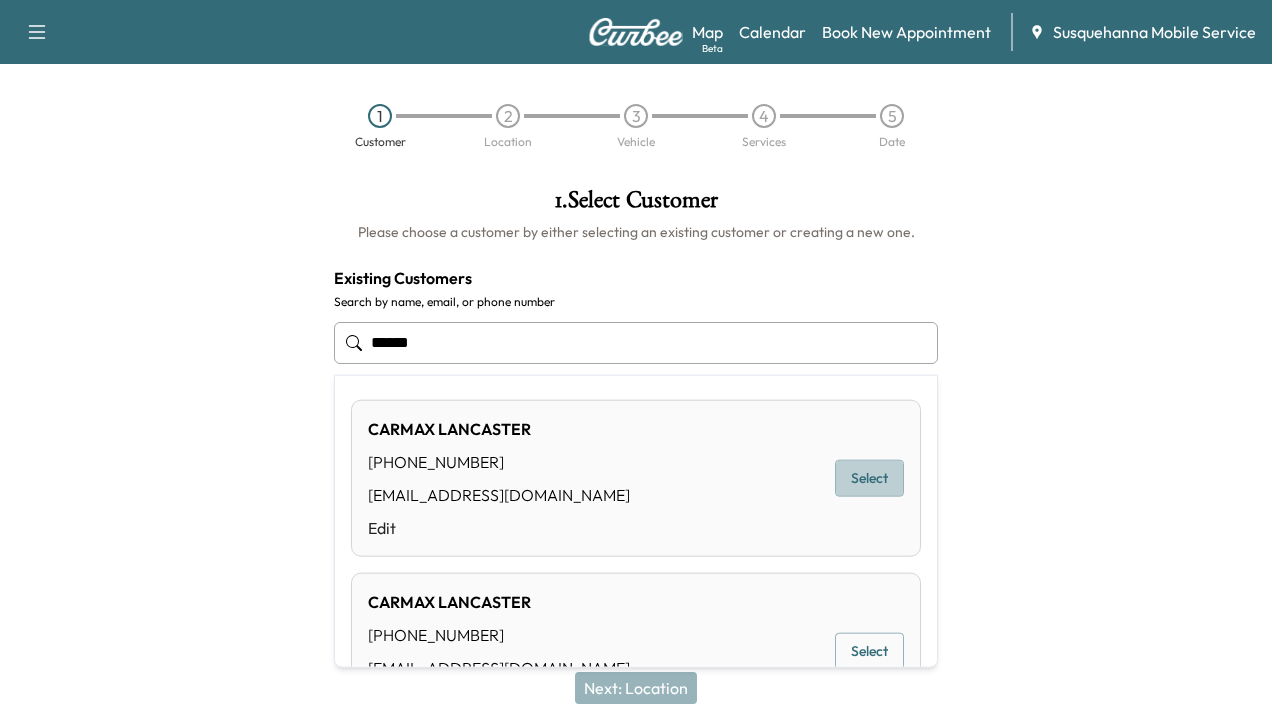 click on "Select" at bounding box center (869, 478) 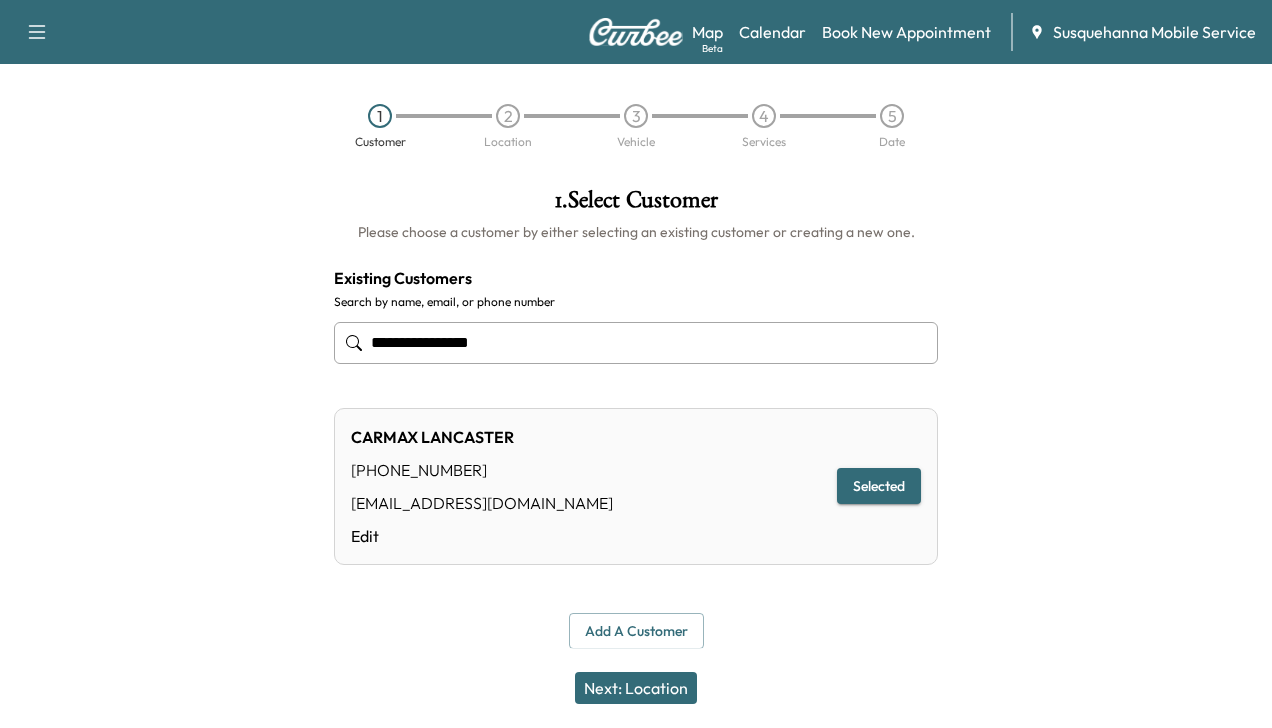 type on "**********" 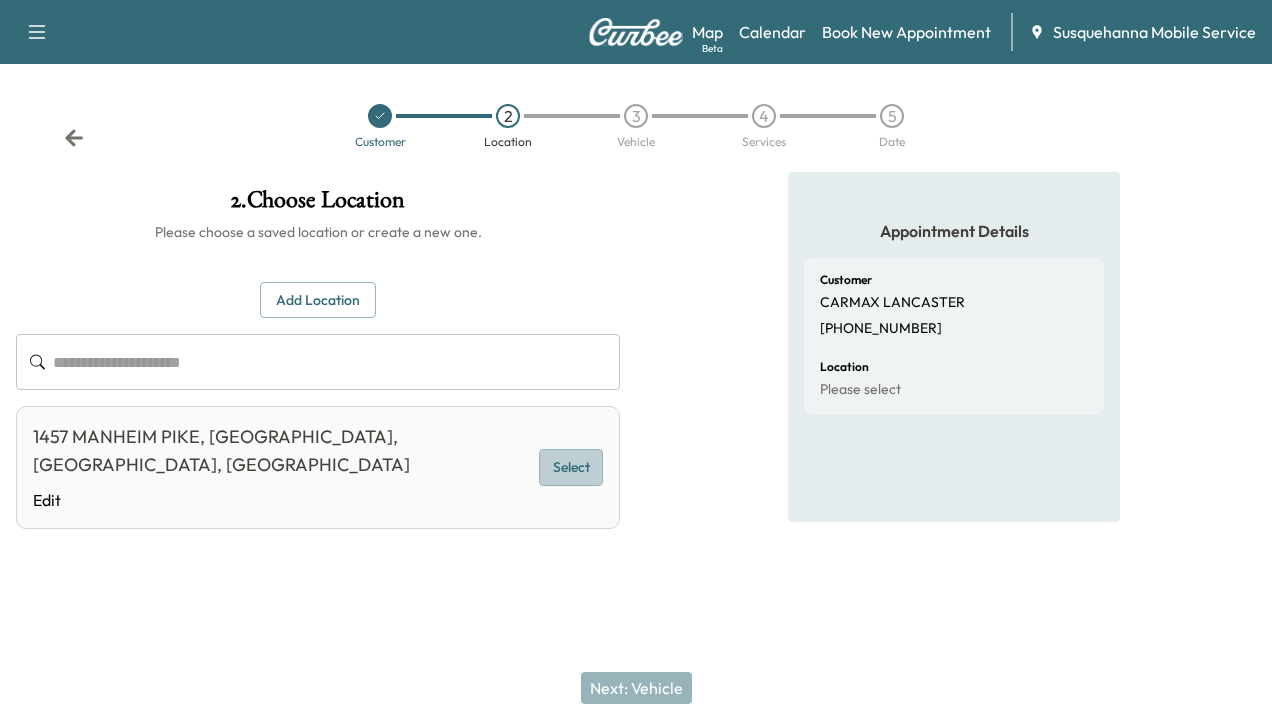 click on "Select" at bounding box center (571, 467) 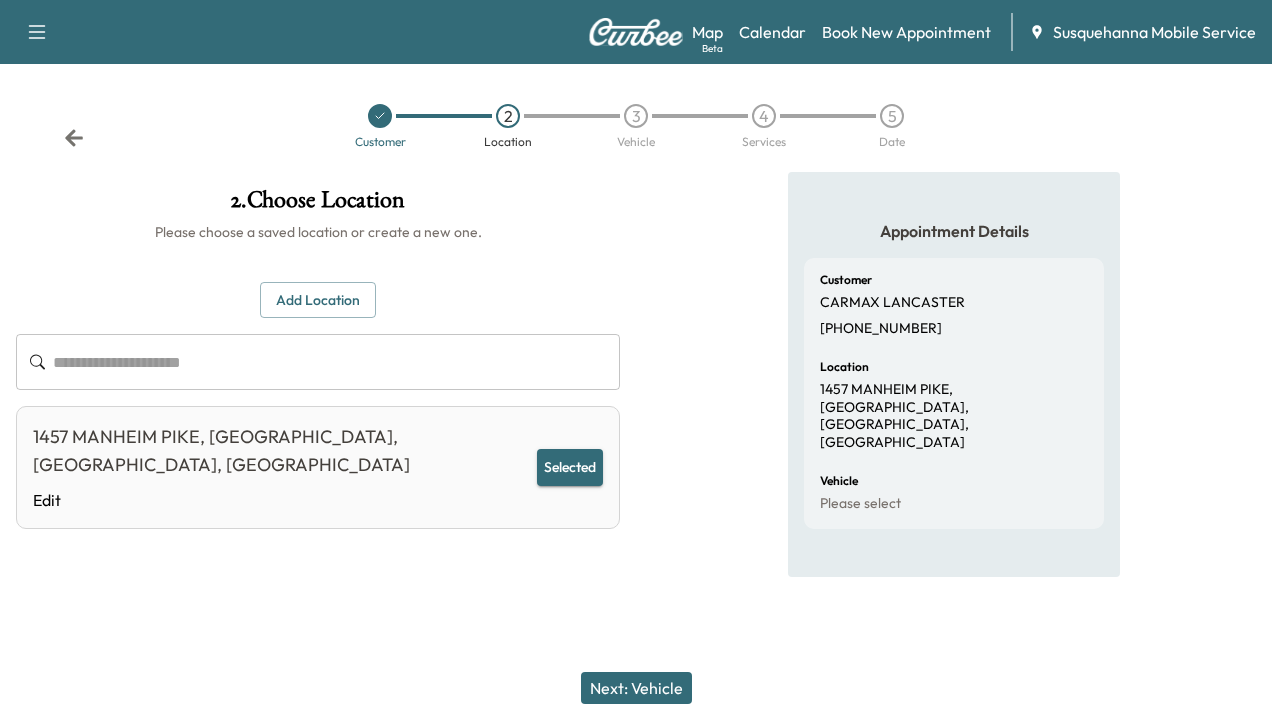click on "Next: Vehicle" at bounding box center (636, 688) 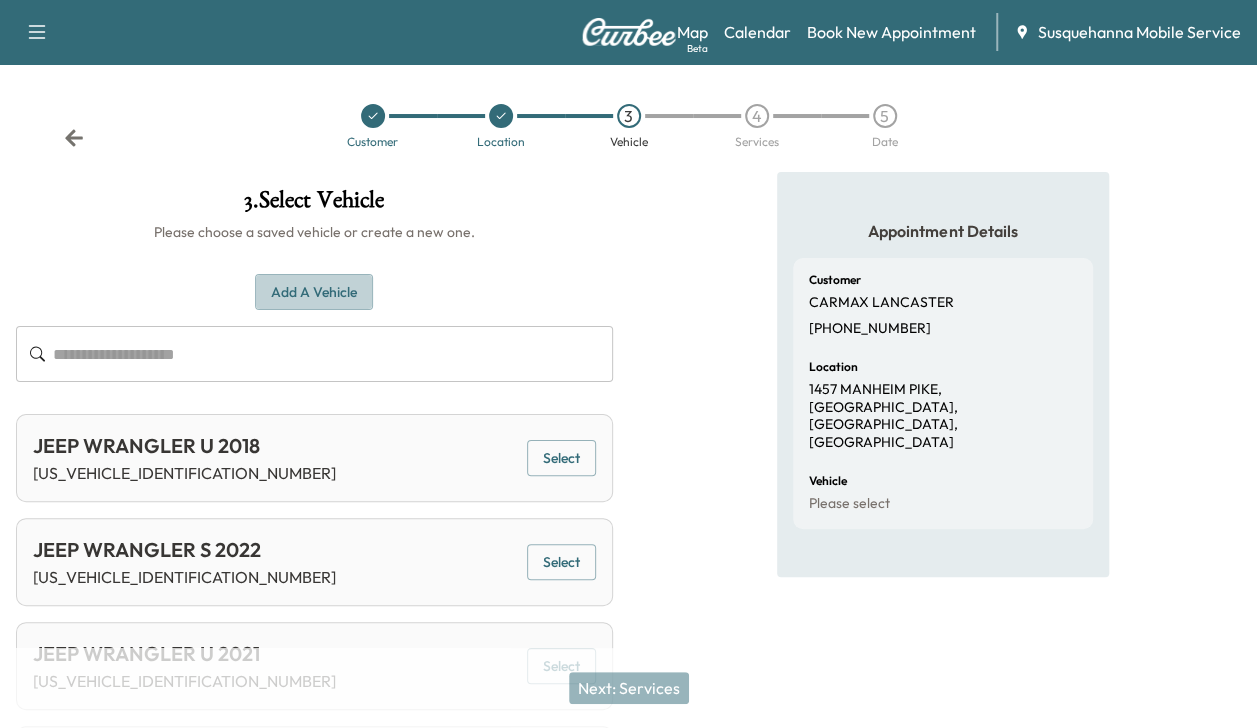 click on "Add a Vehicle" at bounding box center (314, 292) 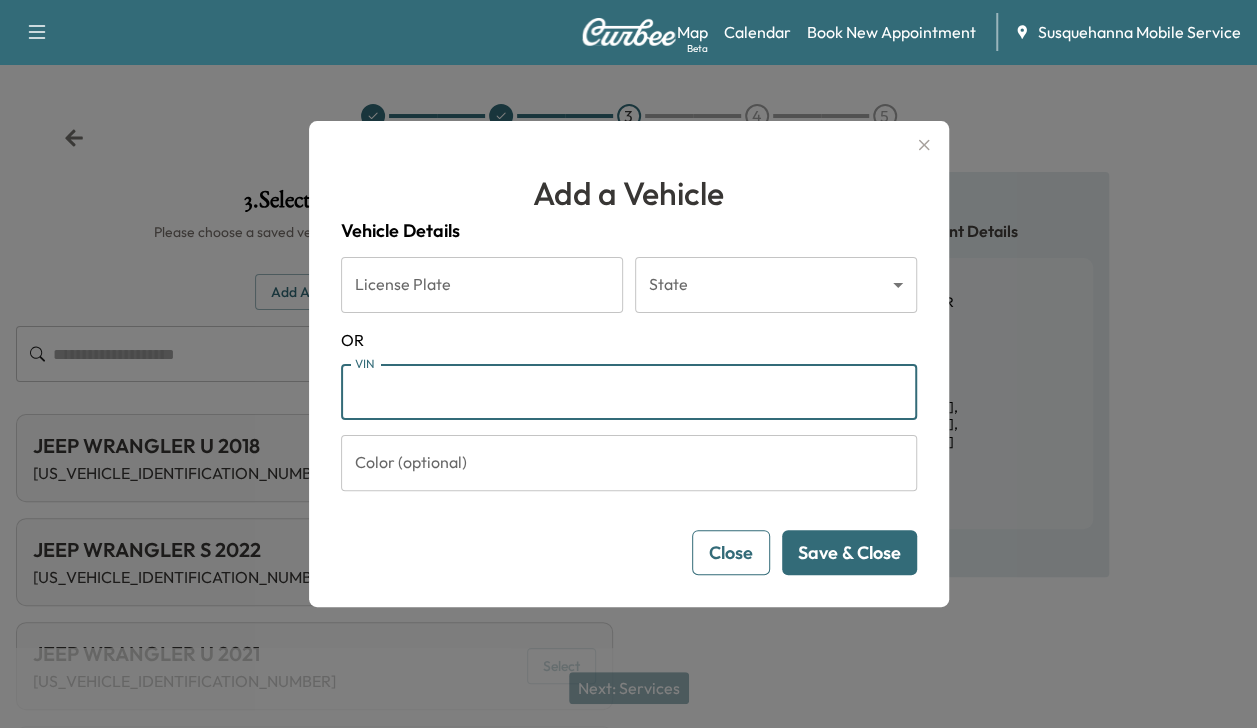 click on "VIN" at bounding box center [629, 392] 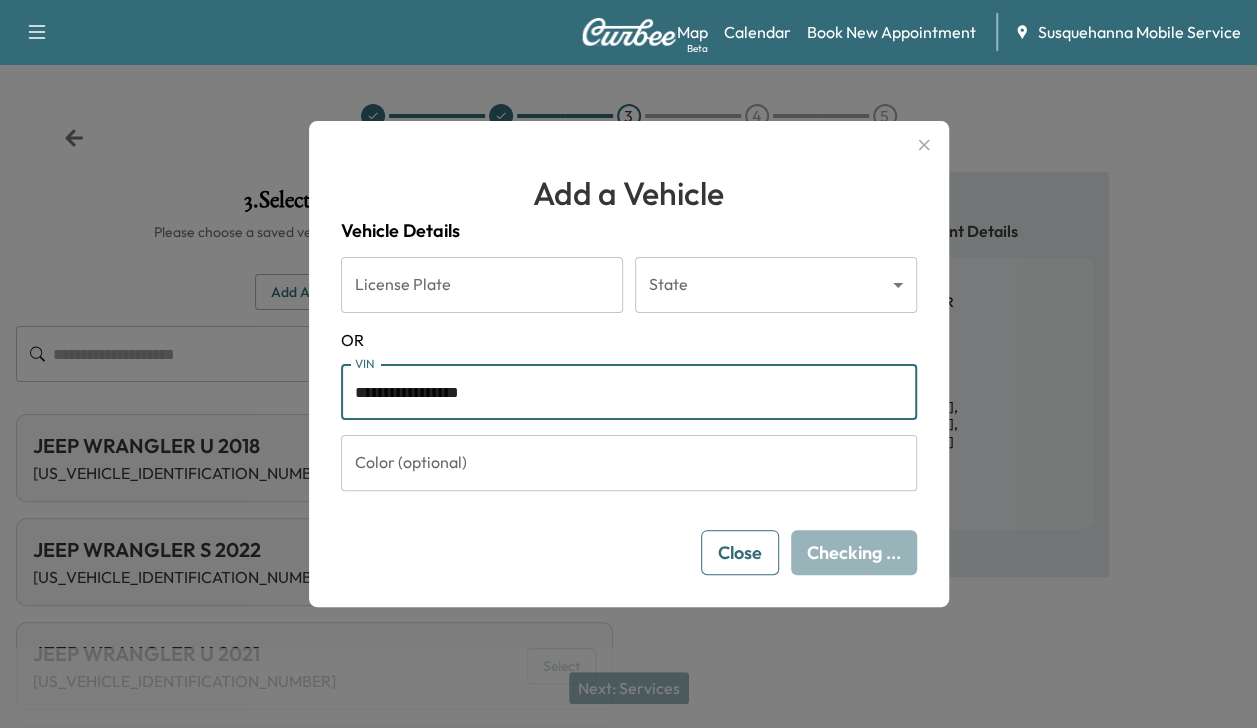 type on "**********" 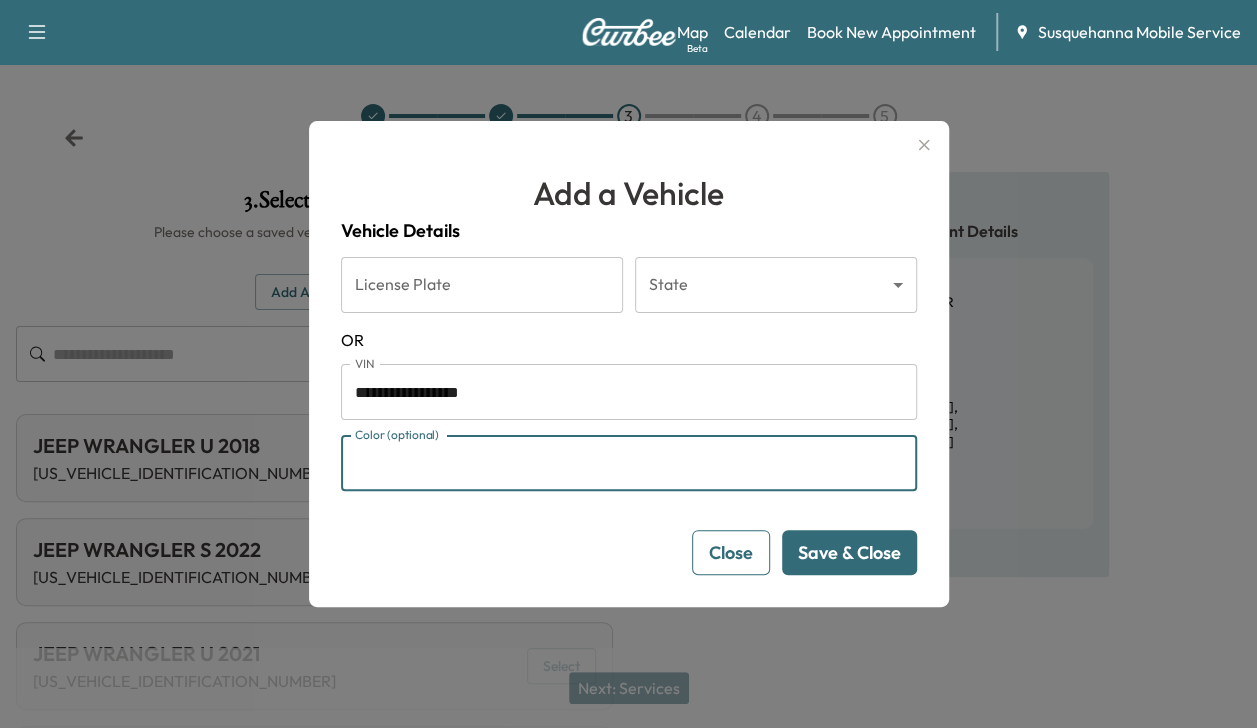 click on "Save & Close" at bounding box center (849, 552) 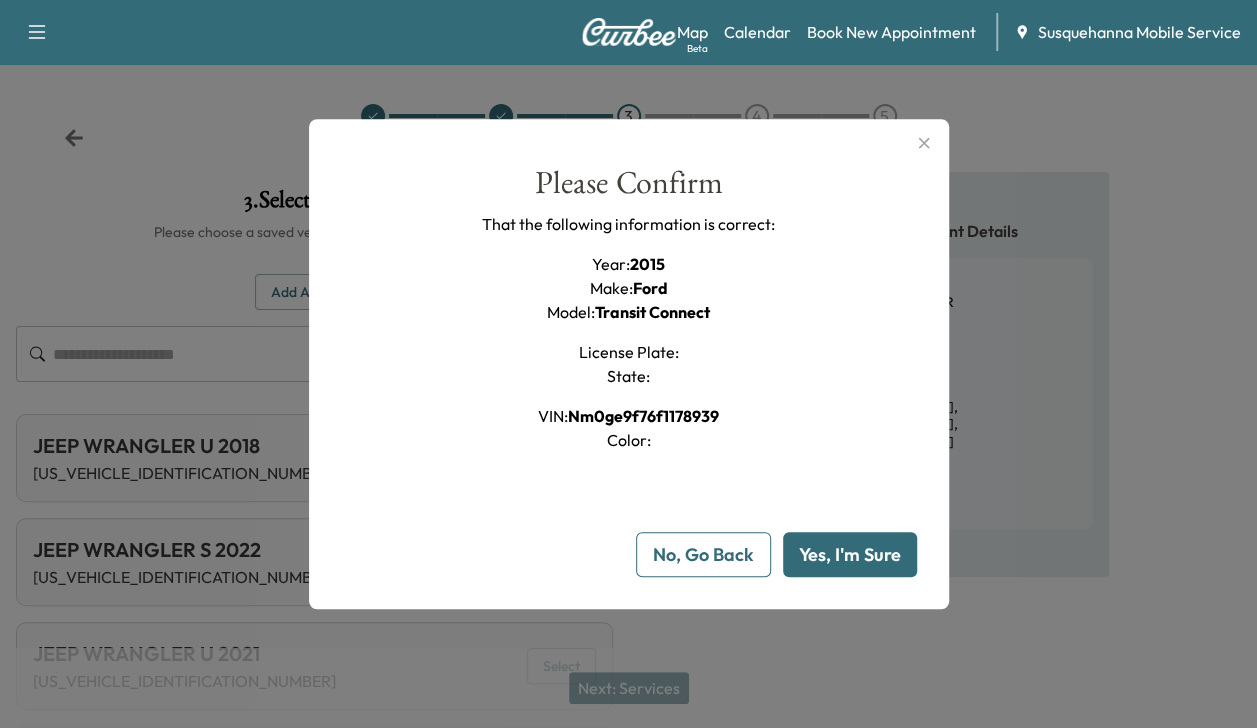 click on "Yes, I'm Sure" at bounding box center (850, 554) 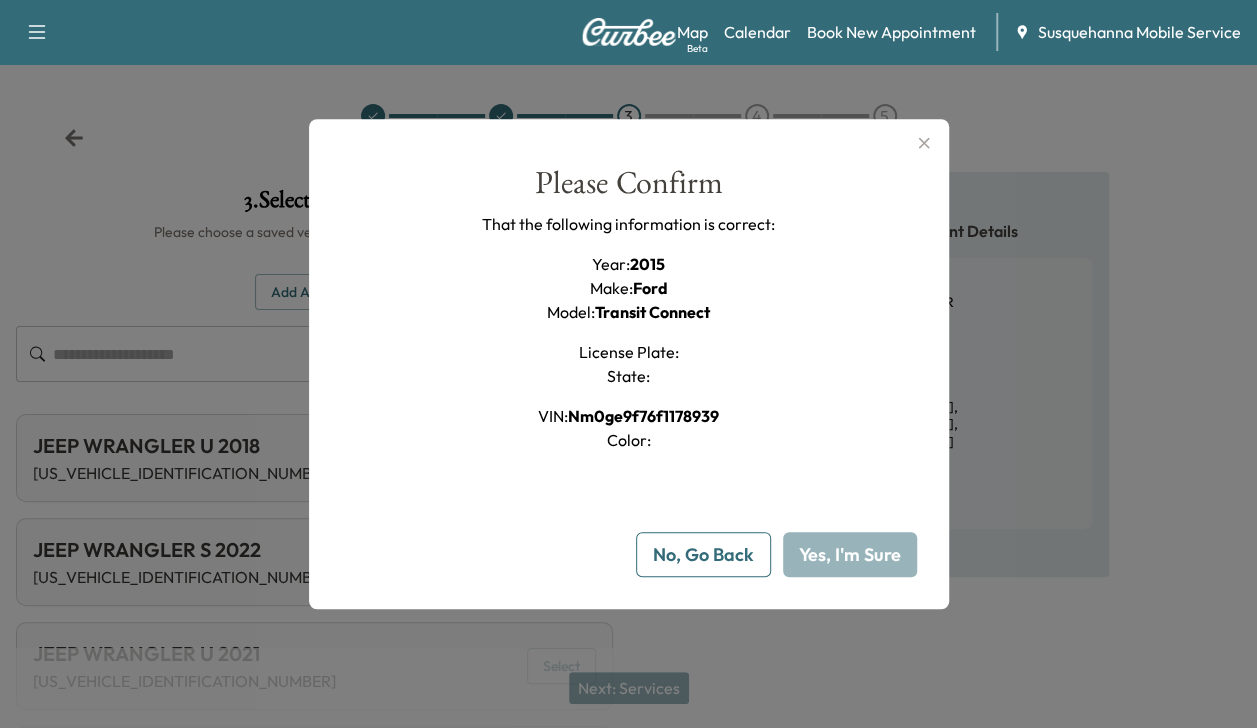 type 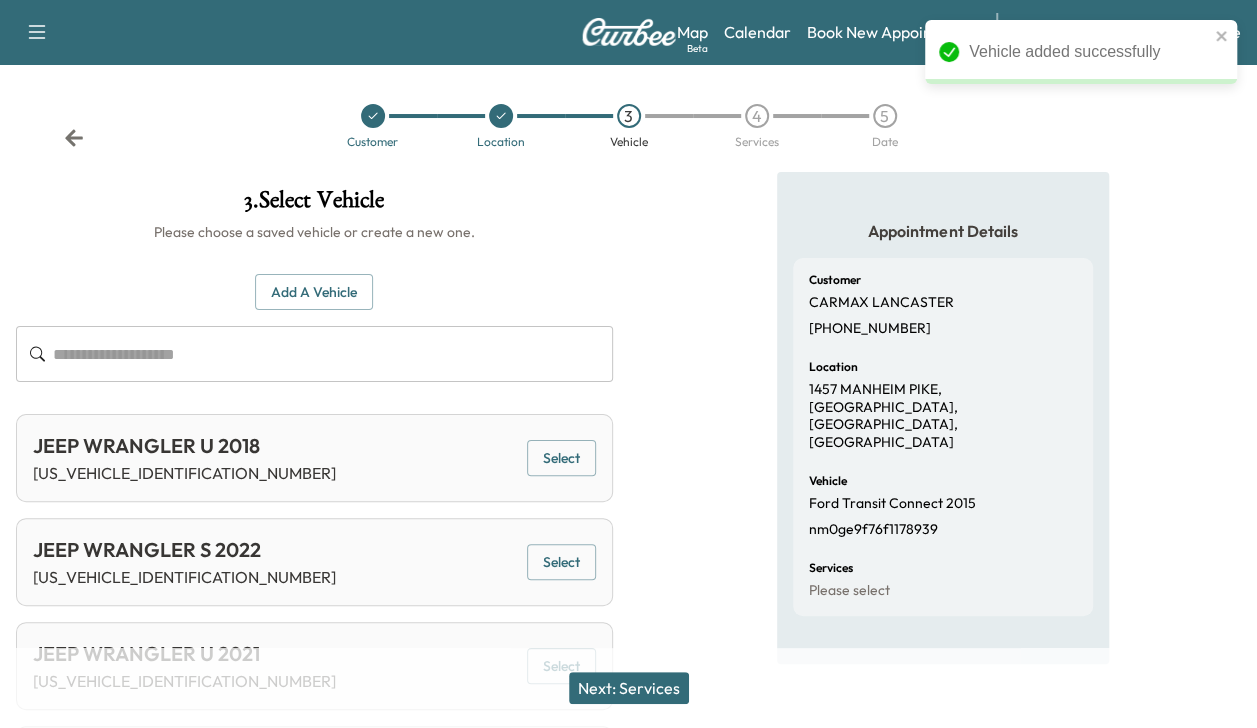 click on "Next: Services" at bounding box center (629, 688) 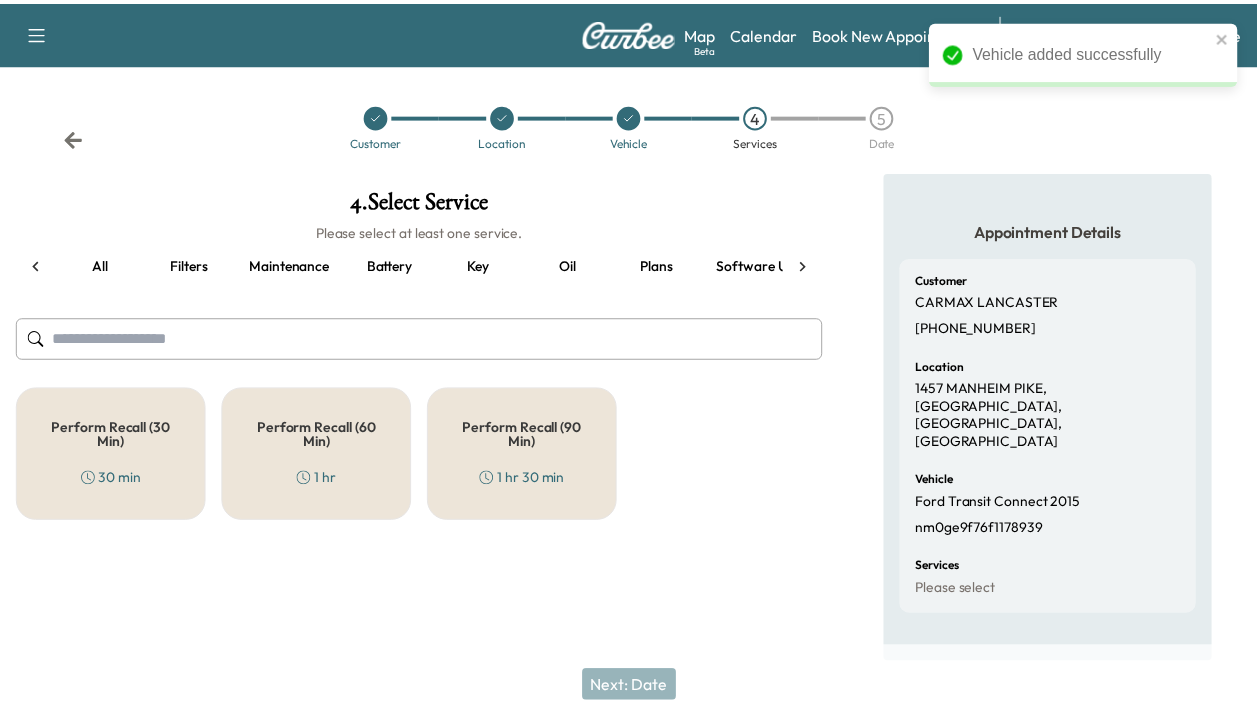 scroll, scrollTop: 0, scrollLeft: 66, axis: horizontal 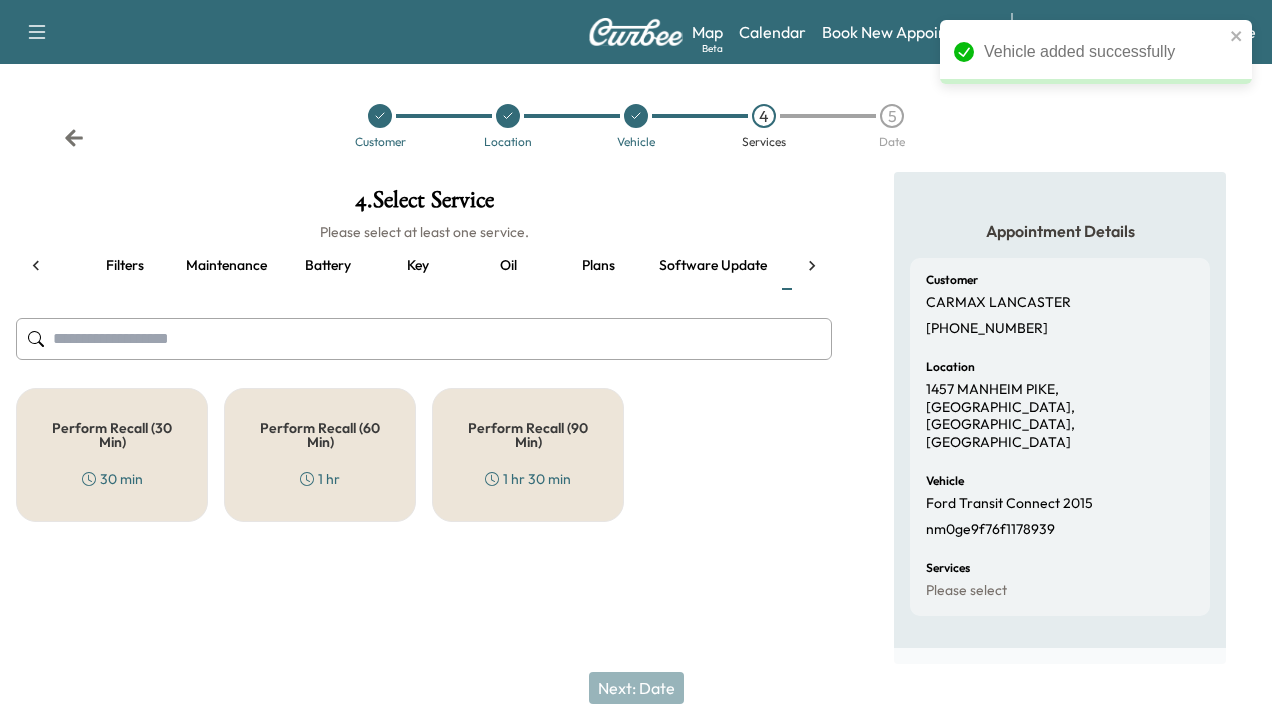 click on "Perform Recall (60 Min) 1 hr" at bounding box center [320, 455] 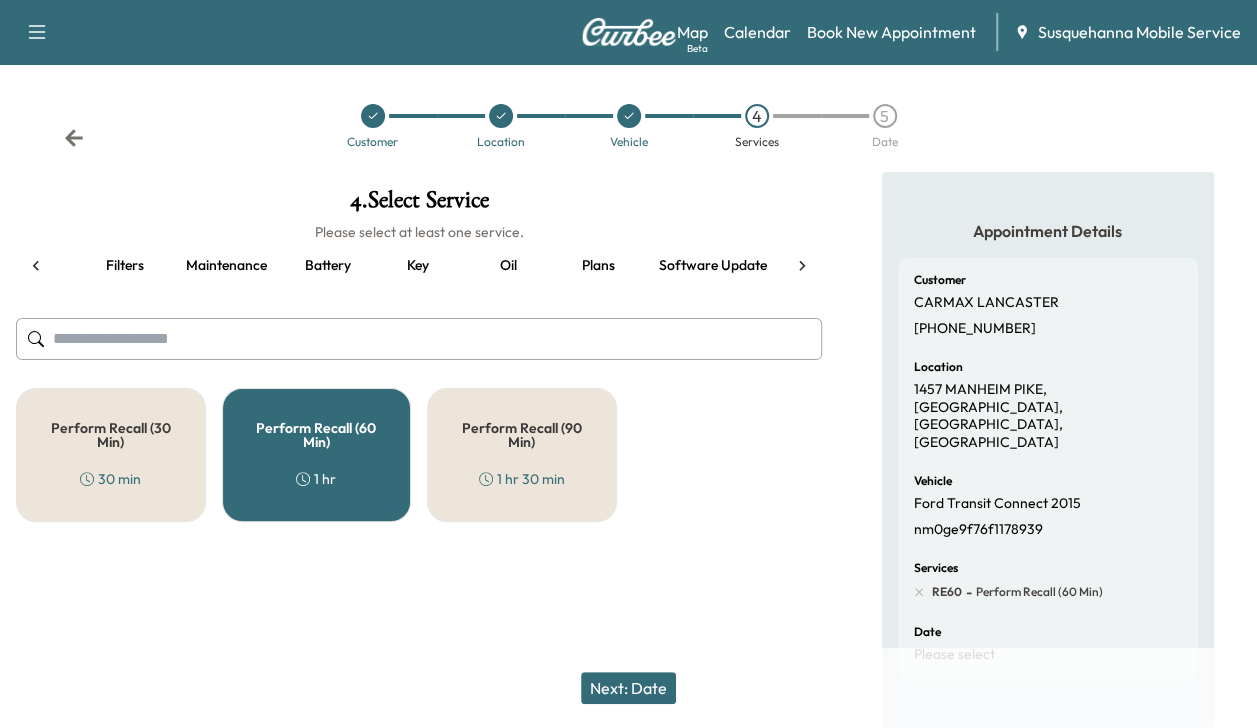 click 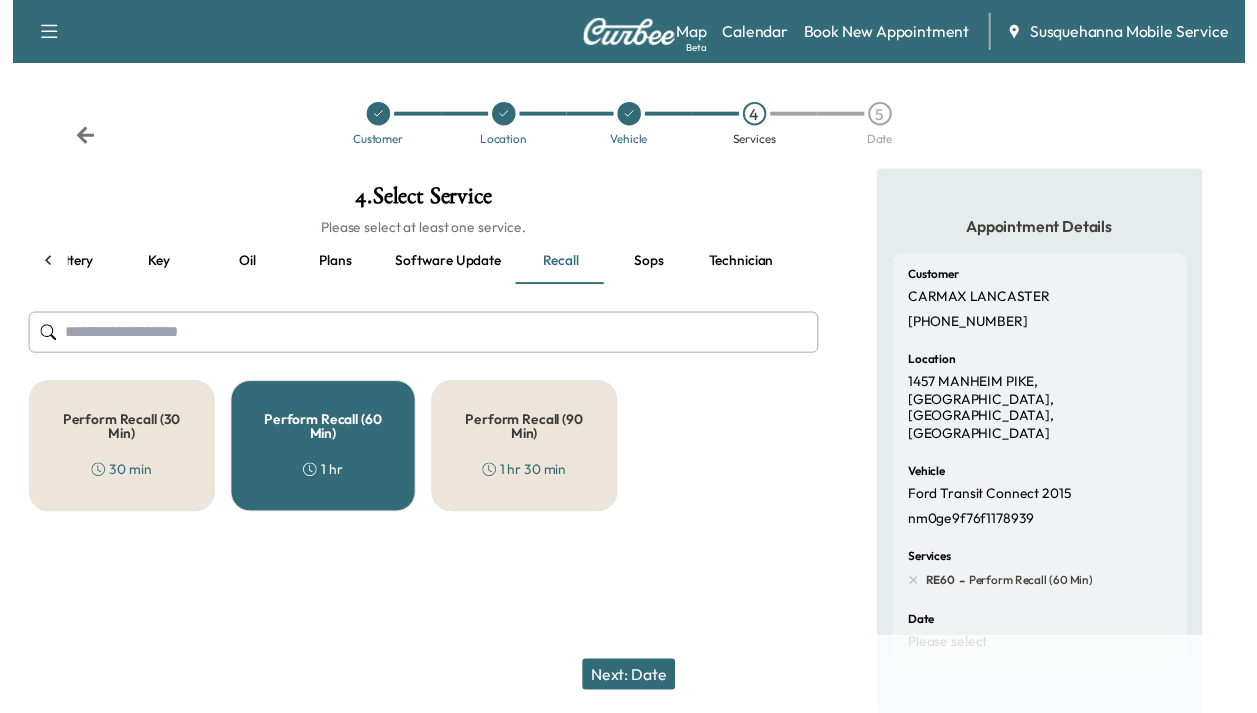 scroll, scrollTop: 0, scrollLeft: 344, axis: horizontal 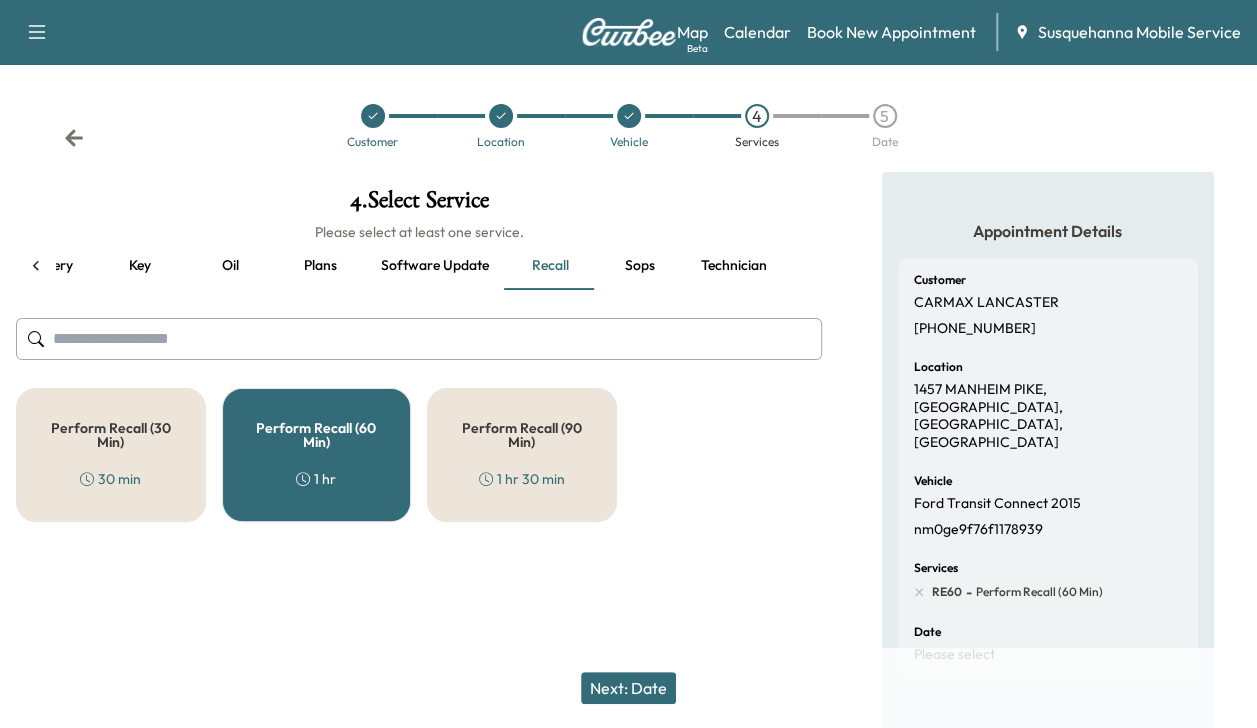 click on "Technician" at bounding box center [734, 266] 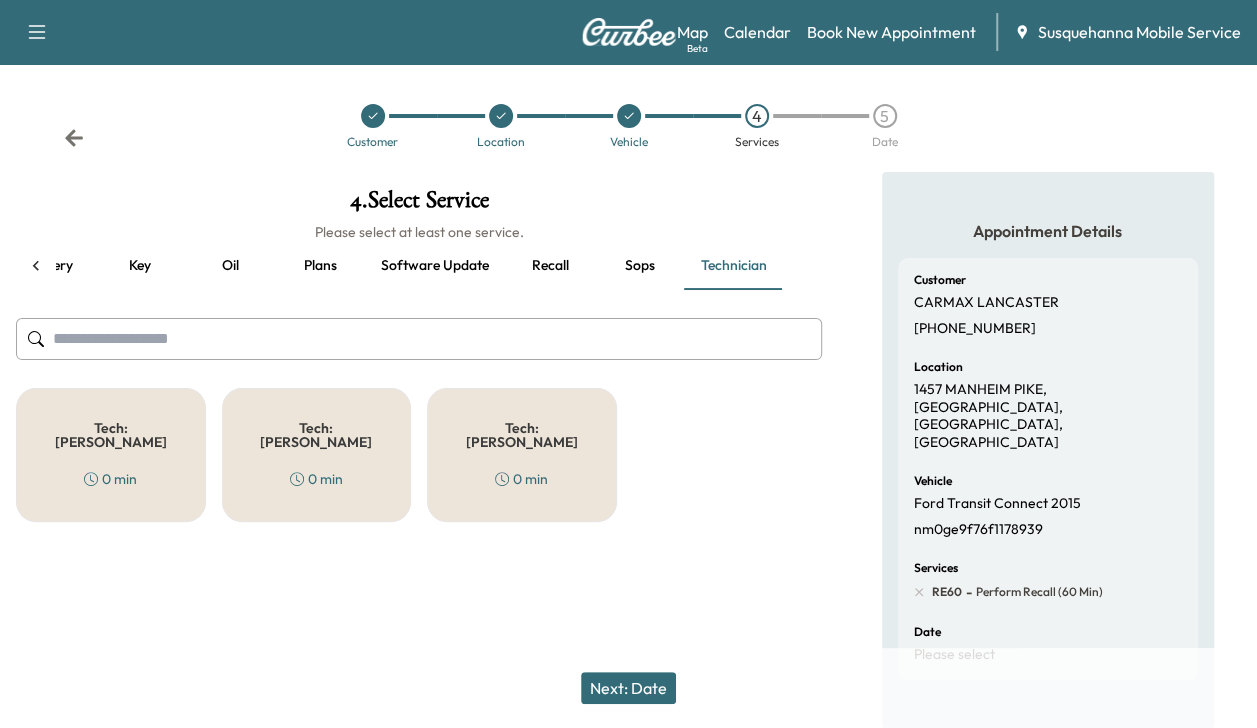 click on "Tech: Colton M 0 min" at bounding box center [111, 455] 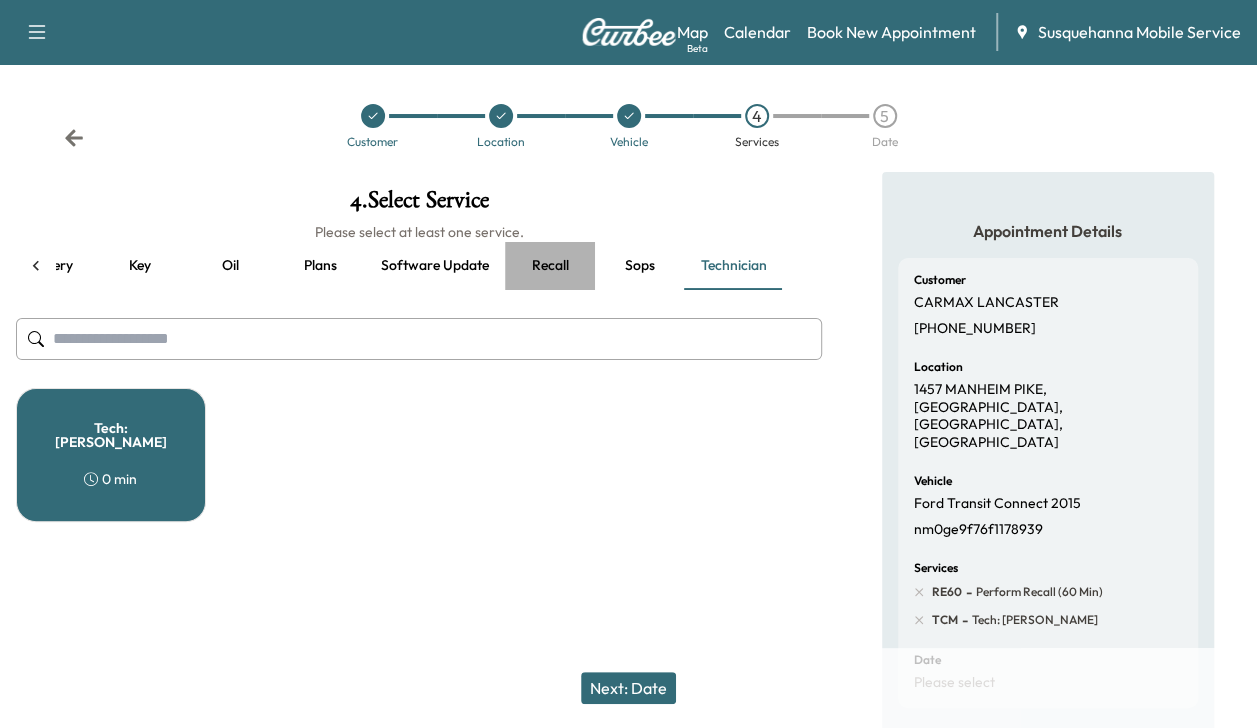 click on "Recall" at bounding box center [550, 266] 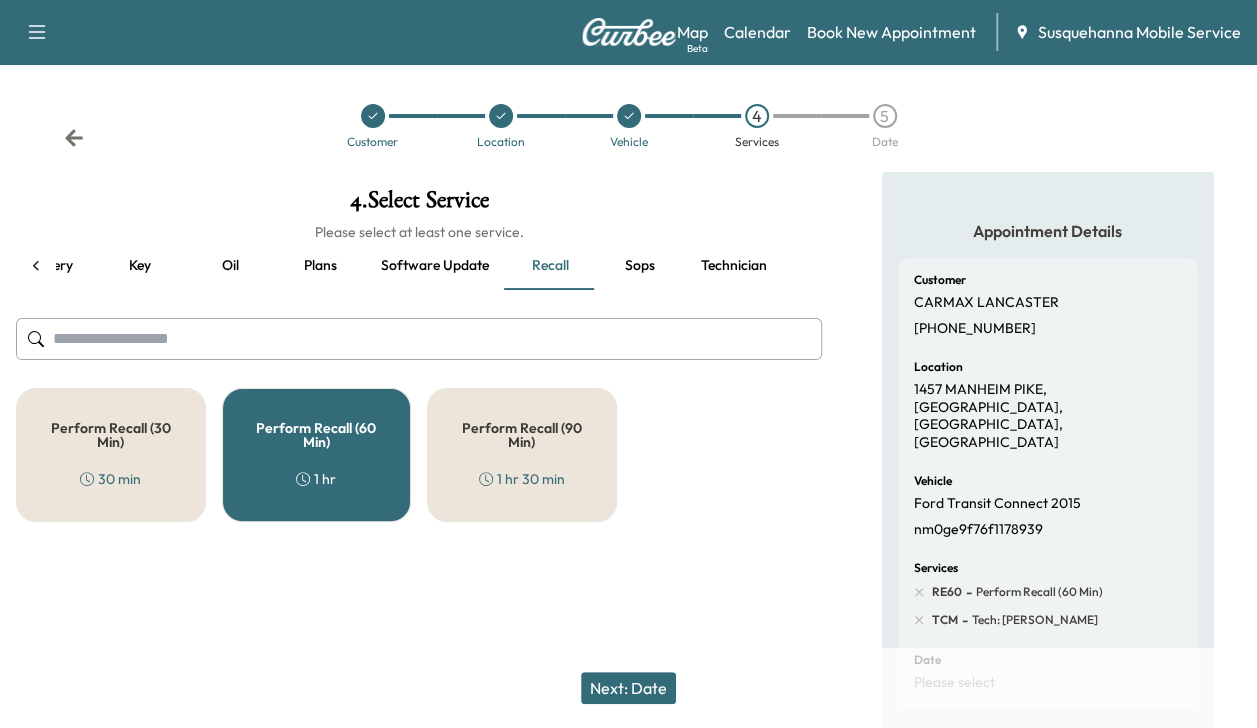 click on "Next: Date" at bounding box center (628, 688) 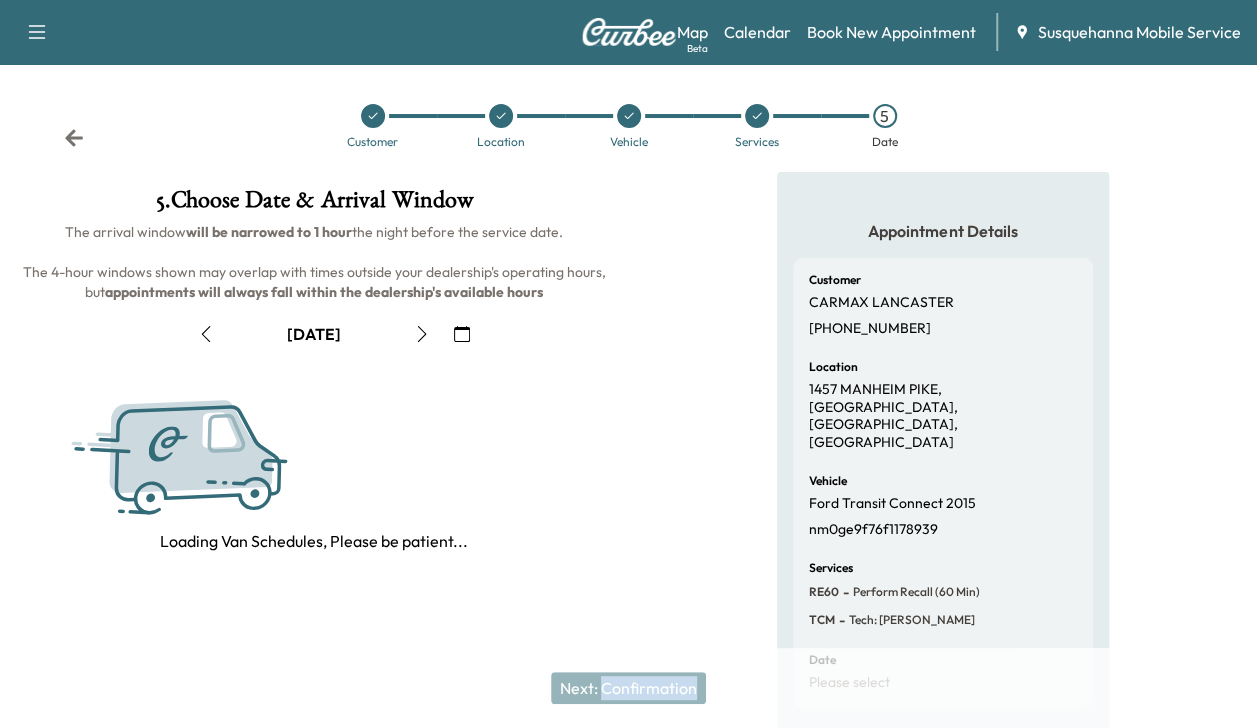 click on "Next: Confirmation" at bounding box center (628, 688) 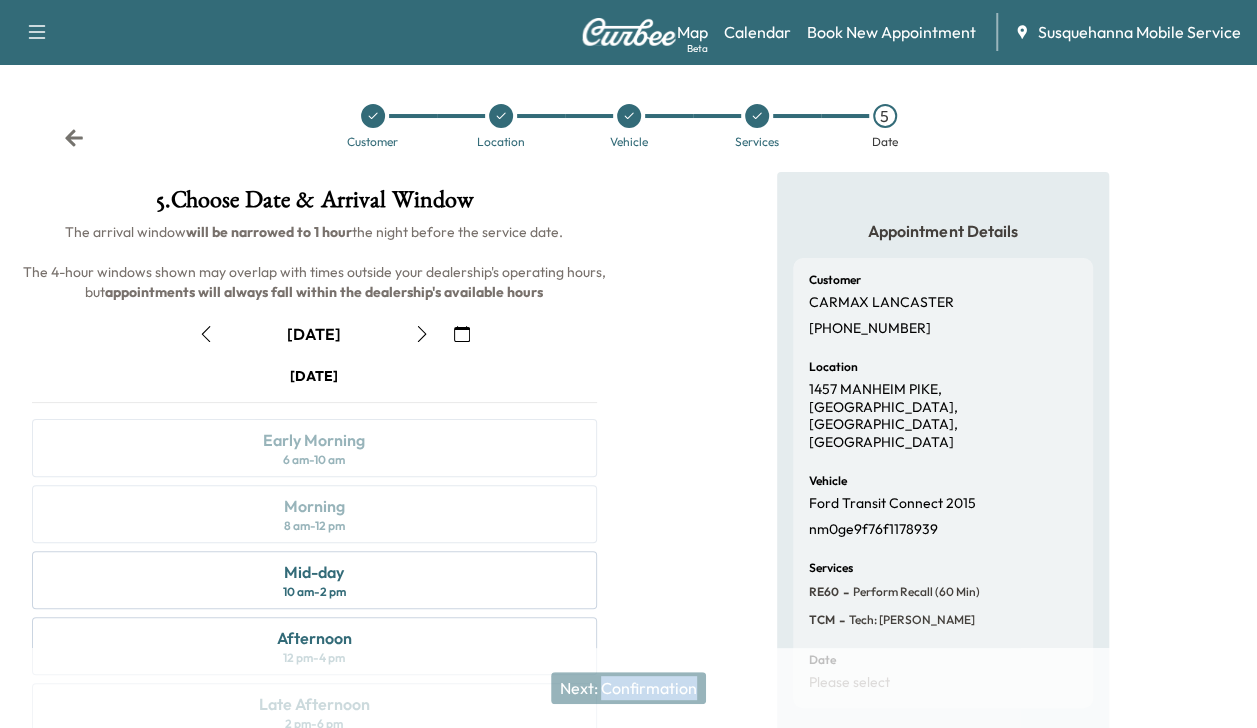 click at bounding box center (422, 334) 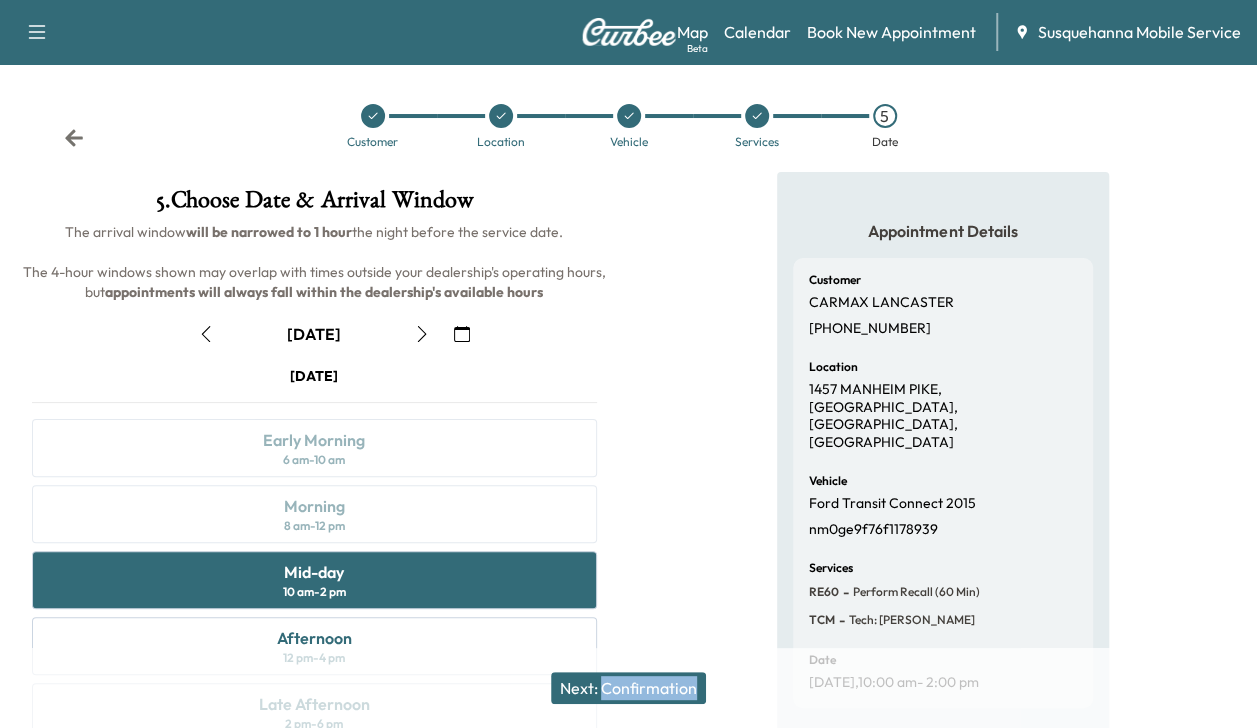 click on "Next: Confirmation" at bounding box center [628, 688] 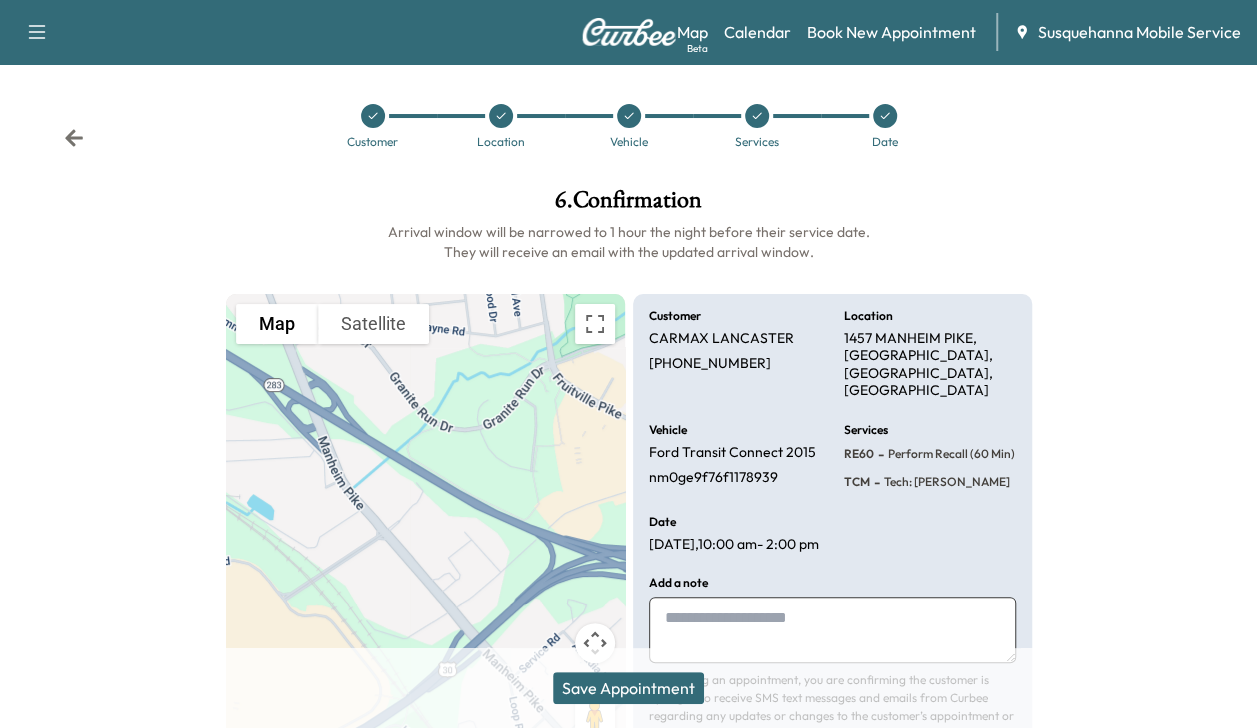 click on "Save Appointment" at bounding box center (628, 688) 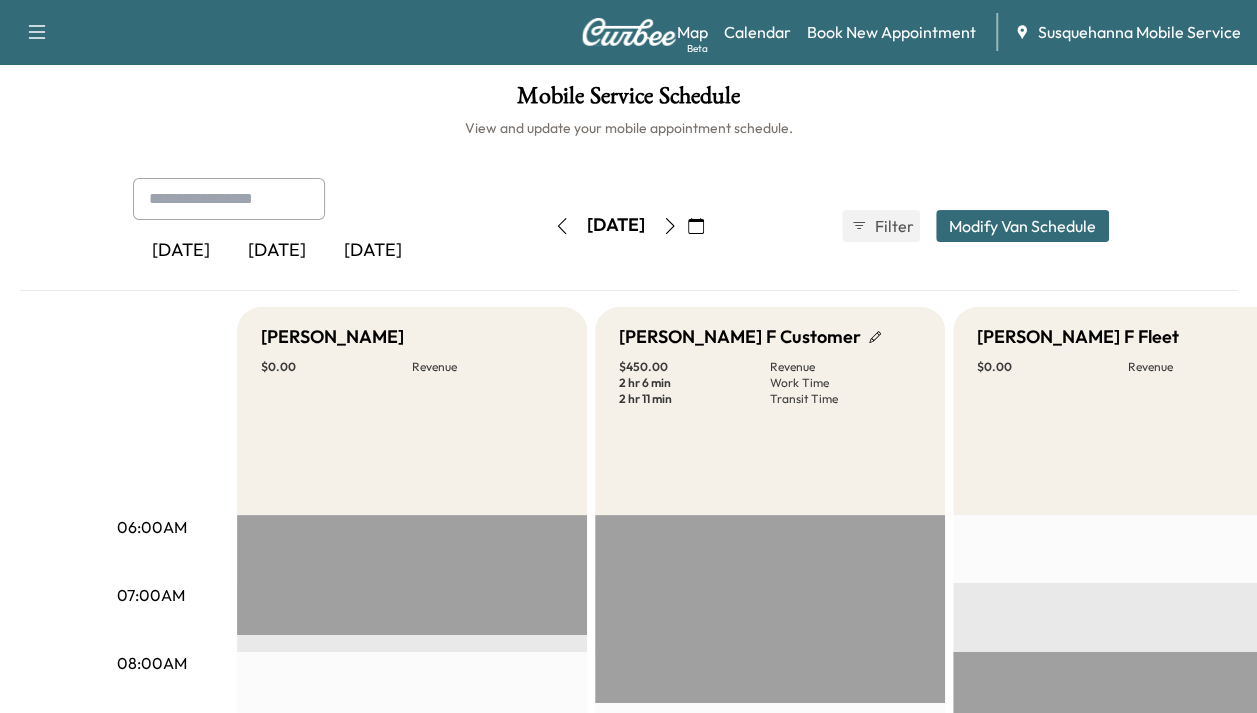 click on "Calendar" at bounding box center (757, 32) 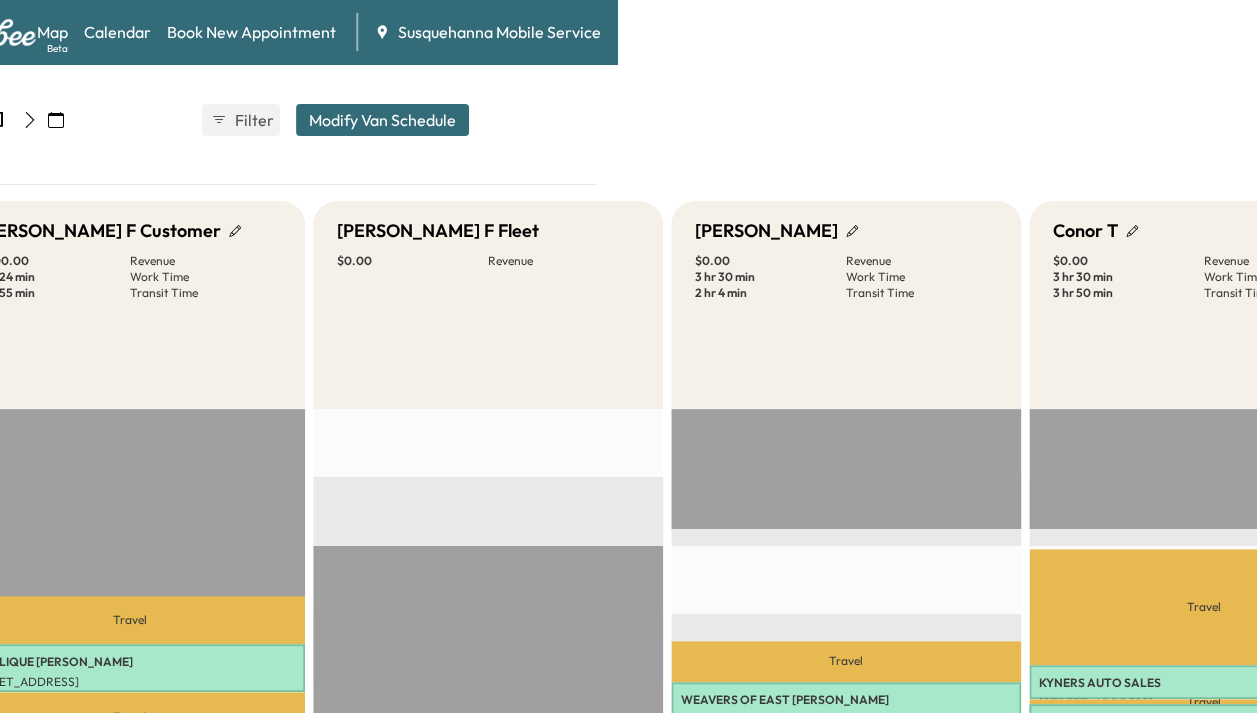 scroll, scrollTop: 66, scrollLeft: 640, axis: both 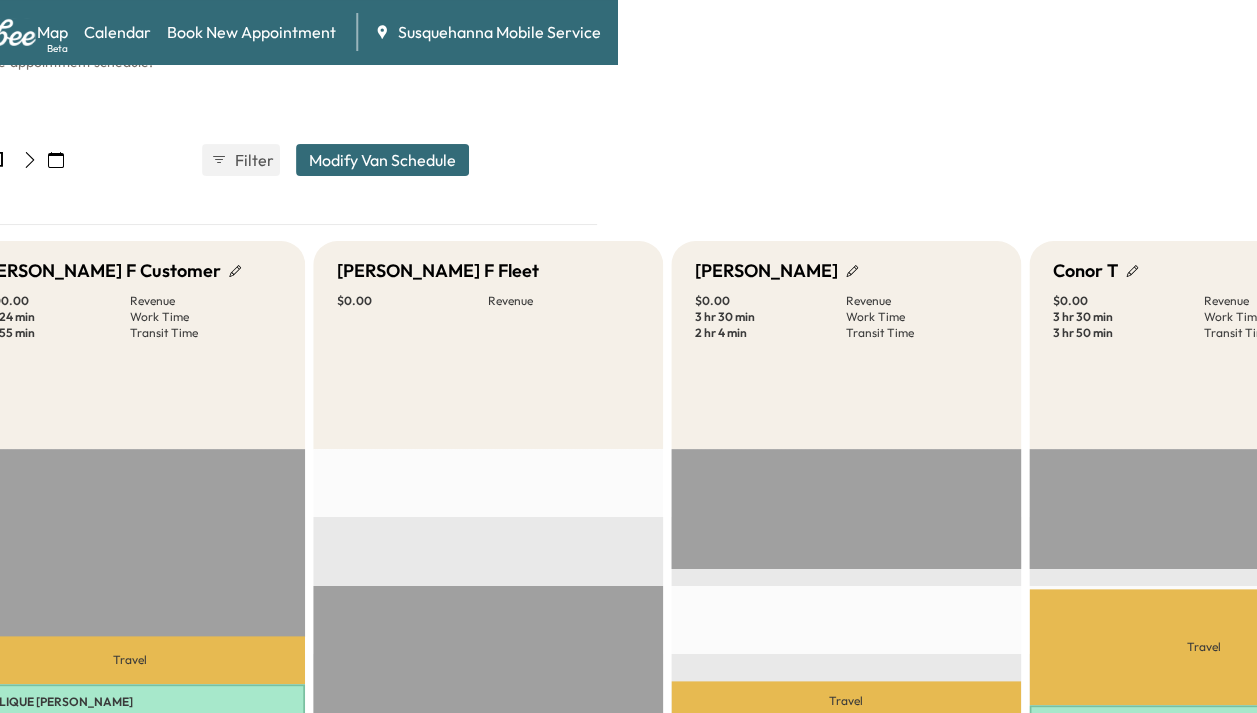 click 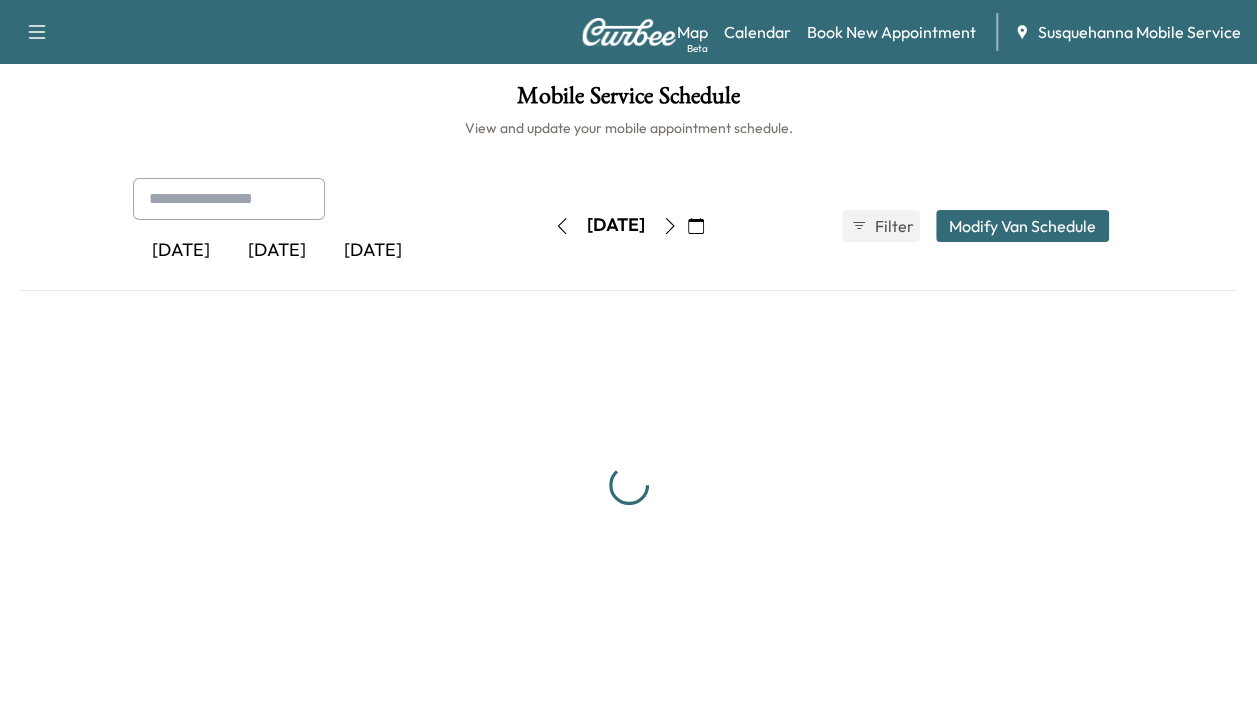 scroll, scrollTop: 0, scrollLeft: 0, axis: both 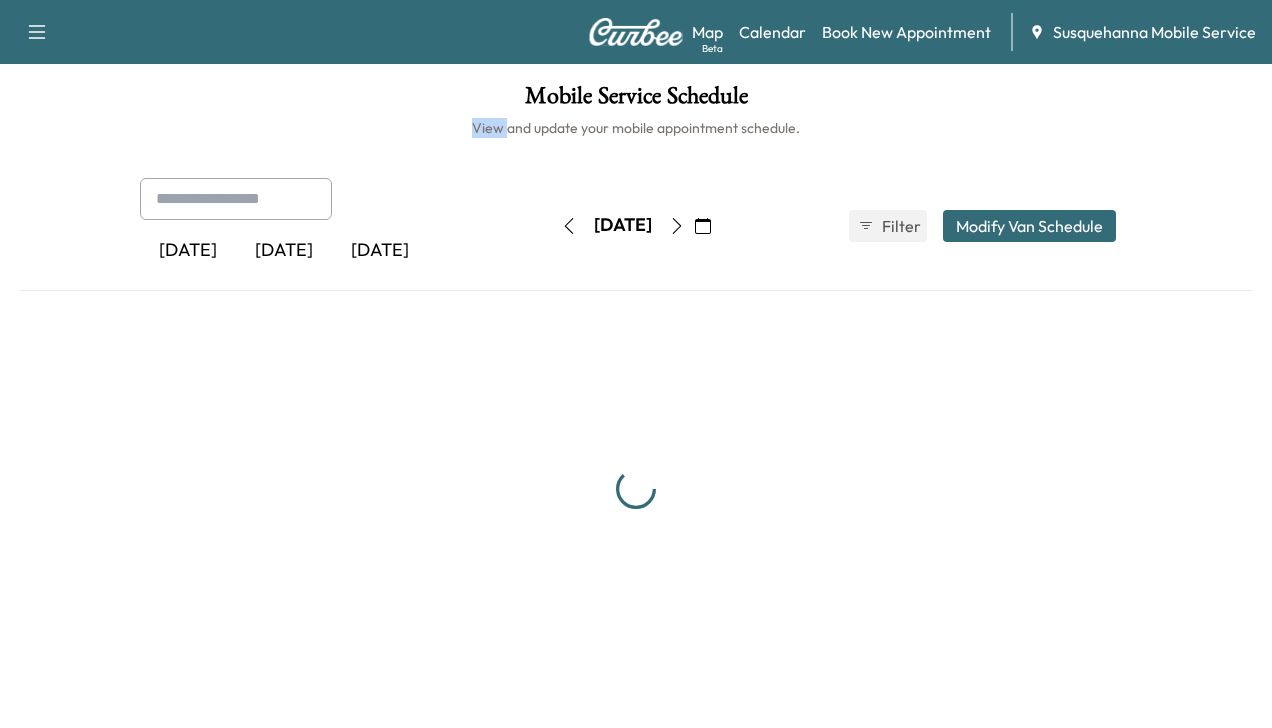click on "Mobile Service Schedule View and update your mobile appointment schedule. [DATE] [DATE] [DATE] [DATE] July 2025 S M T W T F S   29   30   1   2   3   4   5   6   7   8   9   10   11   12   13   14   15   16   17   18   19   20   21   22   23   24   25   26   27   28   29   30   31   1 Cancel Done Filter Modify Van Schedule Modify Van Schedule Van Schedule for  [DATE] *  Schedule modified Shift Start Shift End Alex W 7:45 am **** Start 5:00 pm ** Start Inactive [PERSON_NAME] F Fleet 6:00 am * Start 8:00 am * Start Inactive [PERSON_NAME] Customer 8:45 am **** Start 1:45 pm ***** Start Inactive Colton M 7:45 am **** Start 5:00 pm ** Start Inactive [PERSON_NAME] * - Start - Start Inactive Last Modified by  [PERSON_NAME]  @   7:27 AM  [DATE] [PERSON_NAME] G 7:45 am **** Start 5:00 pm ** Start Inactive [PERSON_NAME] F 7:45 am **** Start 5:00 pm ** Start Inactive [PERSON_NAME] 7:45 am **** Start 5:00 pm ** Start Inactive Zeke I Fleet 6:00 am * Start 8:00 am * Start Inactive Zeke I Customer 8:30 am *** Start 1:45 pm" at bounding box center (636, 377) 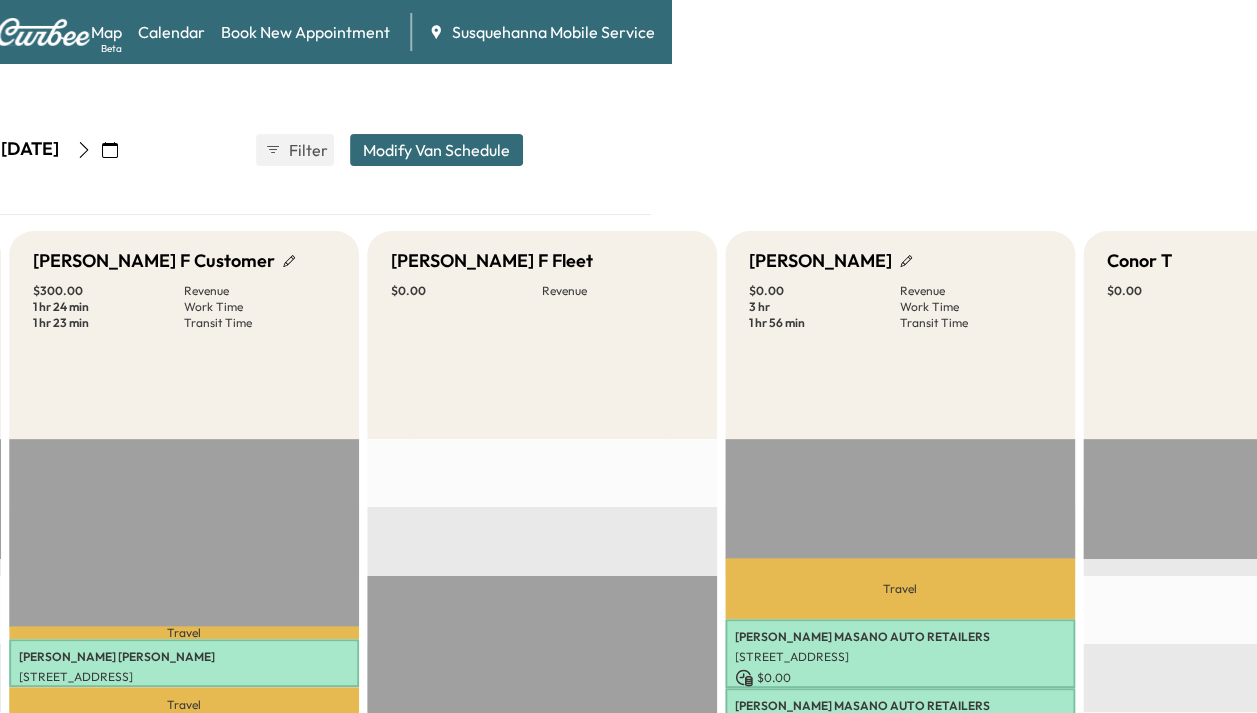 scroll, scrollTop: 0, scrollLeft: 586, axis: horizontal 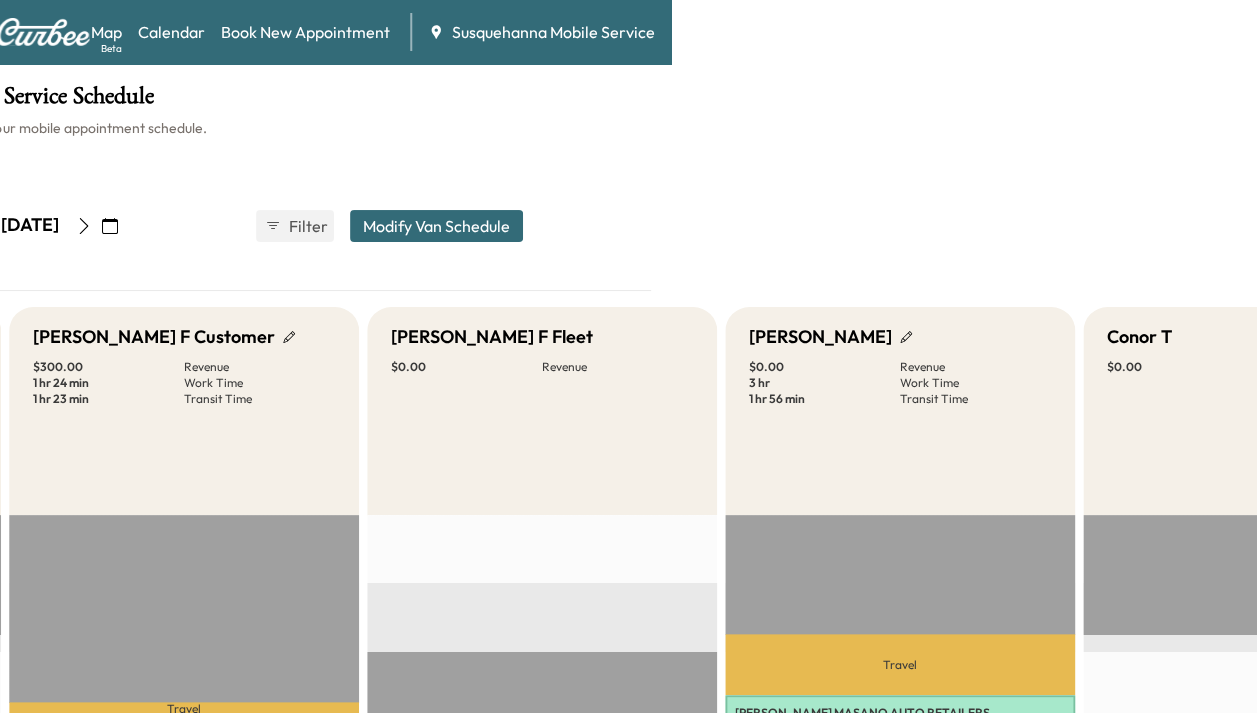 click 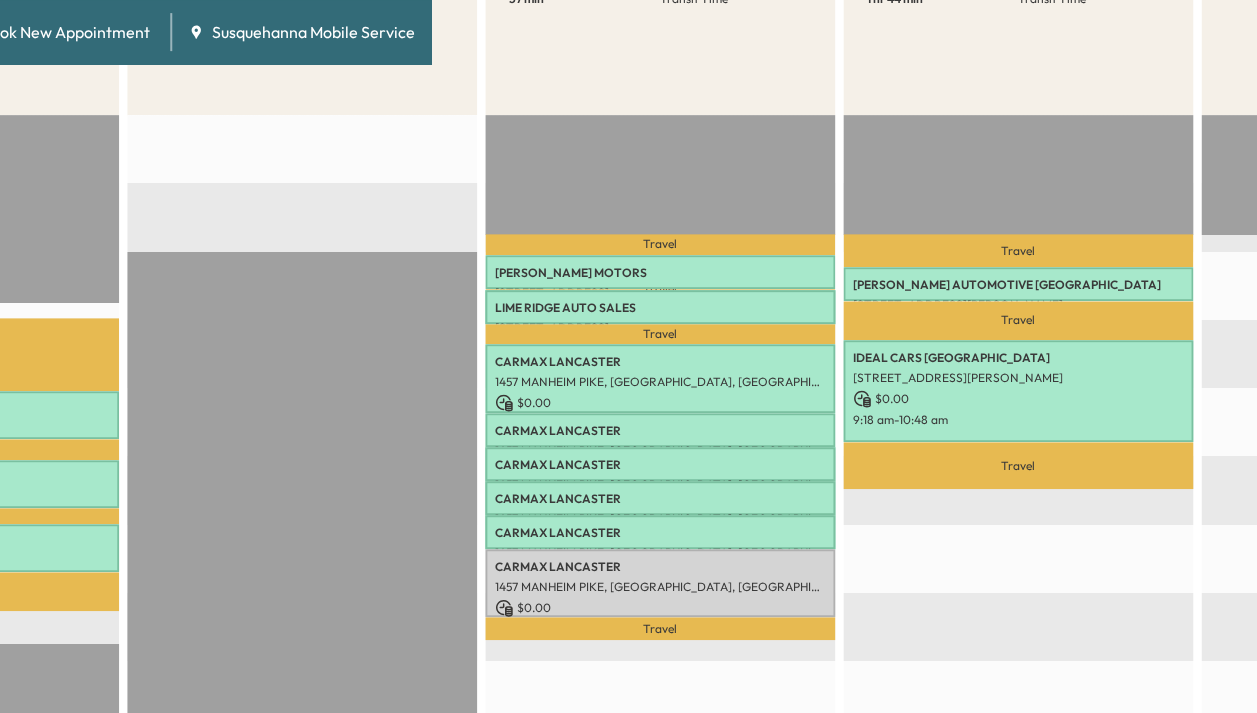 scroll, scrollTop: 546, scrollLeft: 826, axis: both 